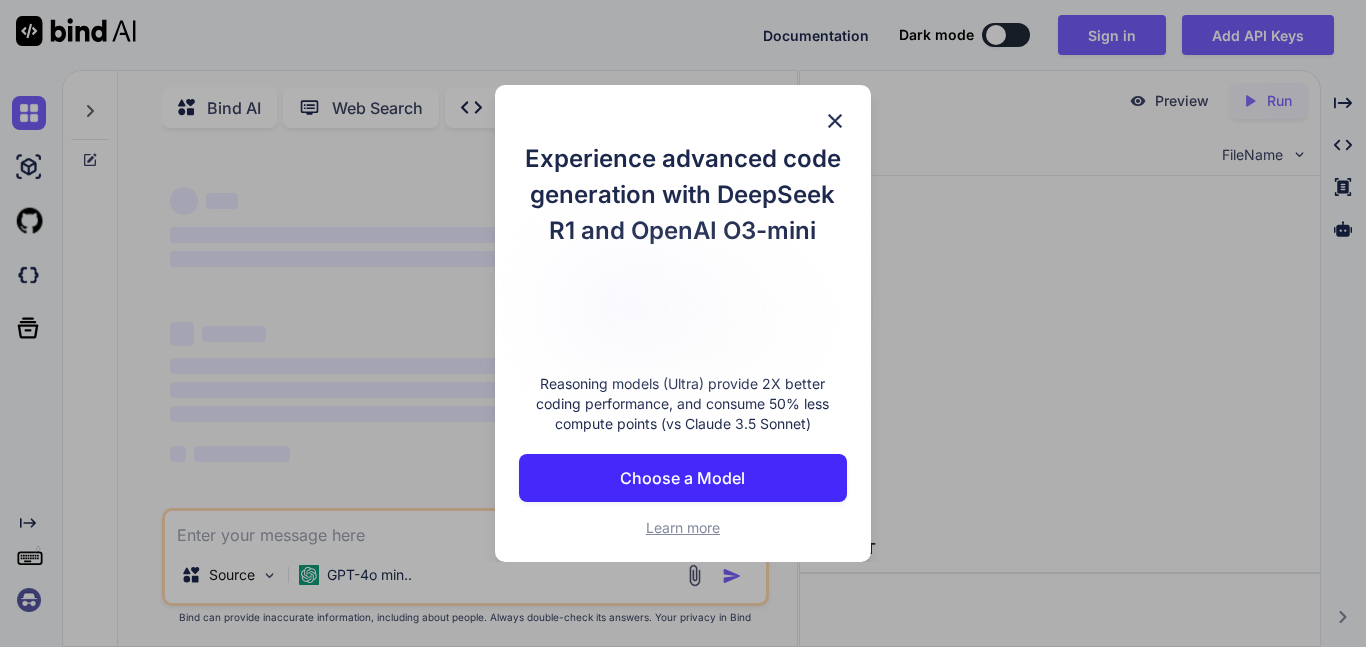 scroll, scrollTop: 0, scrollLeft: 0, axis: both 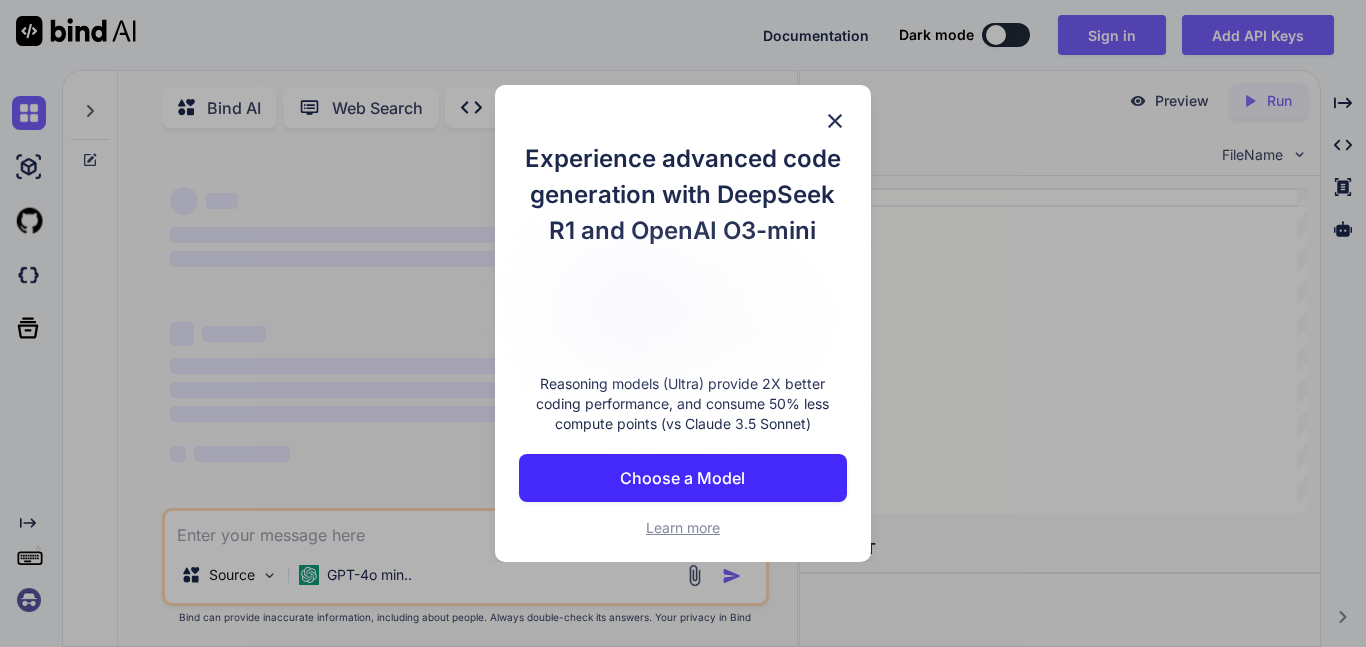 click at bounding box center [835, 121] 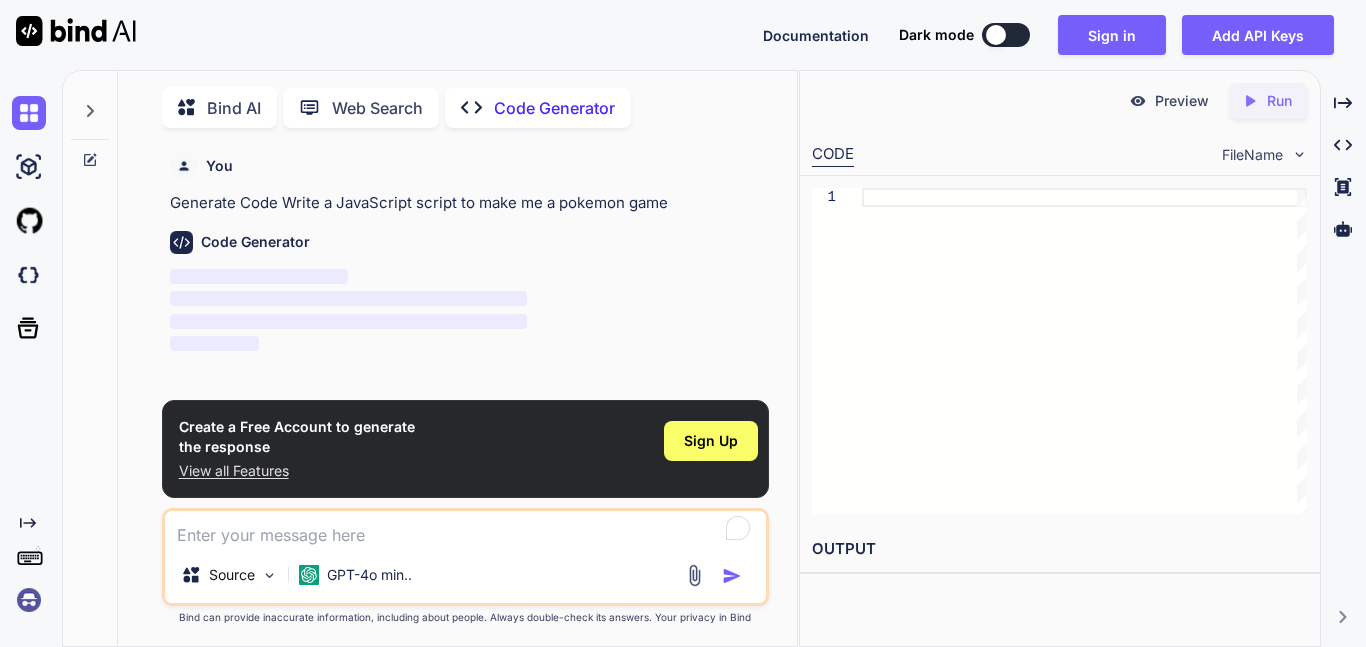 scroll, scrollTop: 8, scrollLeft: 0, axis: vertical 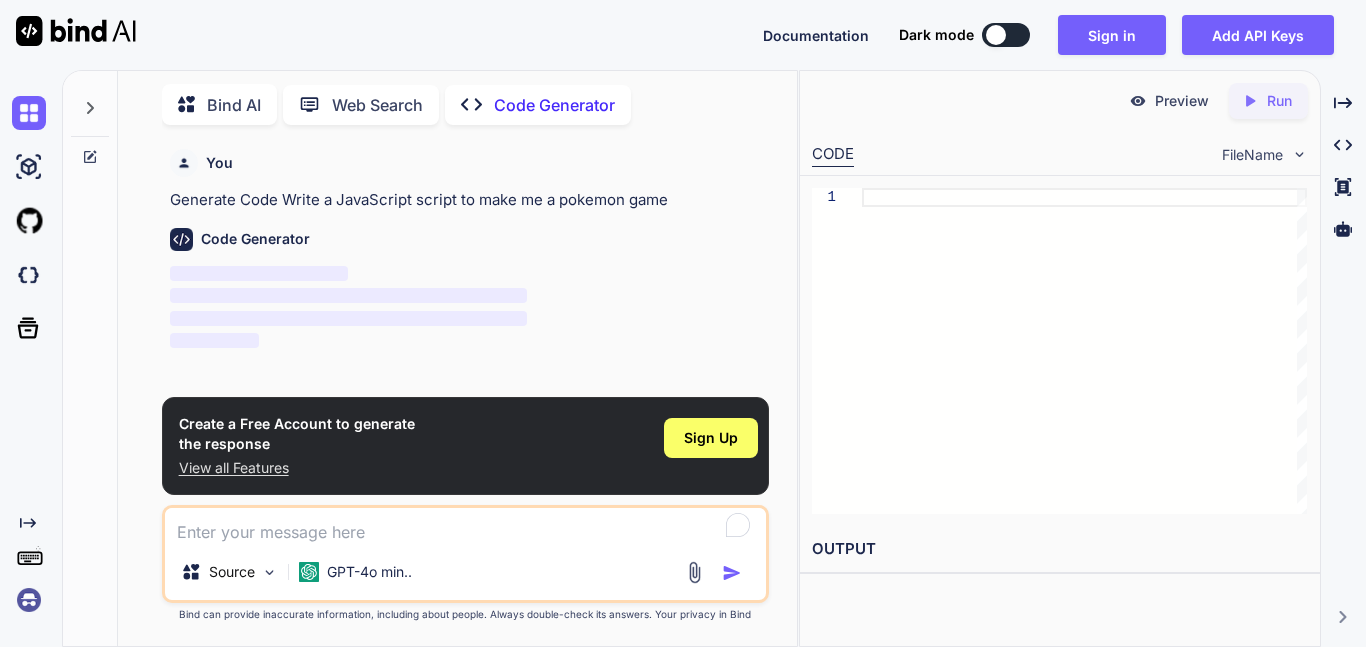 type on "x" 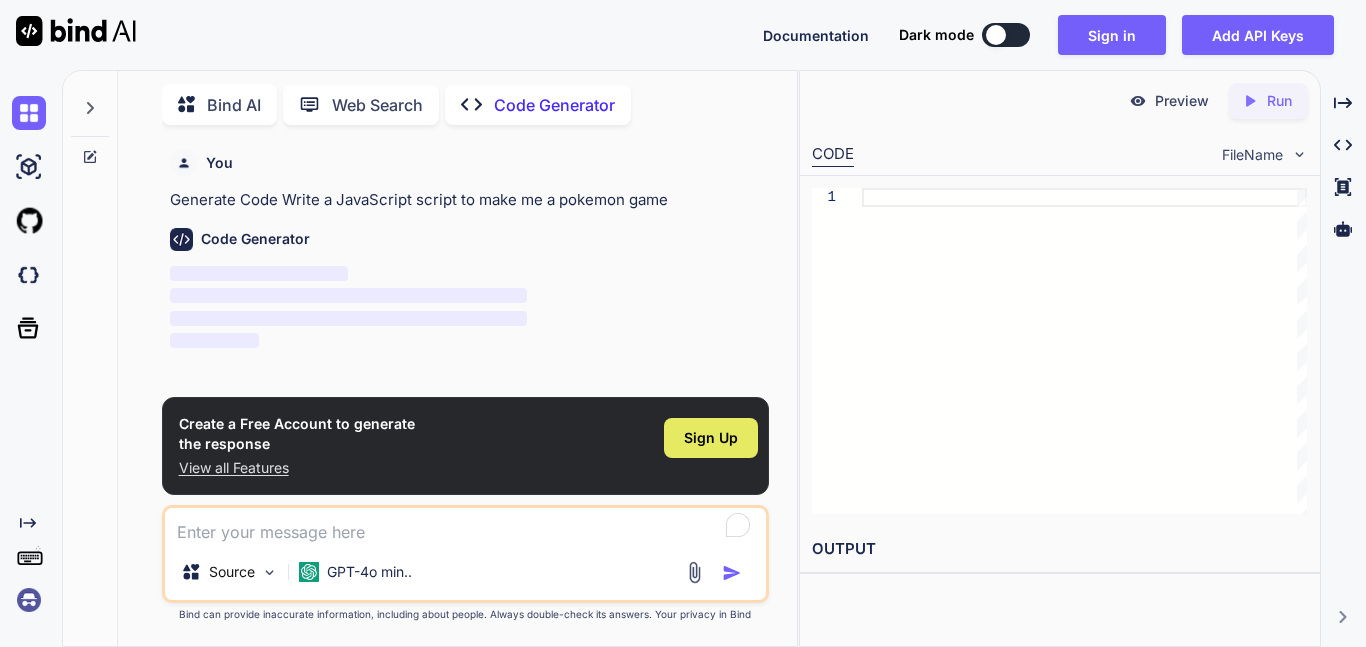 click on "Sign Up" at bounding box center [711, 438] 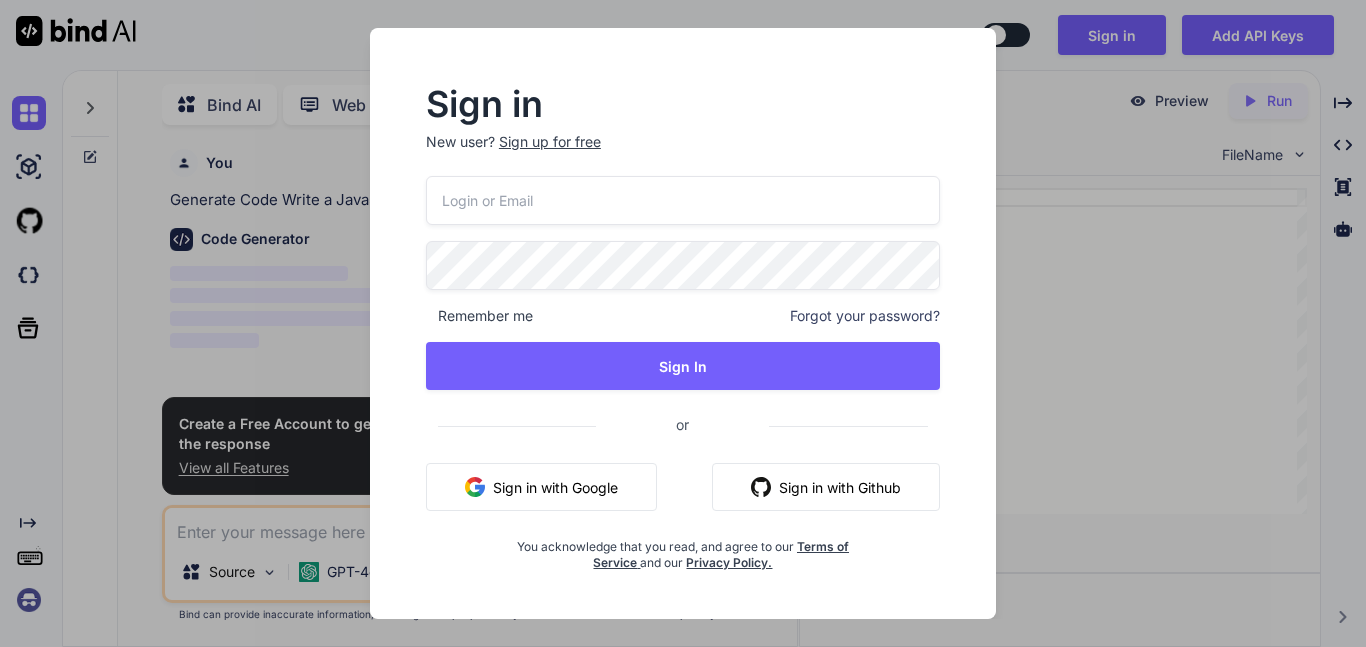 click at bounding box center [683, 200] 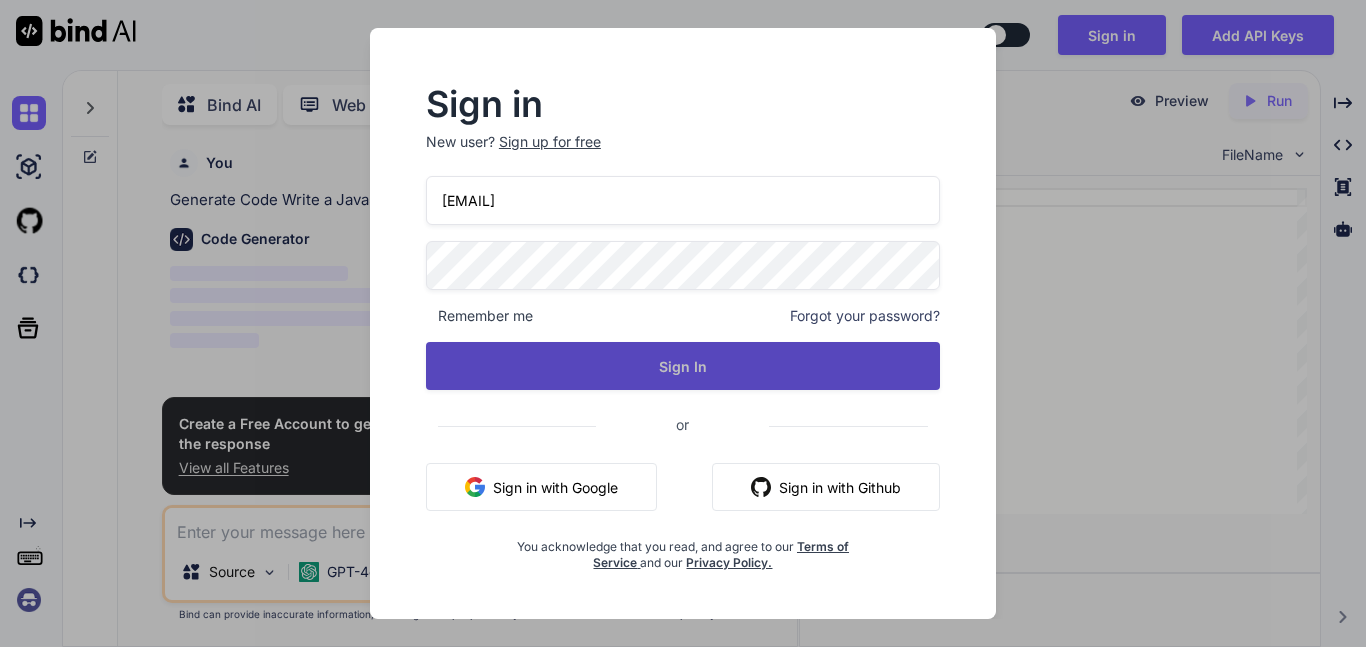 click on "Sign In" at bounding box center [683, 366] 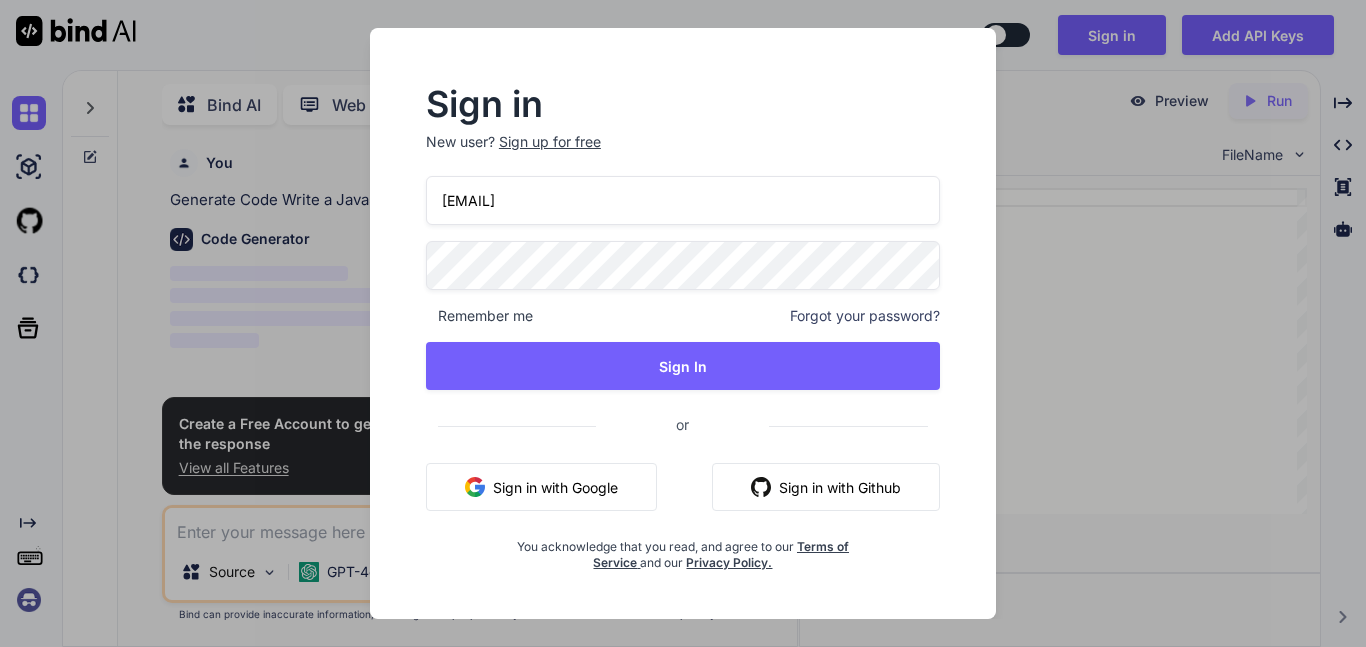 click on "Sign in New user?   Sign up for free [EMAIL] Remember me Forgot your password? Sign In   or Sign in with Google Sign in with Github You acknowledge that you read, and agree to our   Terms of Service     and our   Privacy Policy." at bounding box center [683, 323] 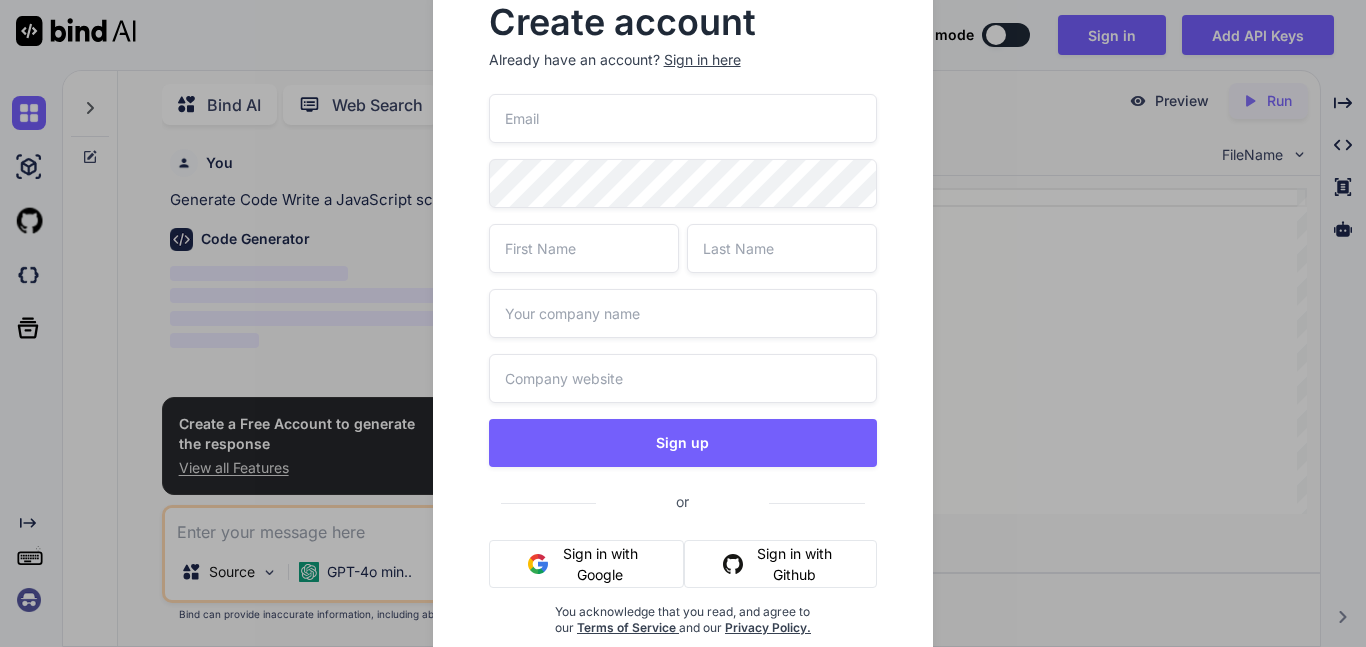 click at bounding box center (683, 118) 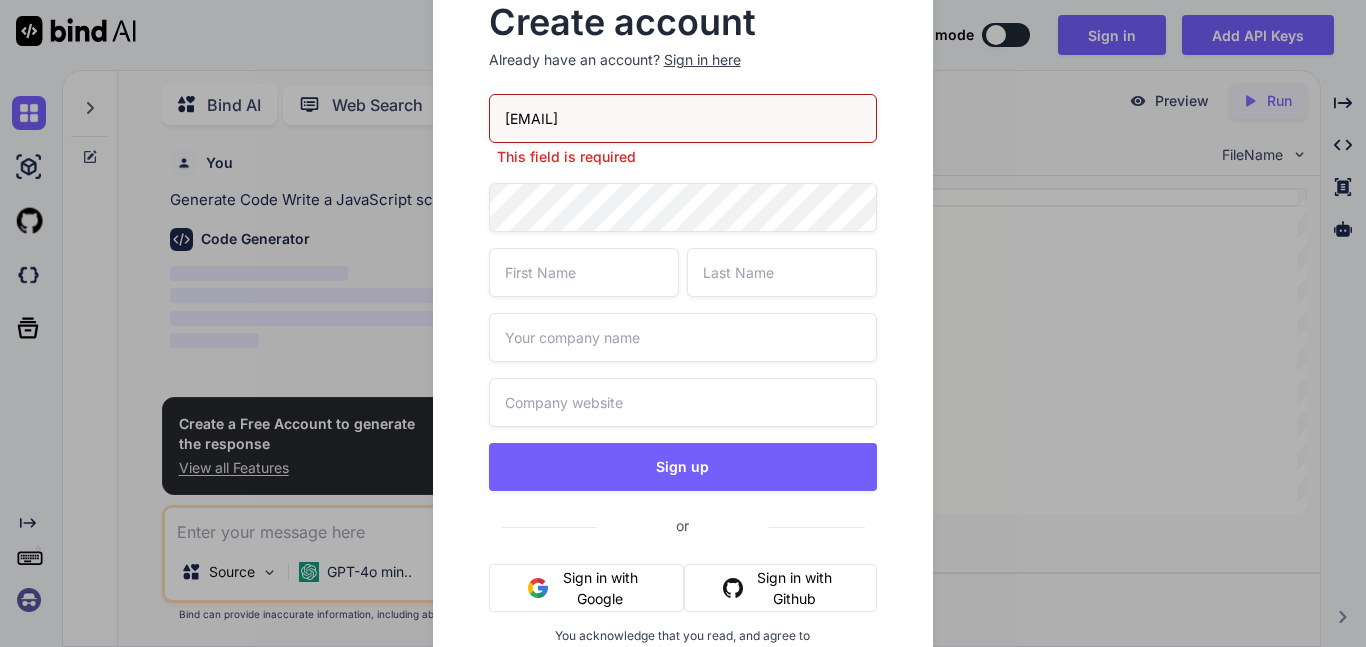 click at bounding box center [584, 272] 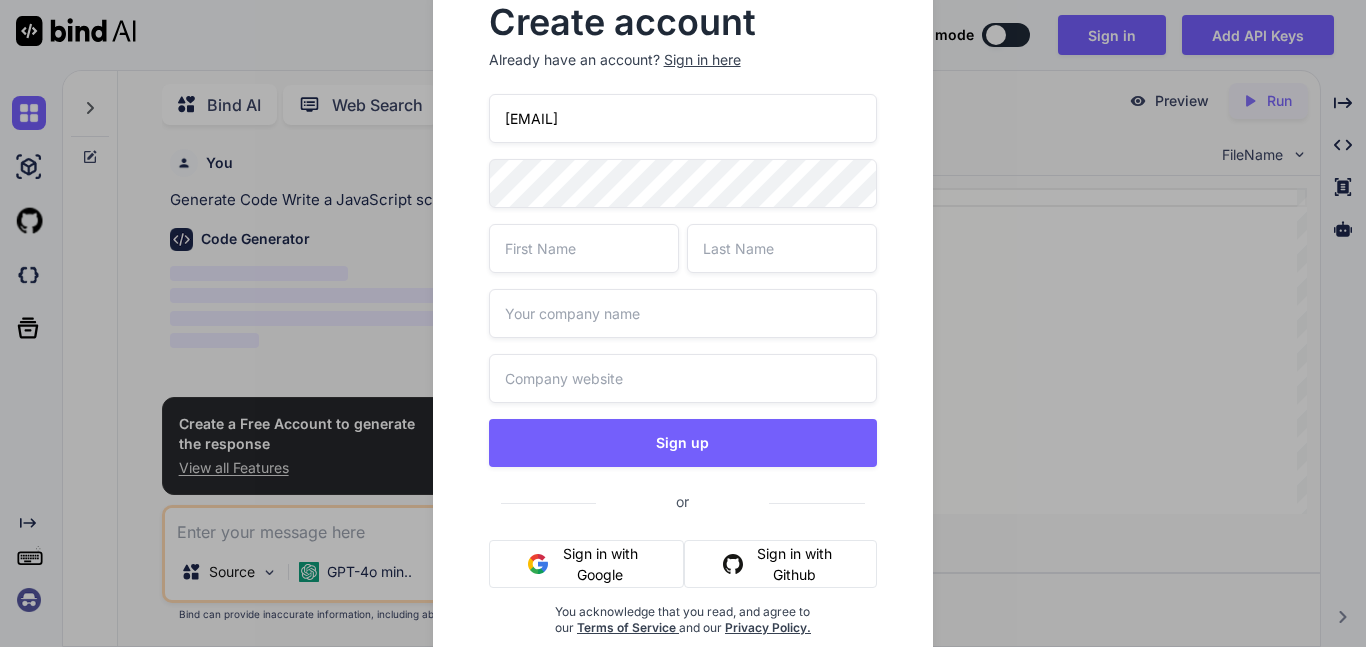 type on "[NAME]" 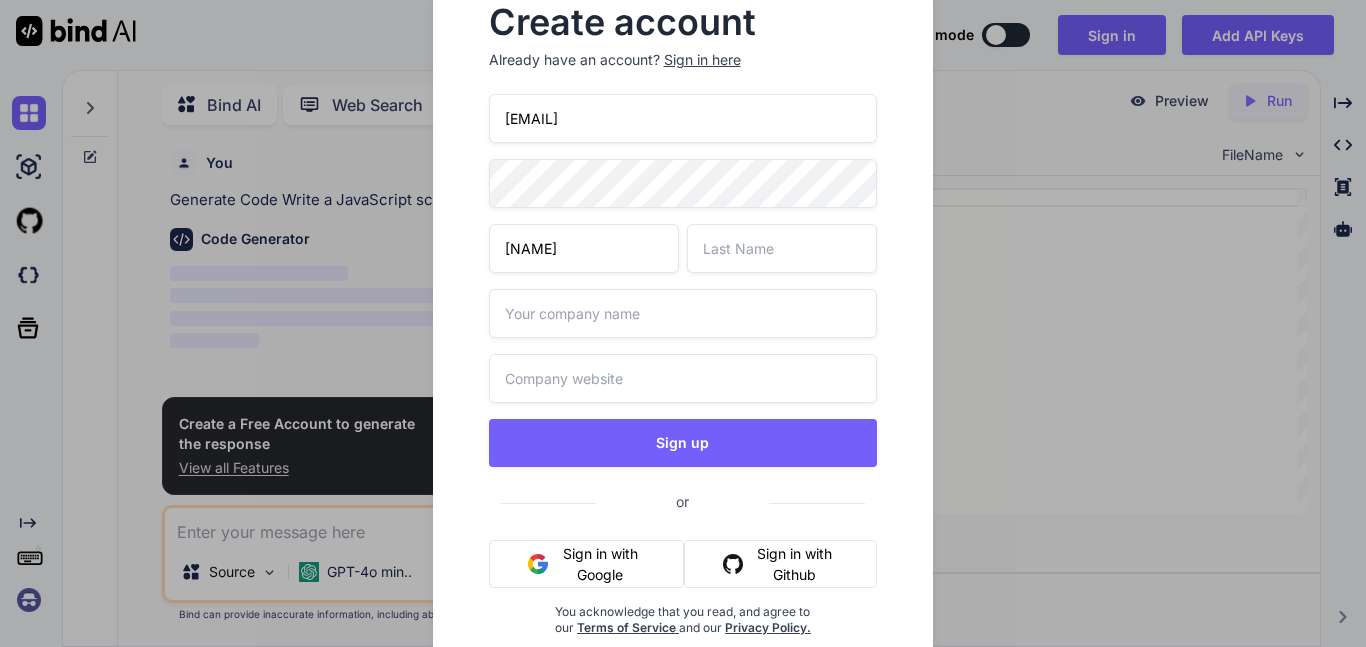 type on "[NAME]" 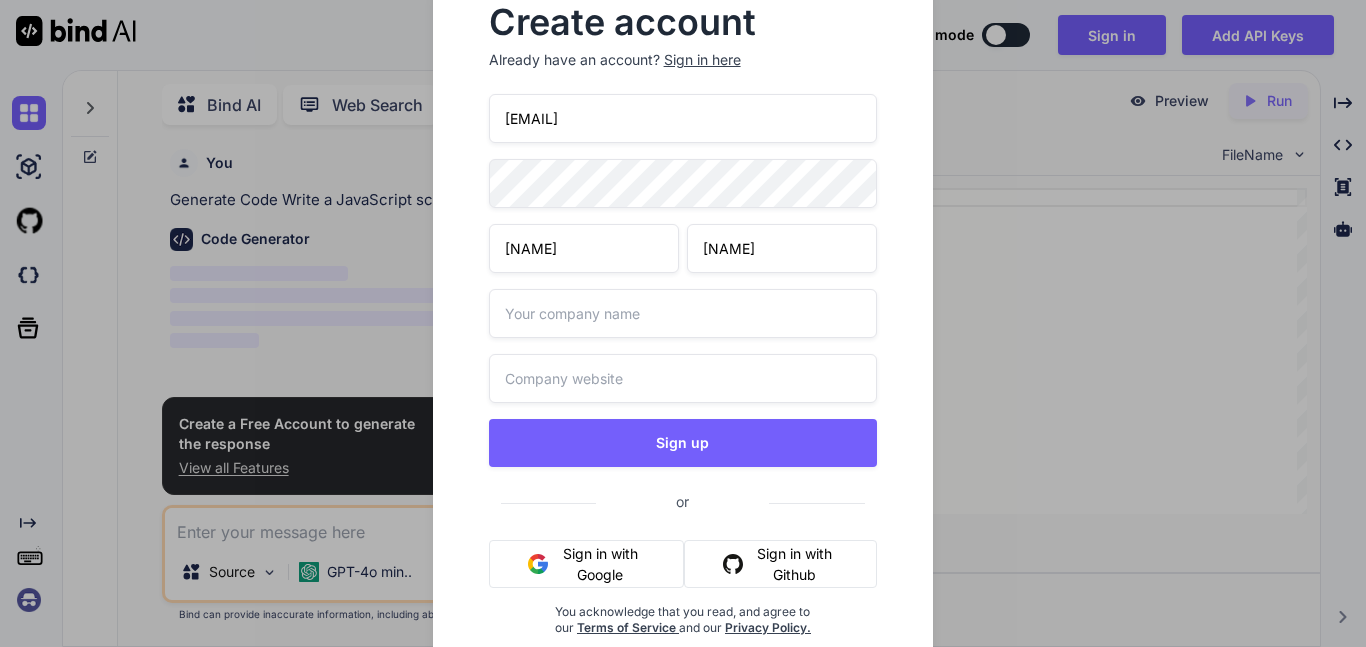 click at bounding box center [683, 313] 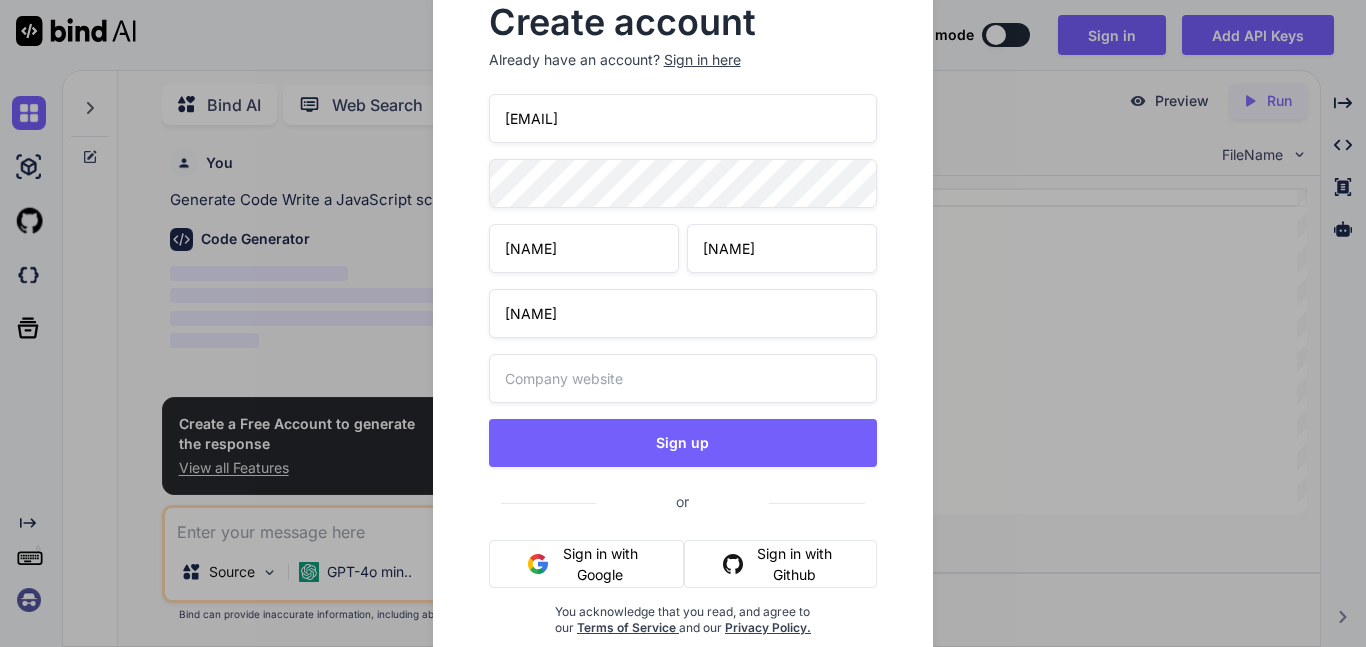type on "[NAME]" 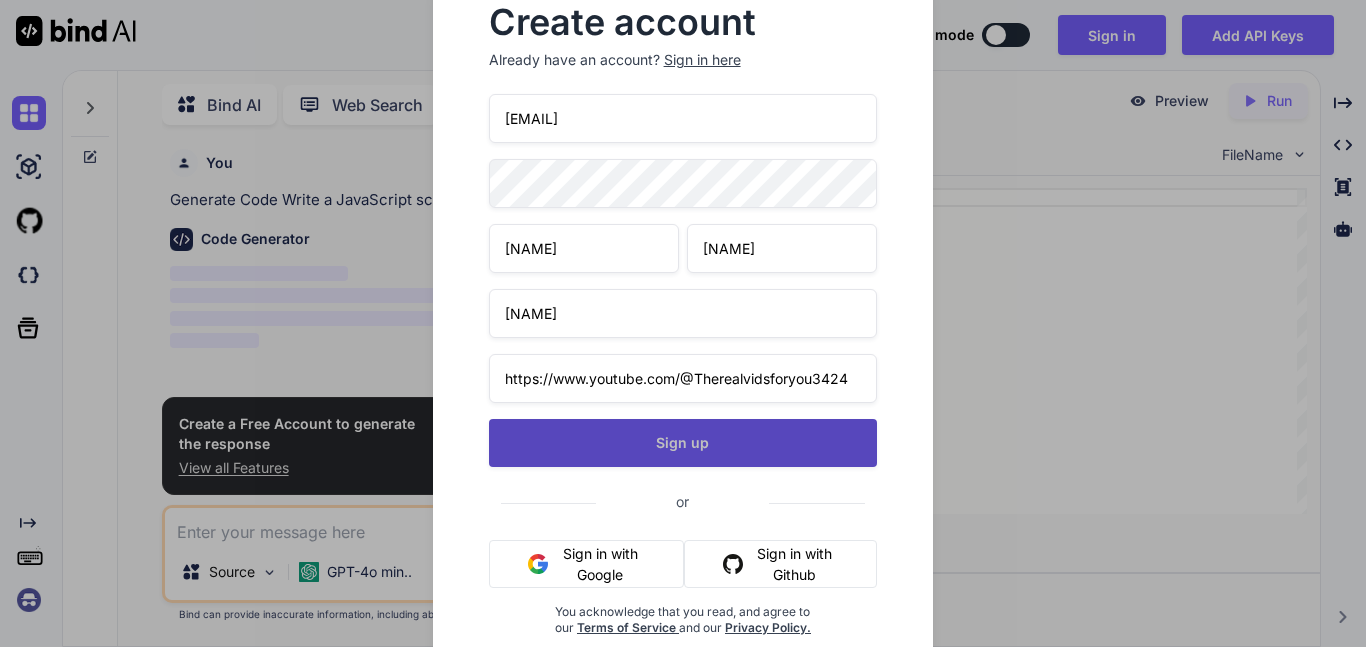 click on "Sign up" at bounding box center (683, 443) 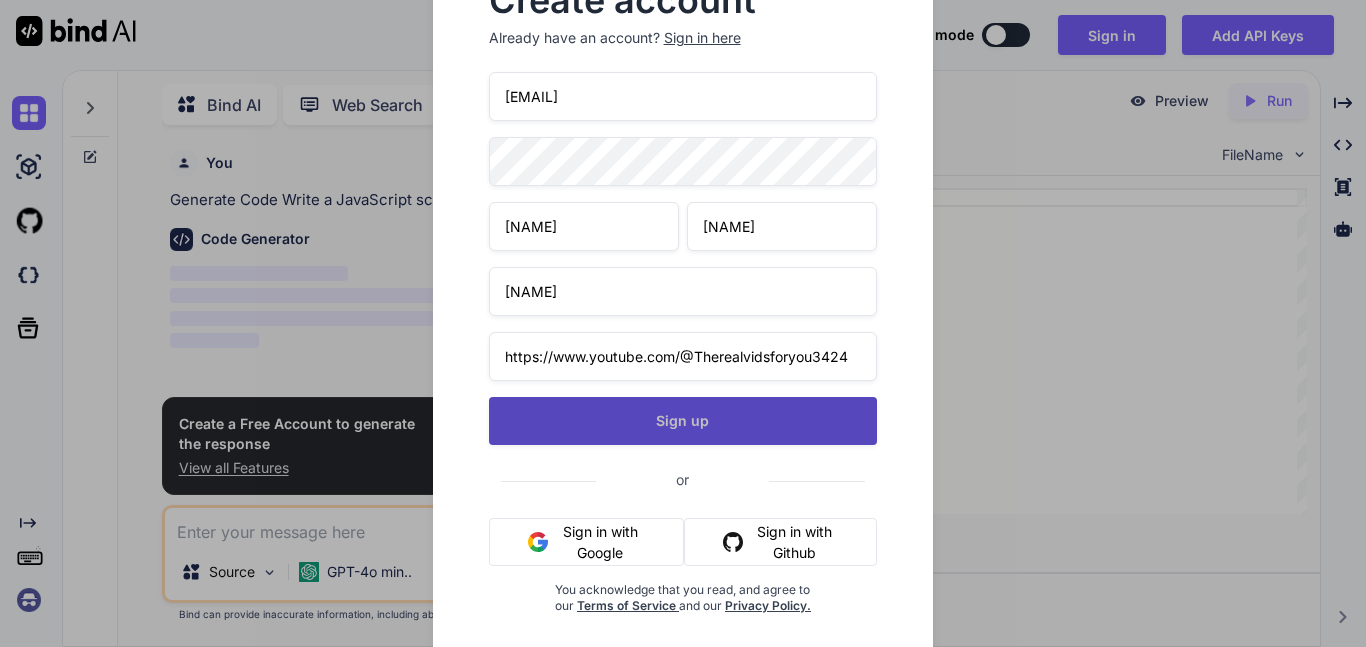 scroll, scrollTop: 0, scrollLeft: 0, axis: both 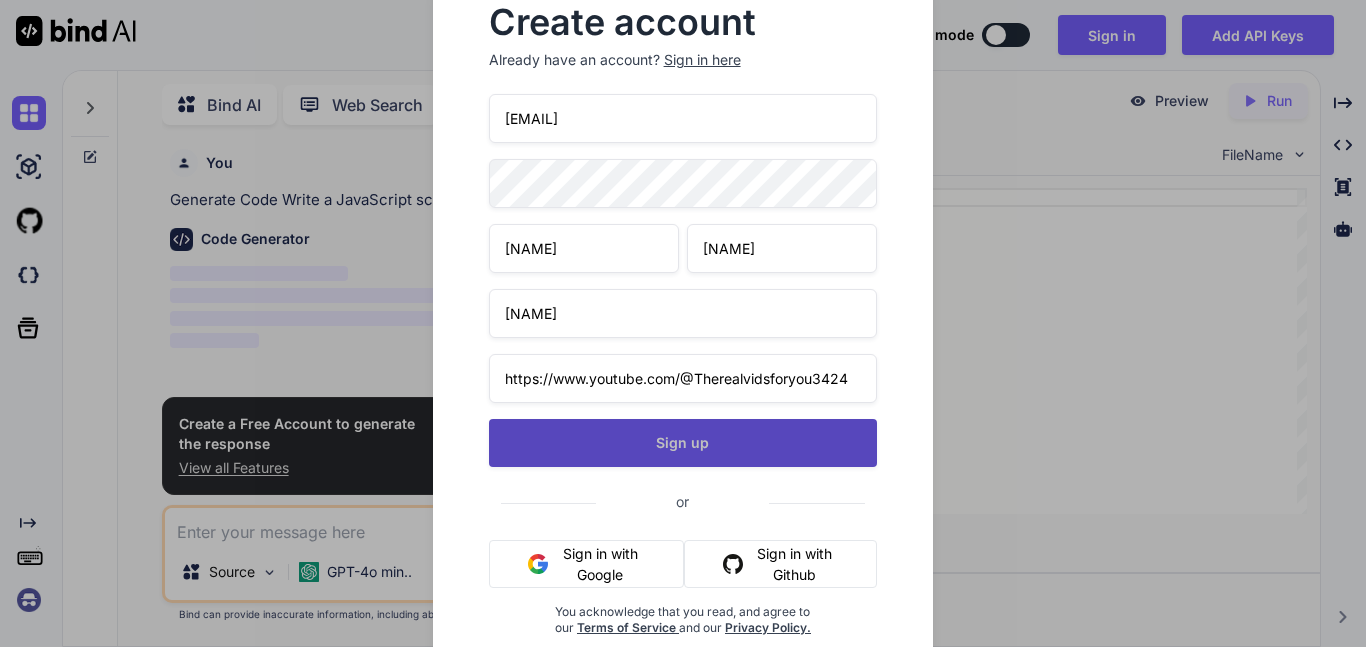 click on "Sign up" at bounding box center (683, 443) 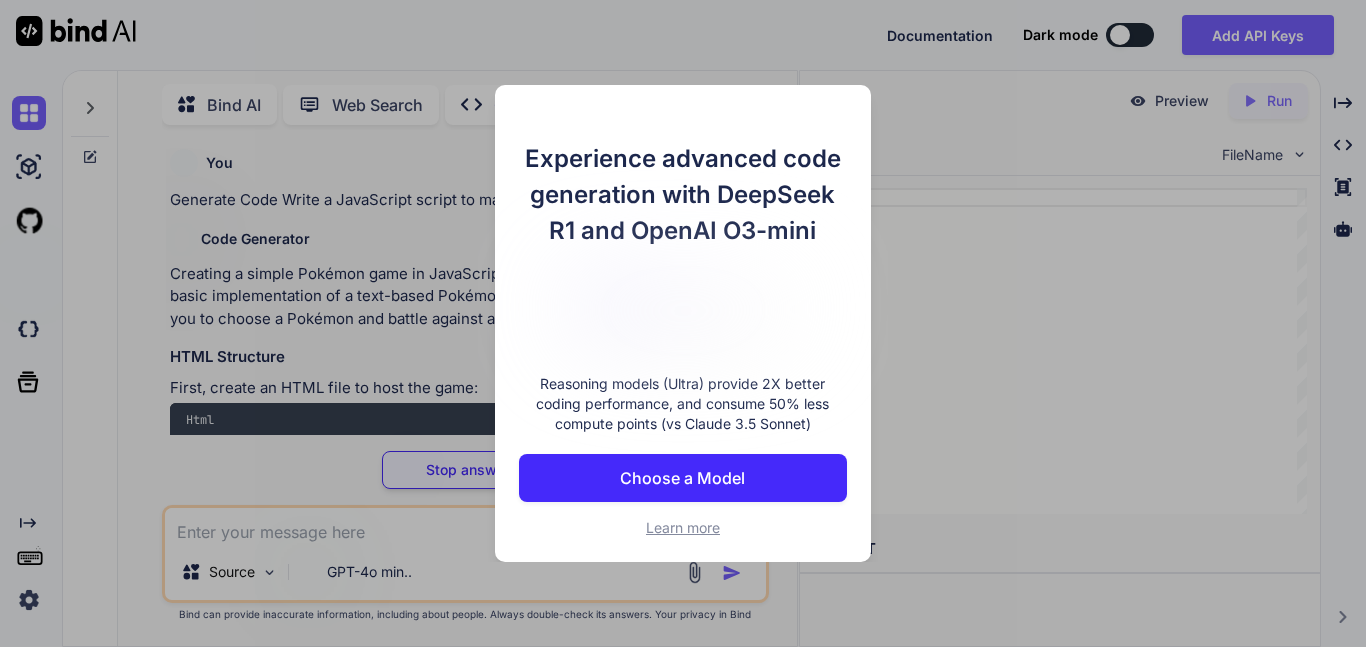 type on "x" 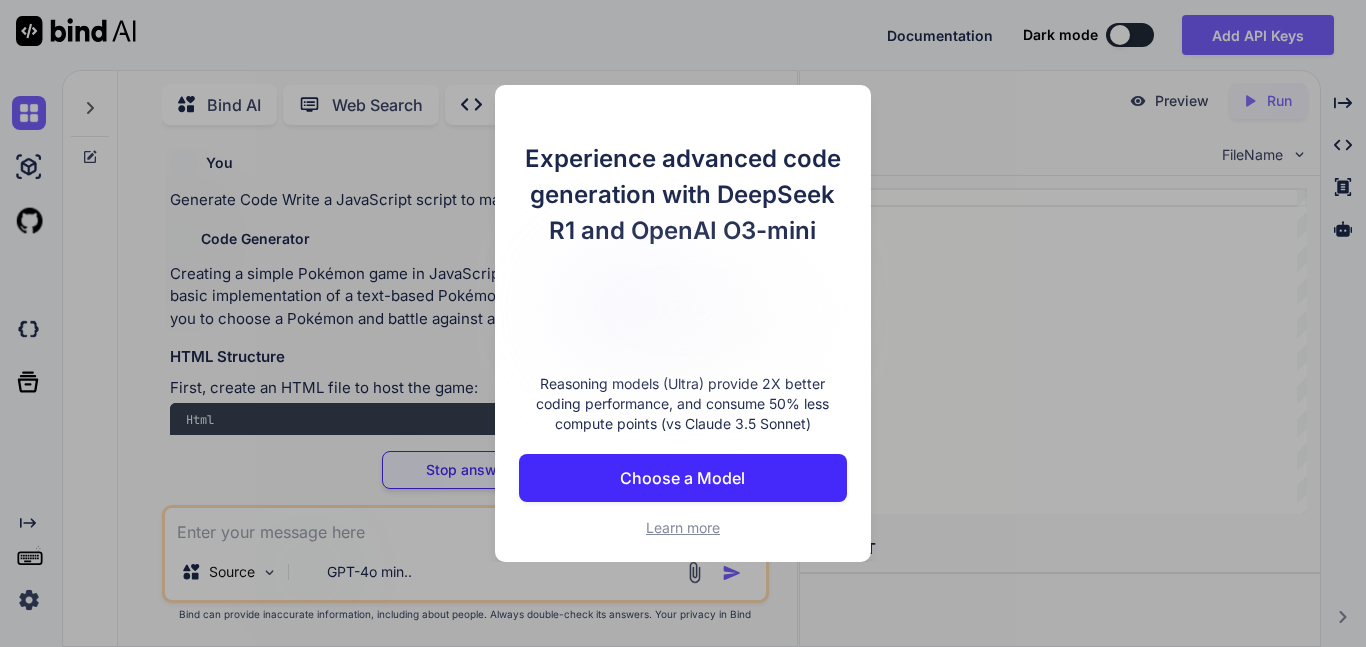 type on "<button class="button" id="attack-button">Attack</button>
<div id="battle-log"></div>
</div>
<script src="pokemonGame.js"></script>
</body>
</html>" 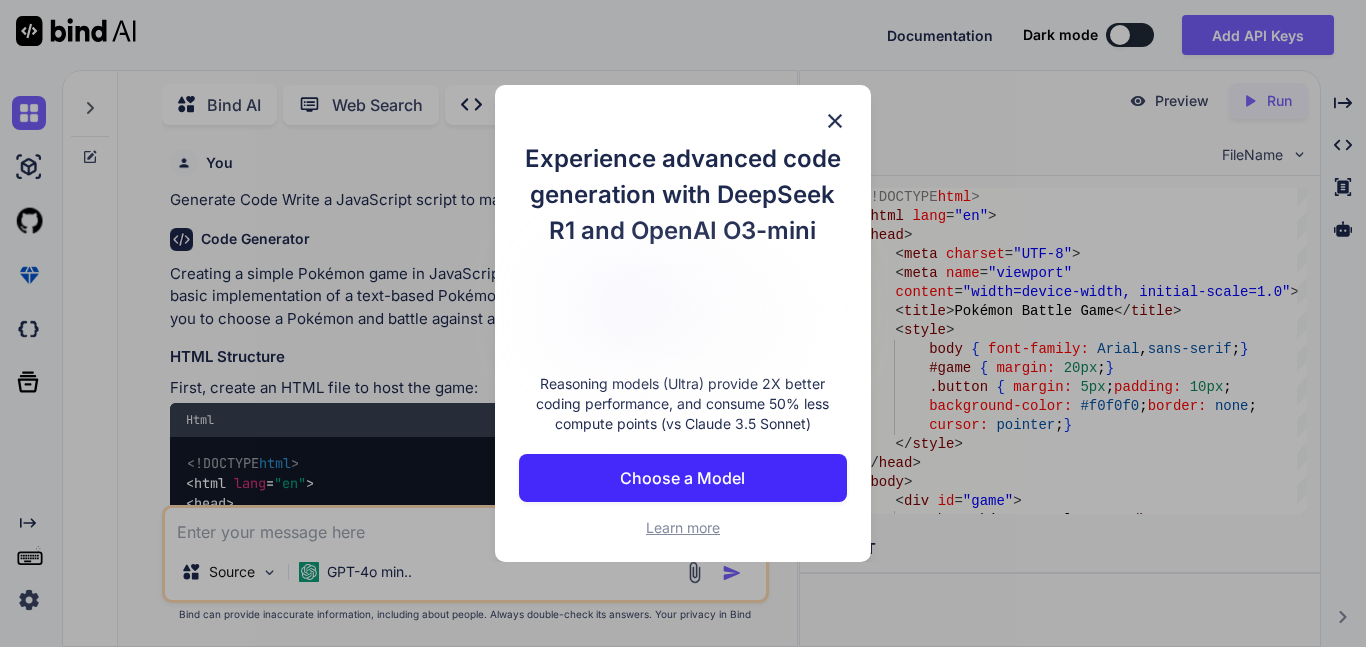 click at bounding box center (835, 121) 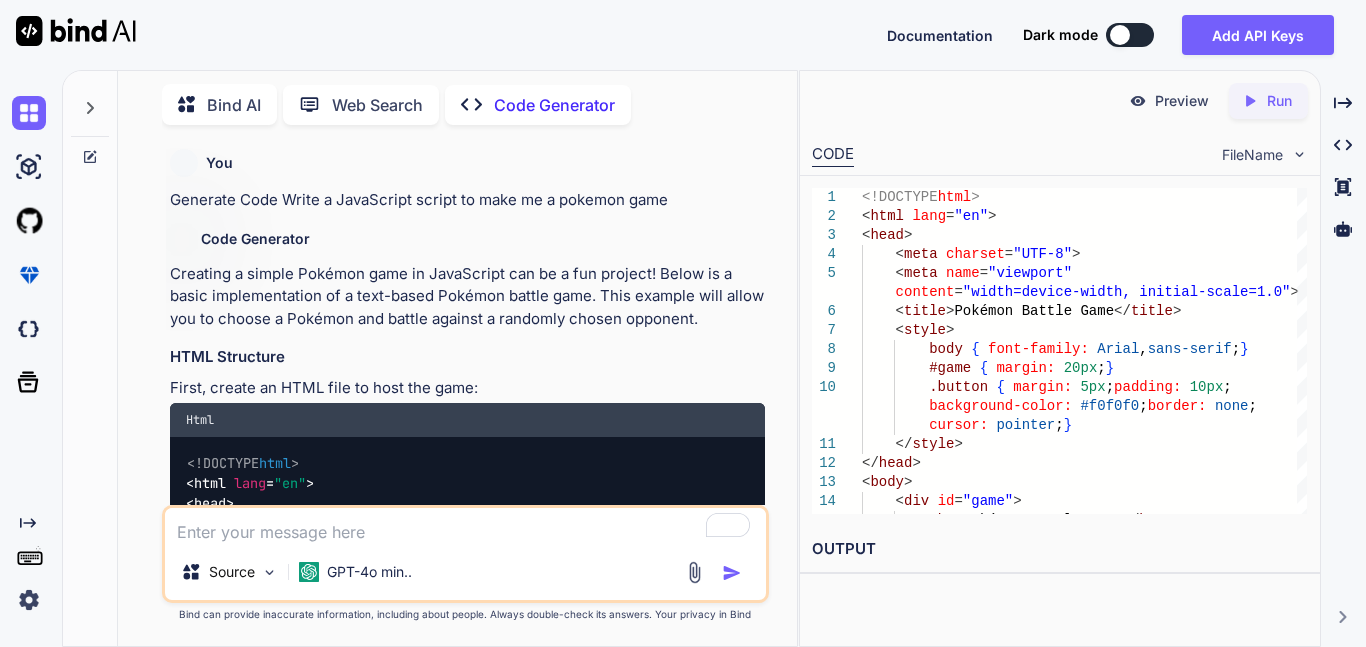 type on "x" 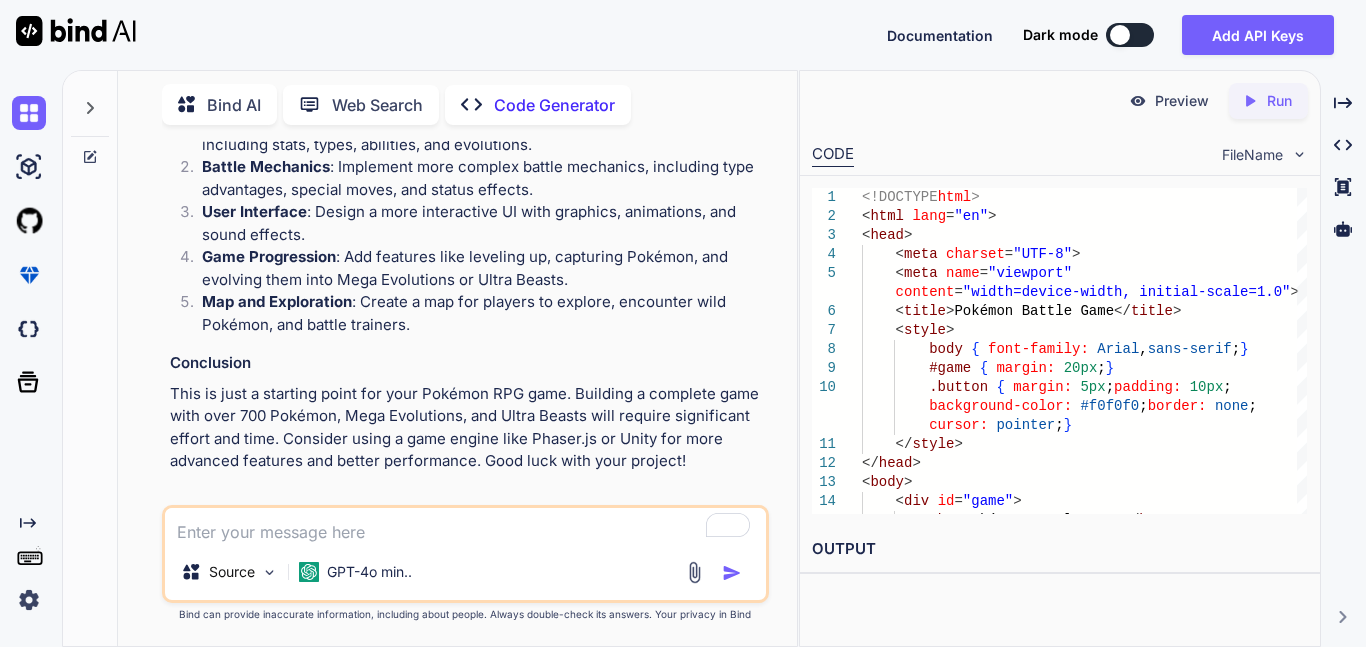 click at bounding box center (465, 526) 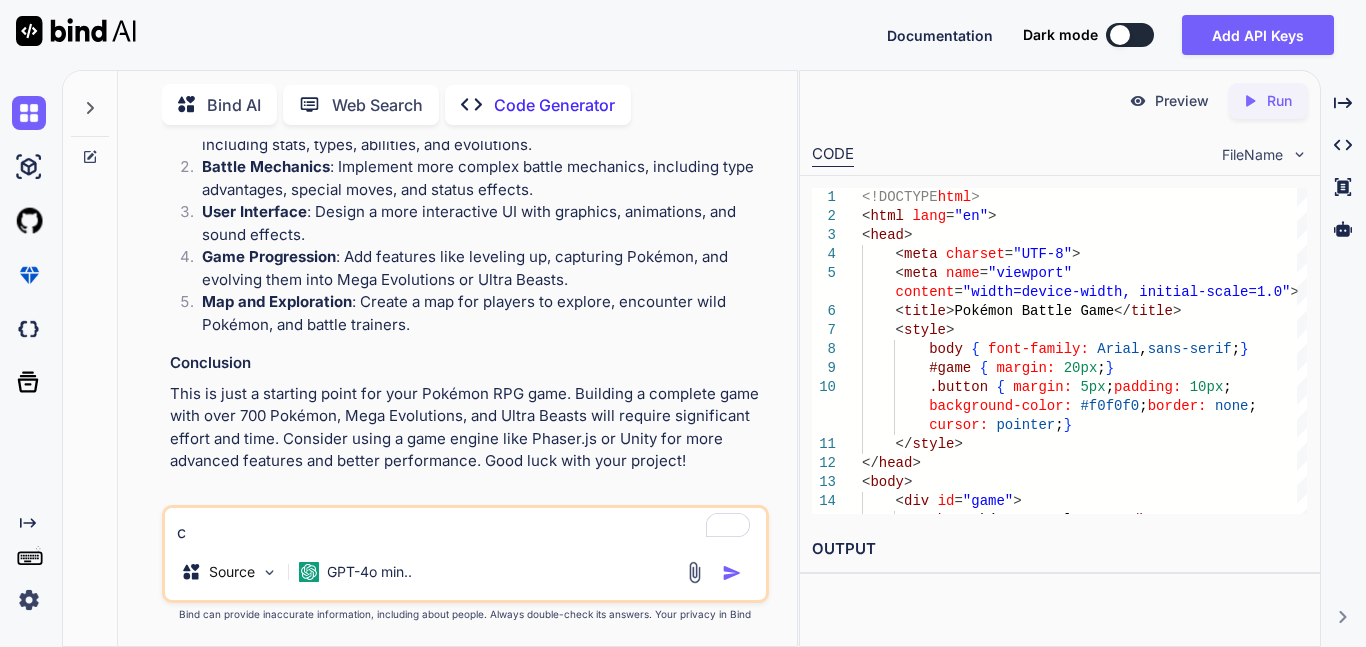 type on "x" 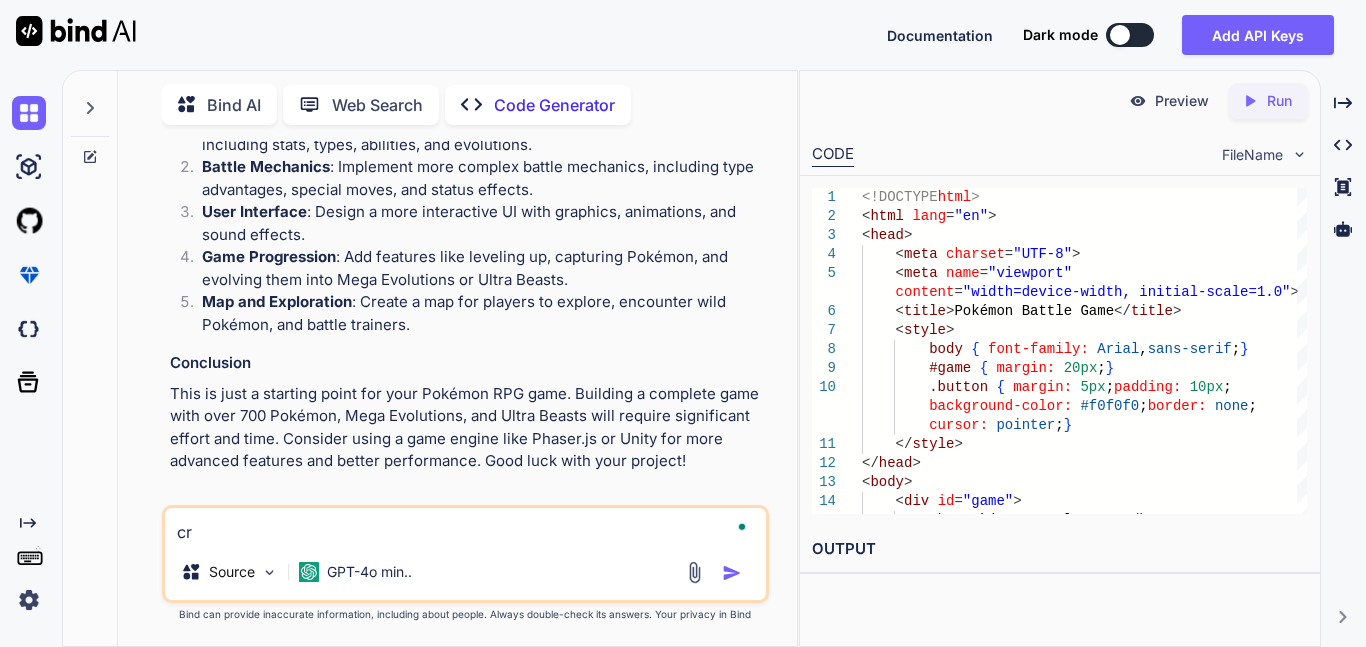 type on "cre" 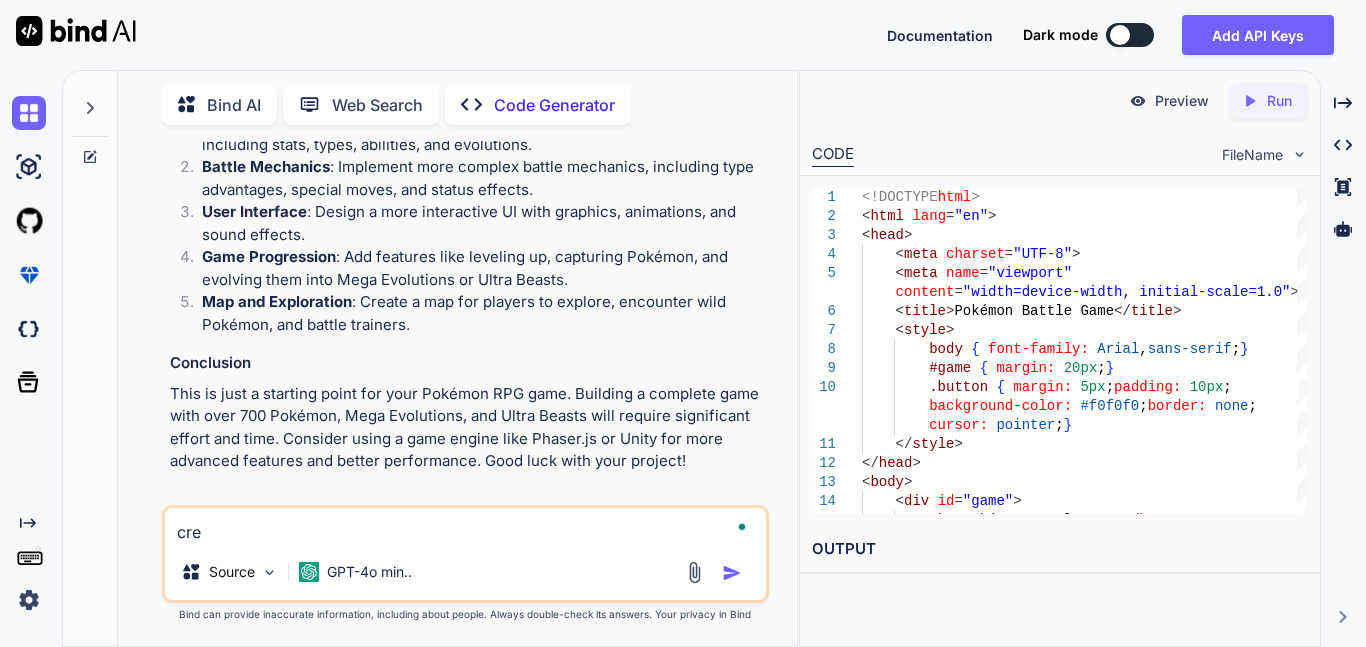 type on "crea" 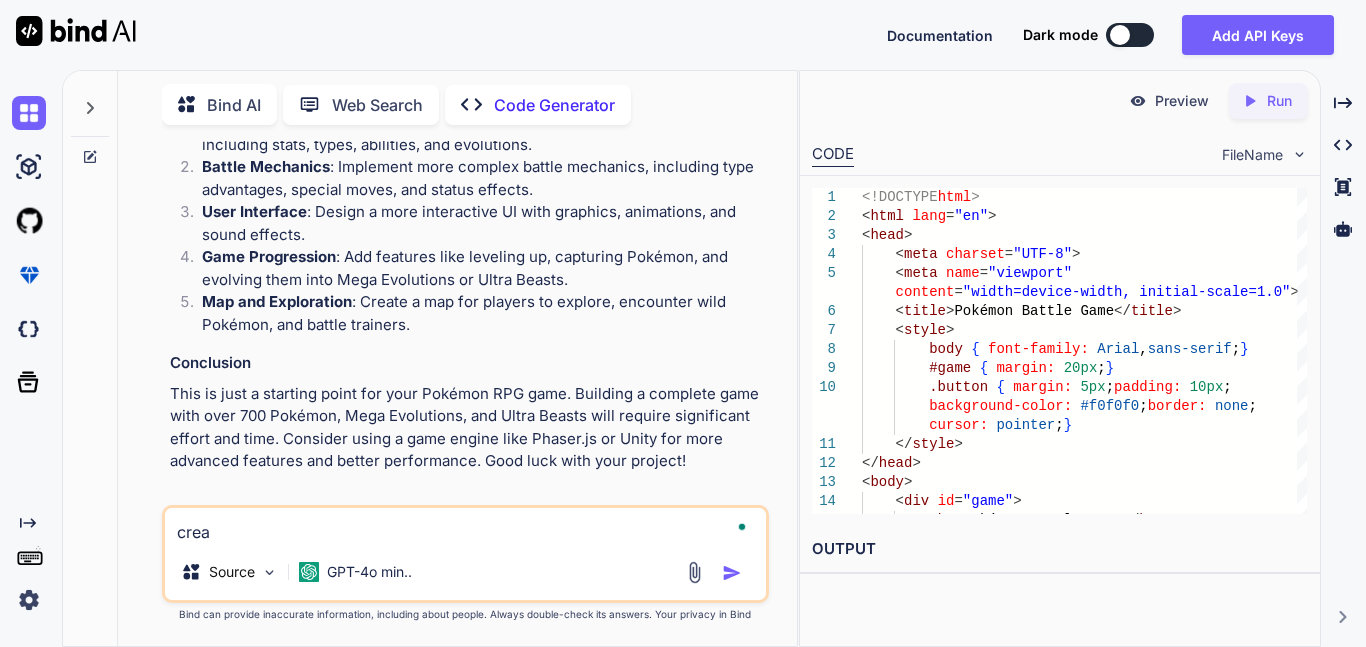 type on "creat" 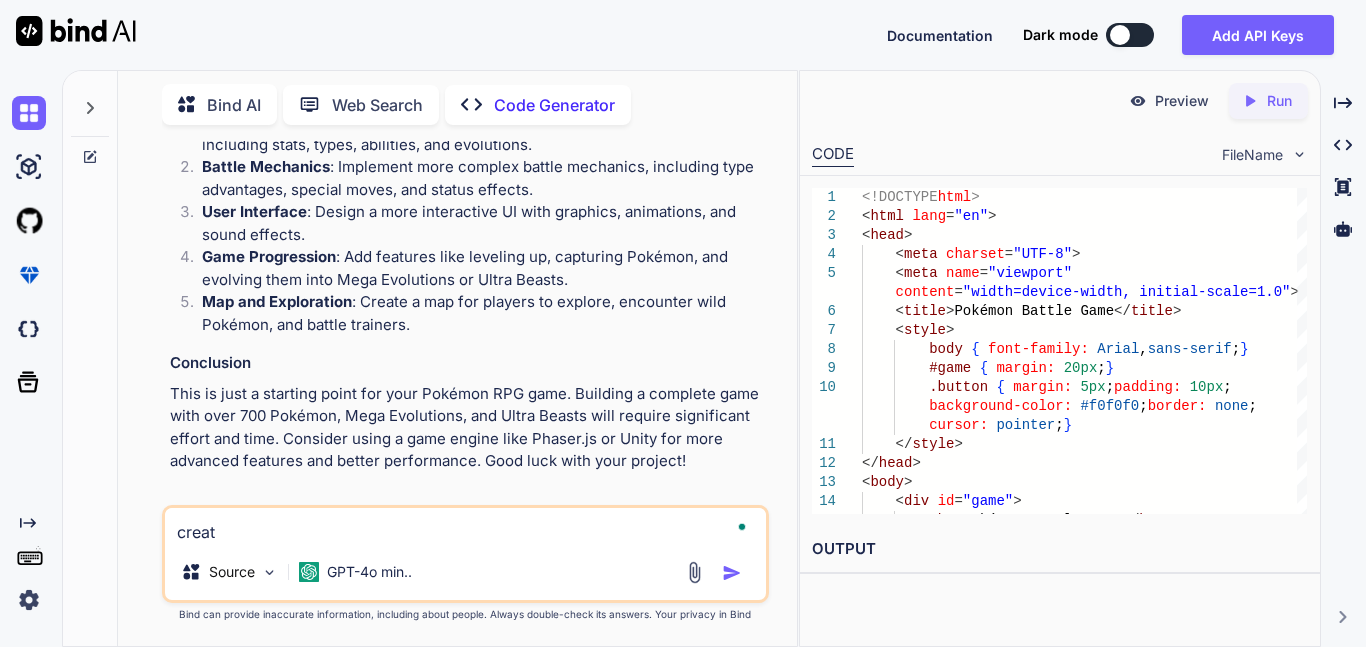 type on "create" 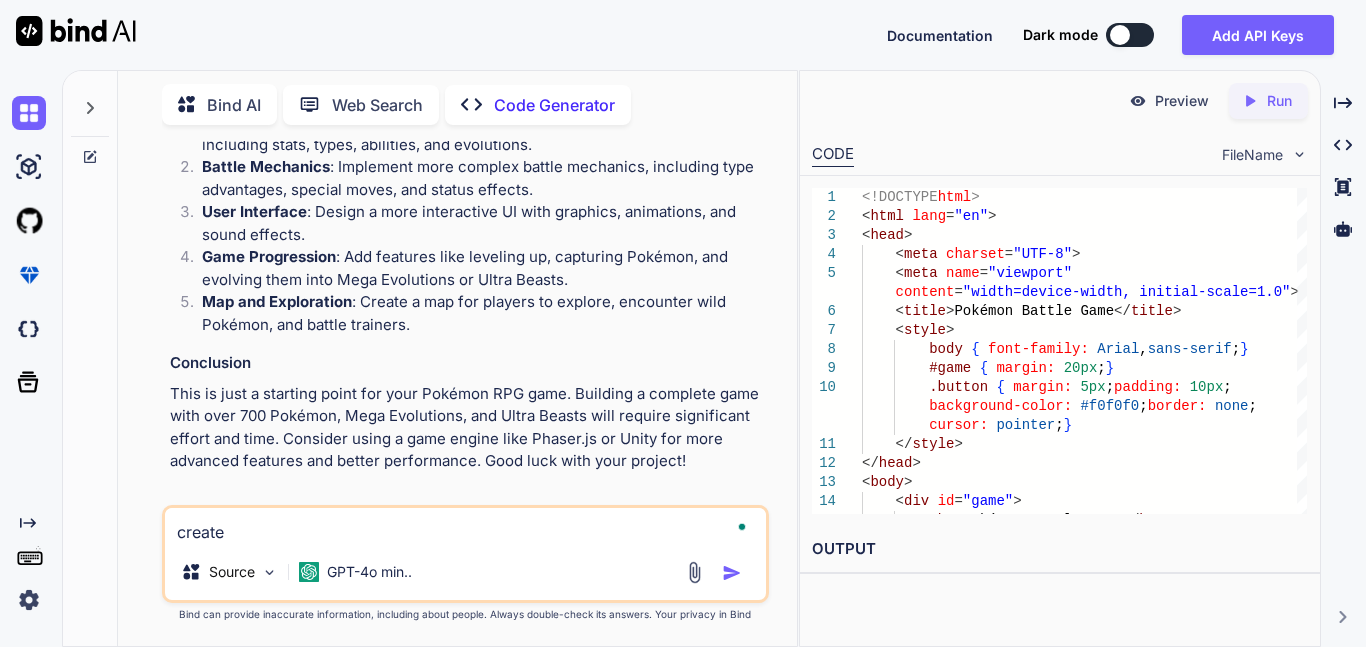 type on "create" 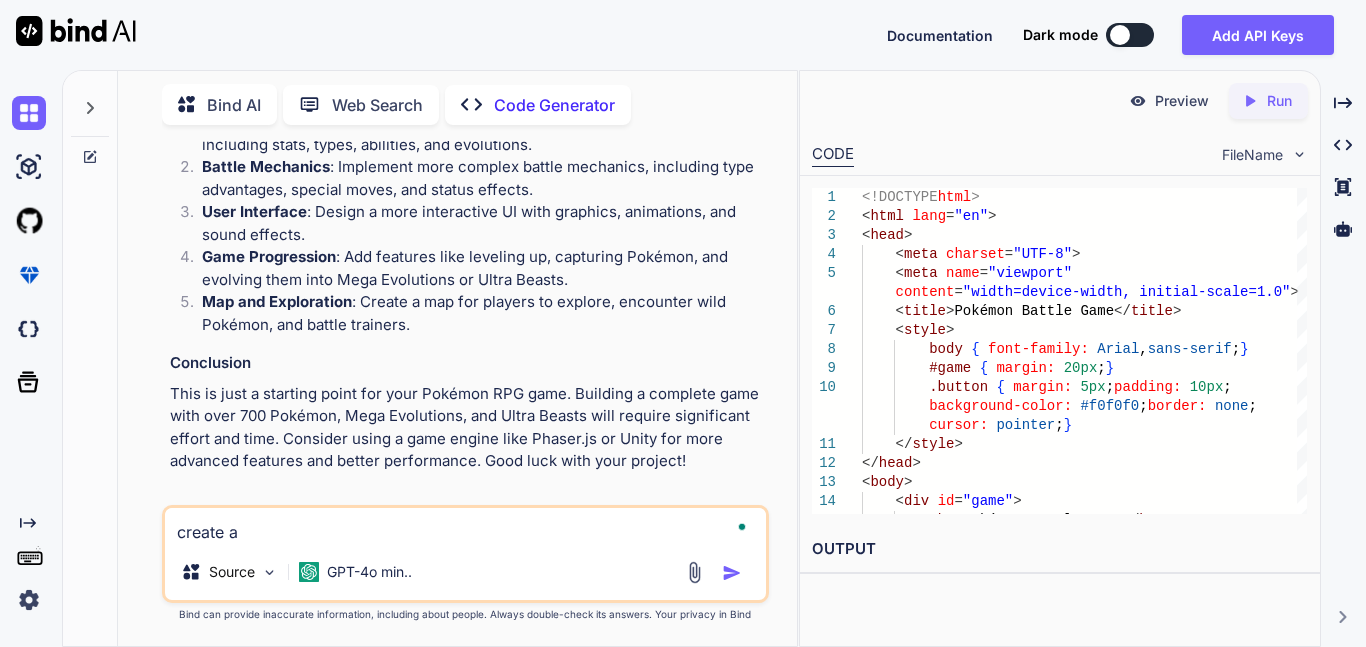 type on "create a" 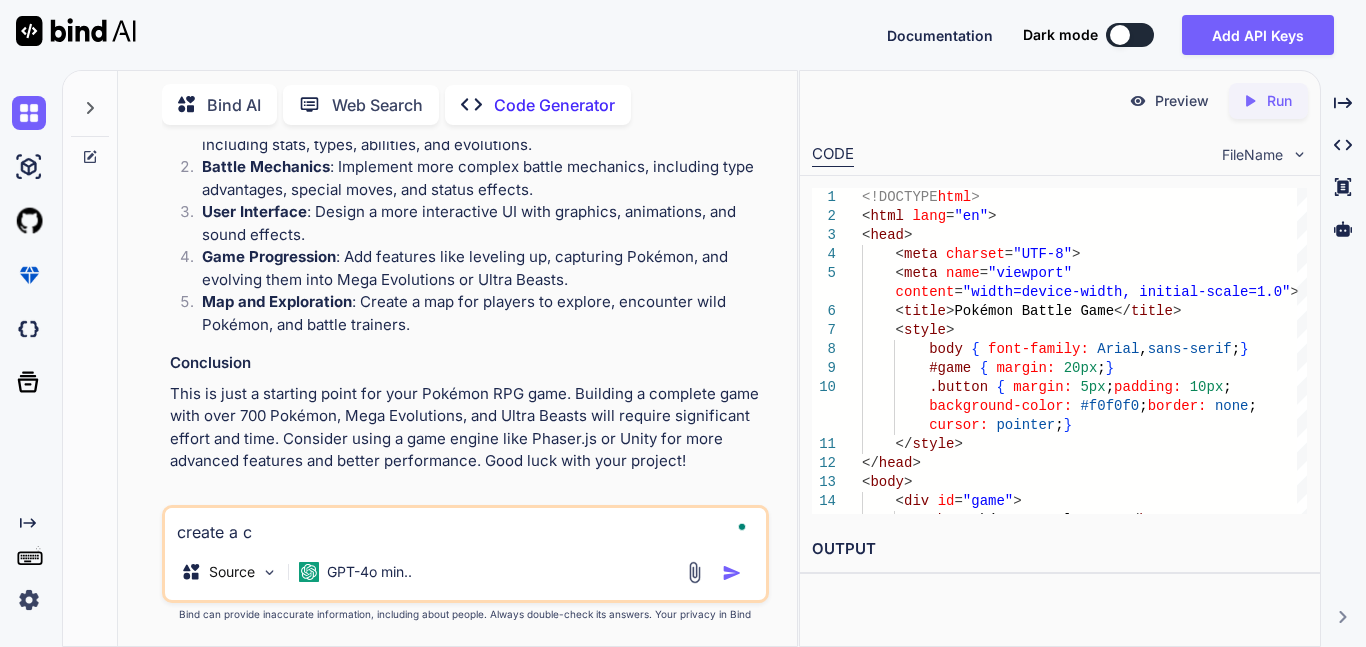 type on "create a co" 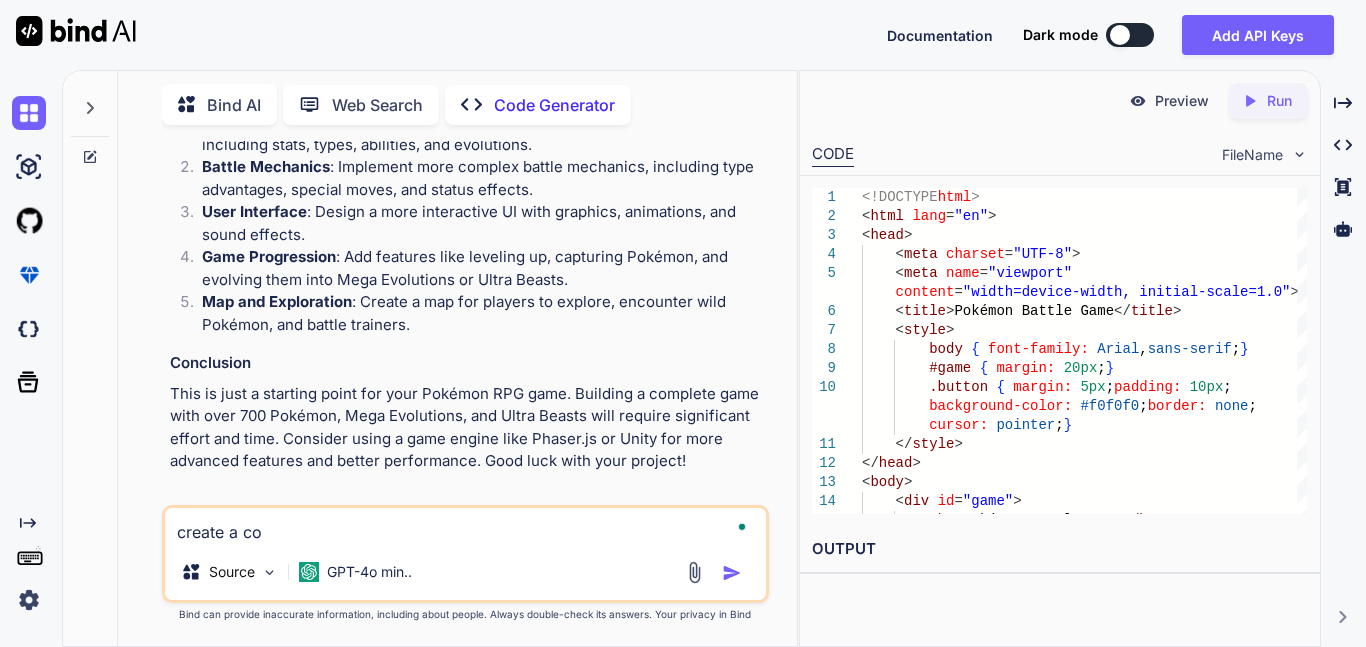 type on "x" 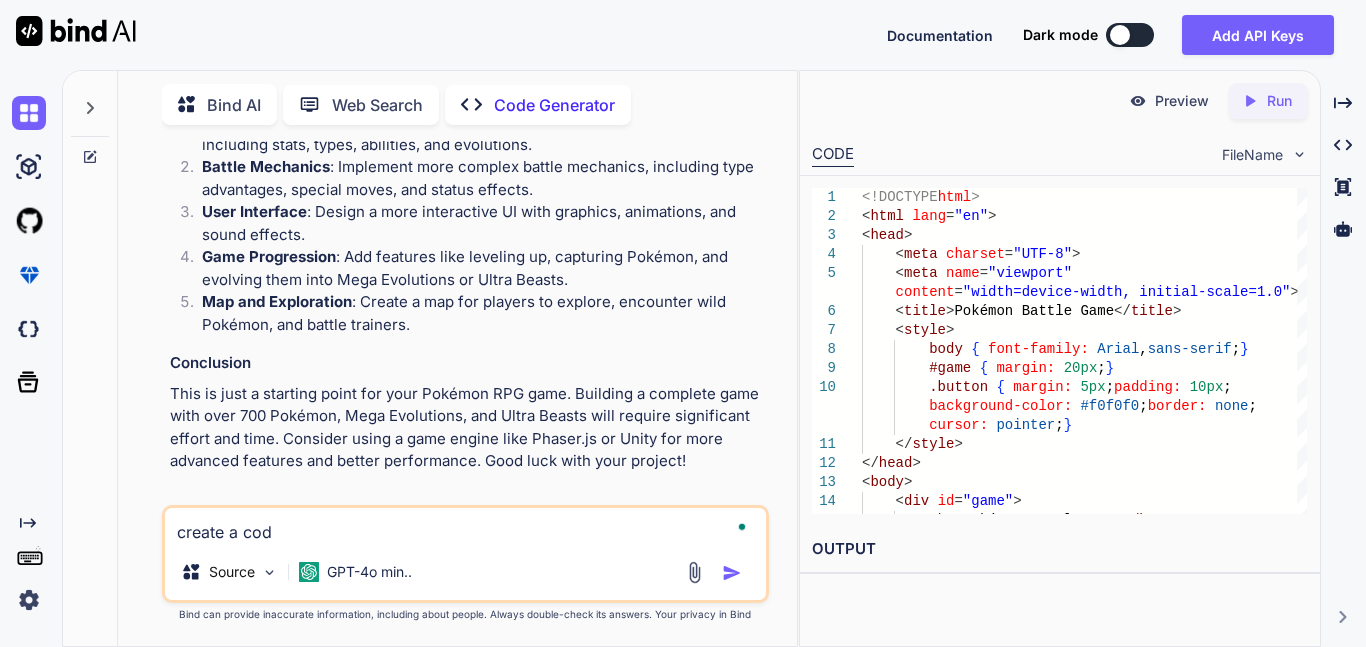 type on "create a code" 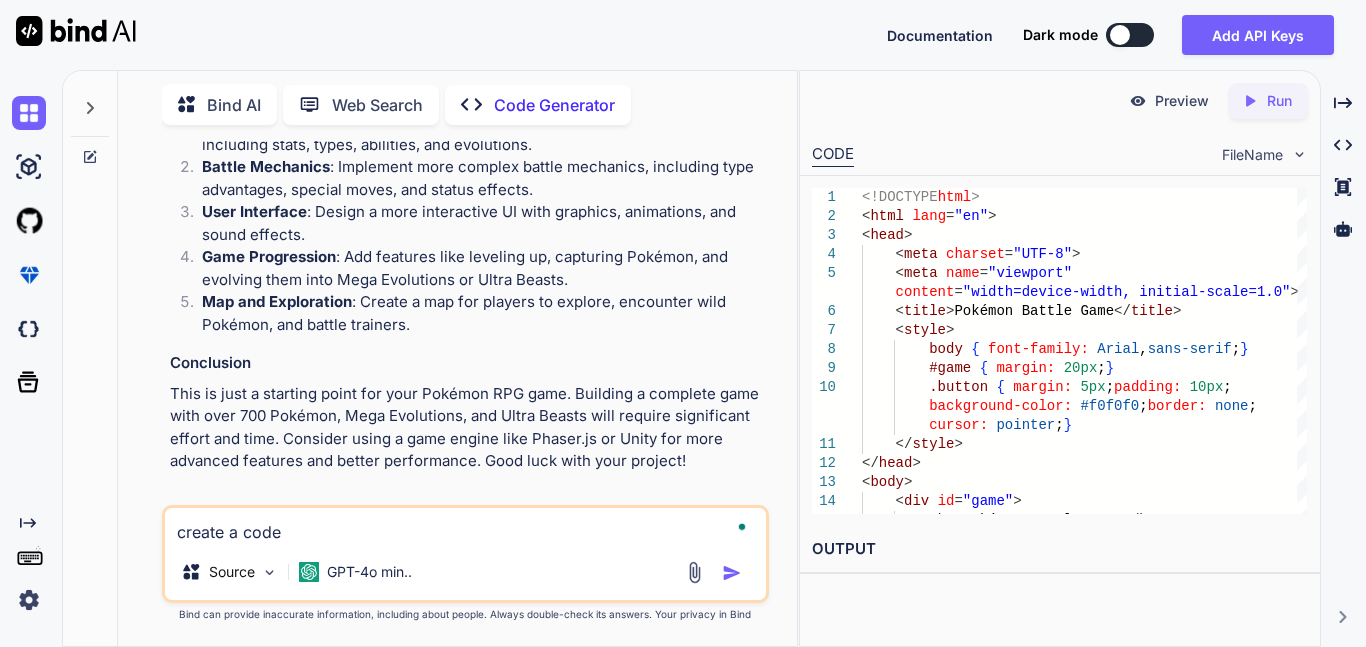 type on "create a code" 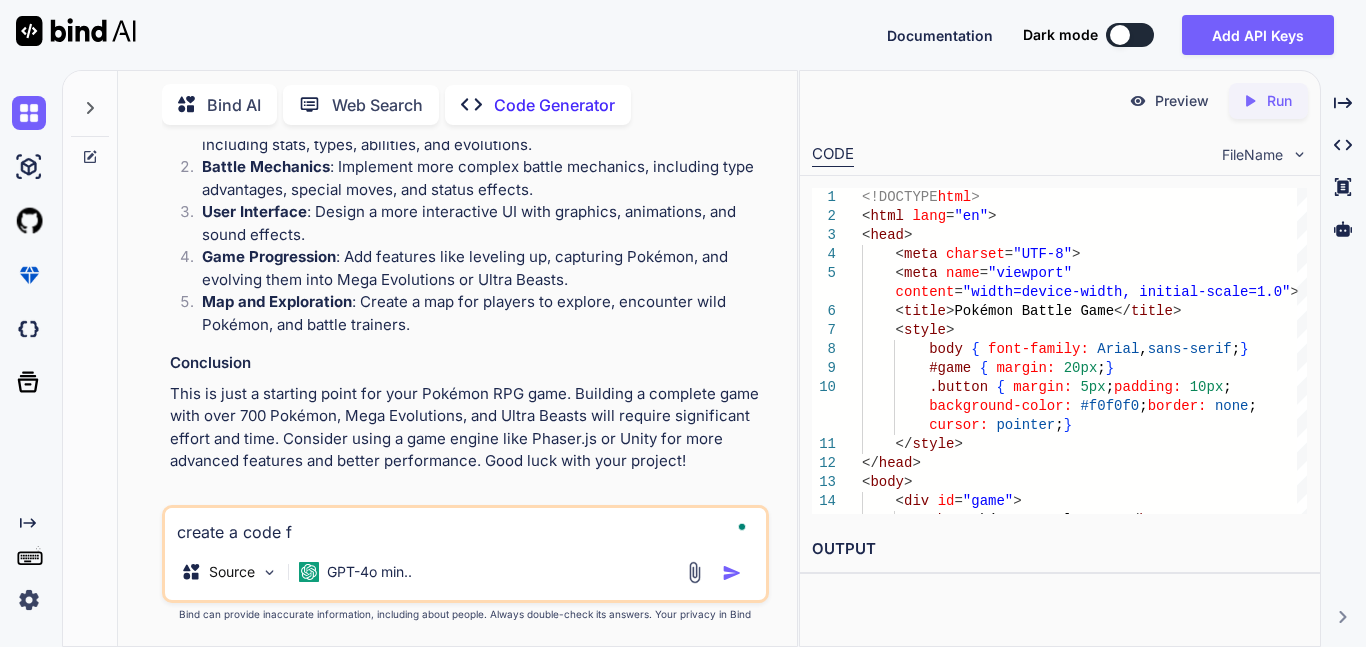 type on "create a code fo" 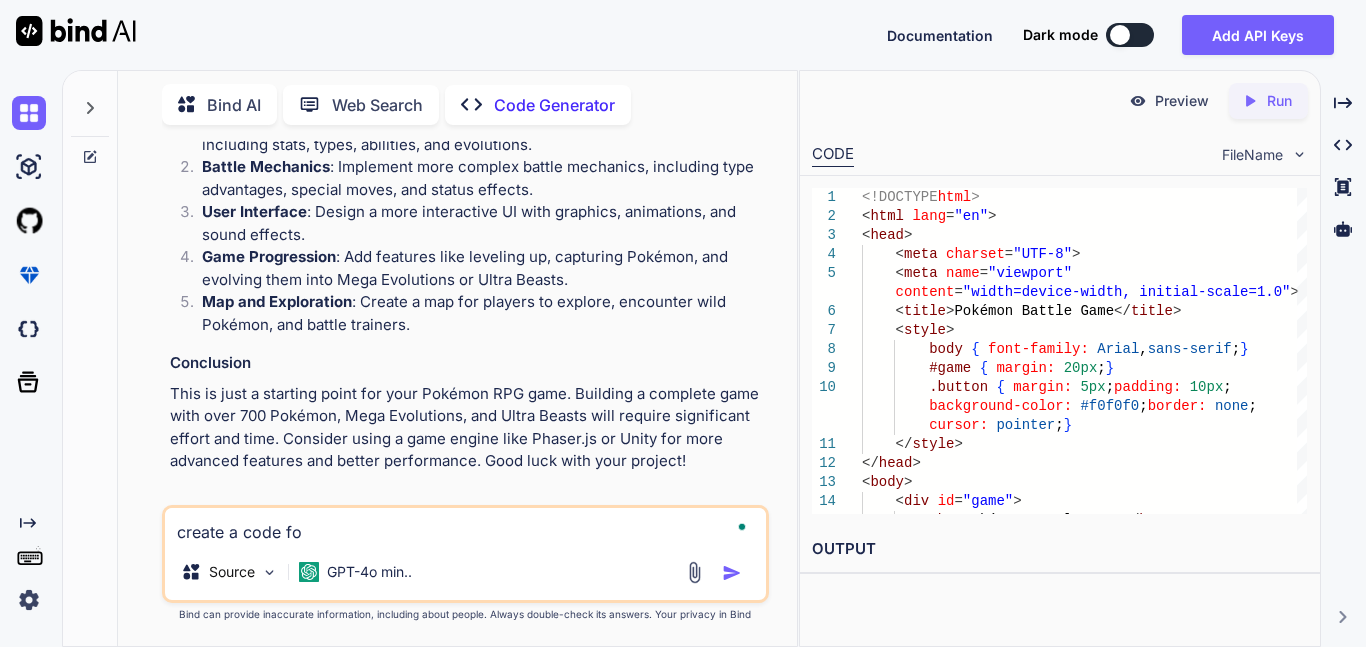 type on "create a code for" 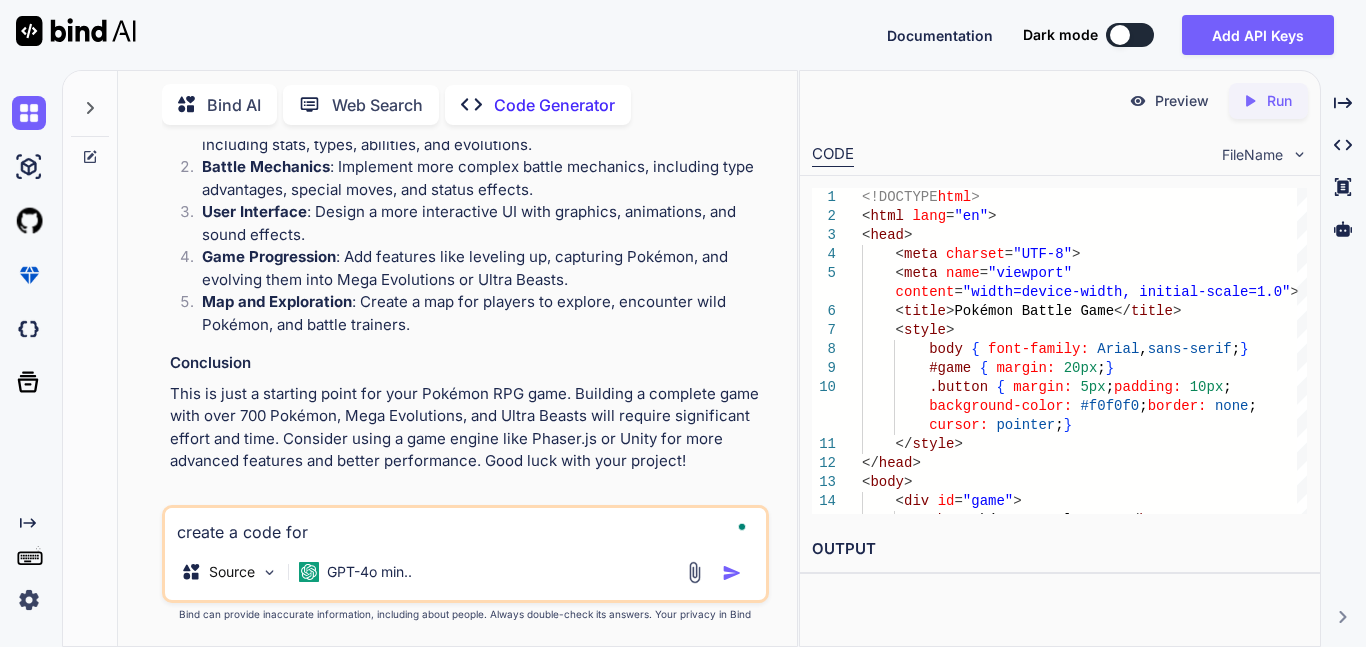 type on "create a code for" 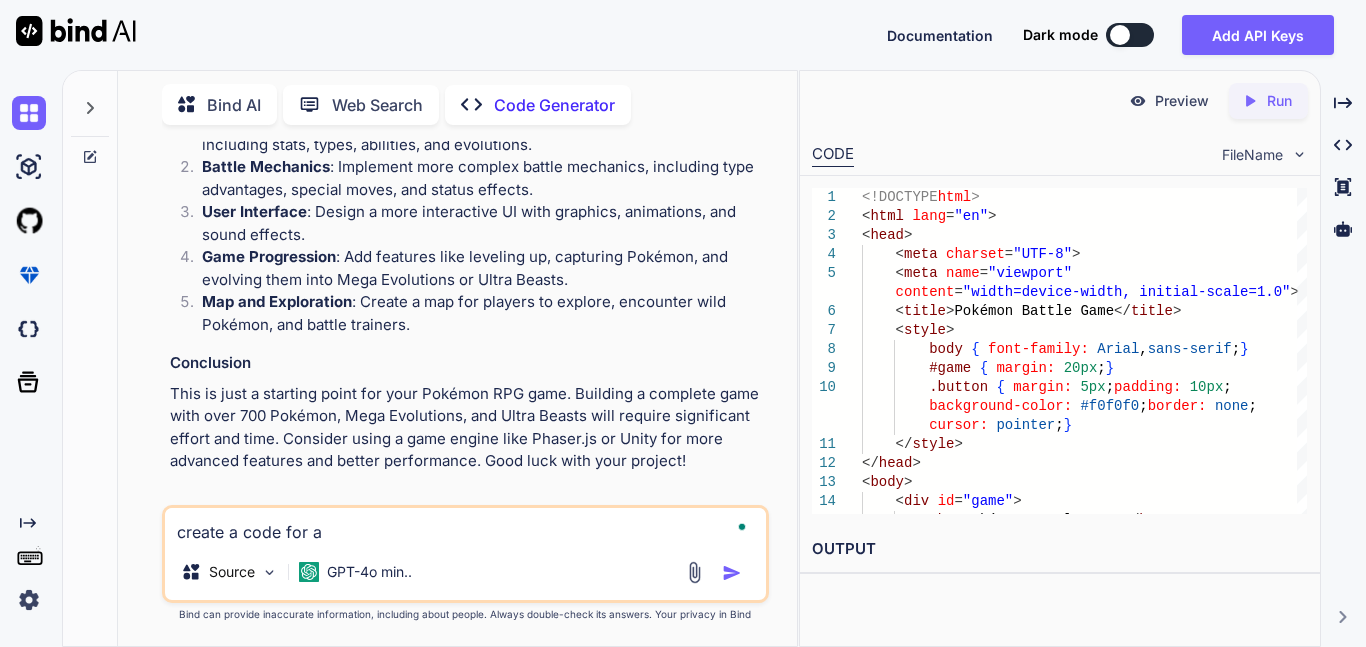 type on "create a code for an" 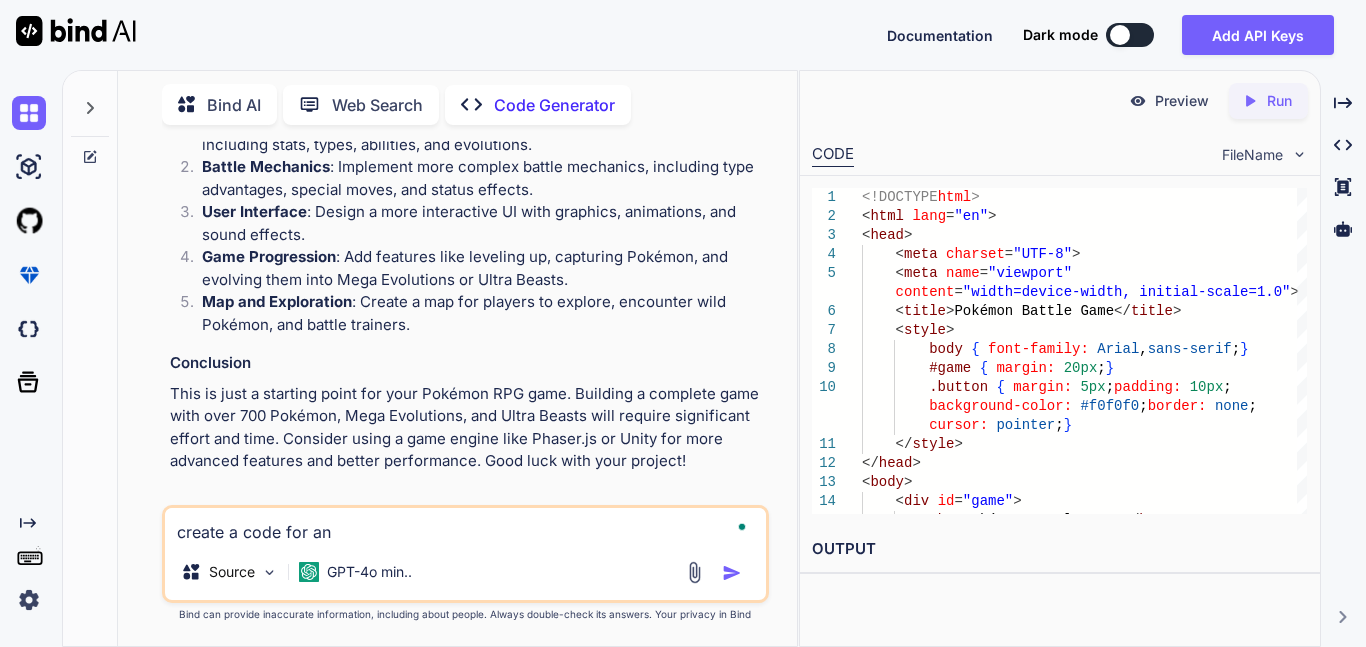 type on "x" 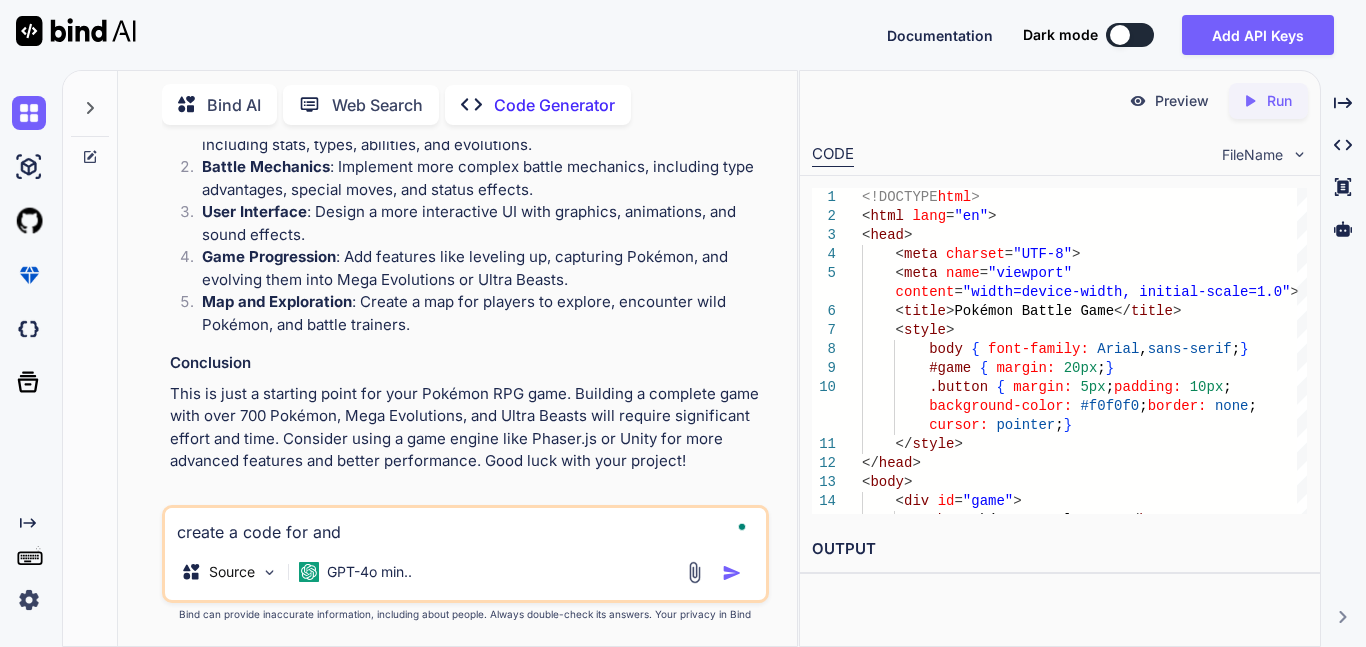 type on "create a code for an" 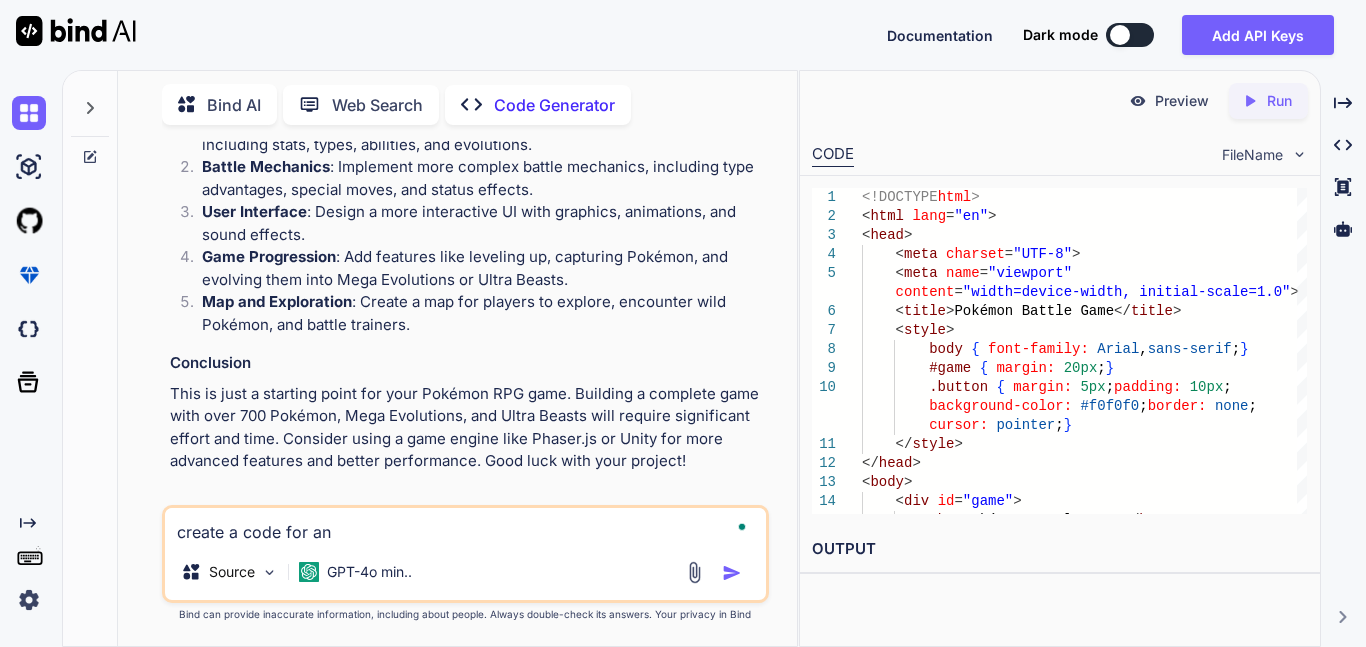 type on "create a code for a" 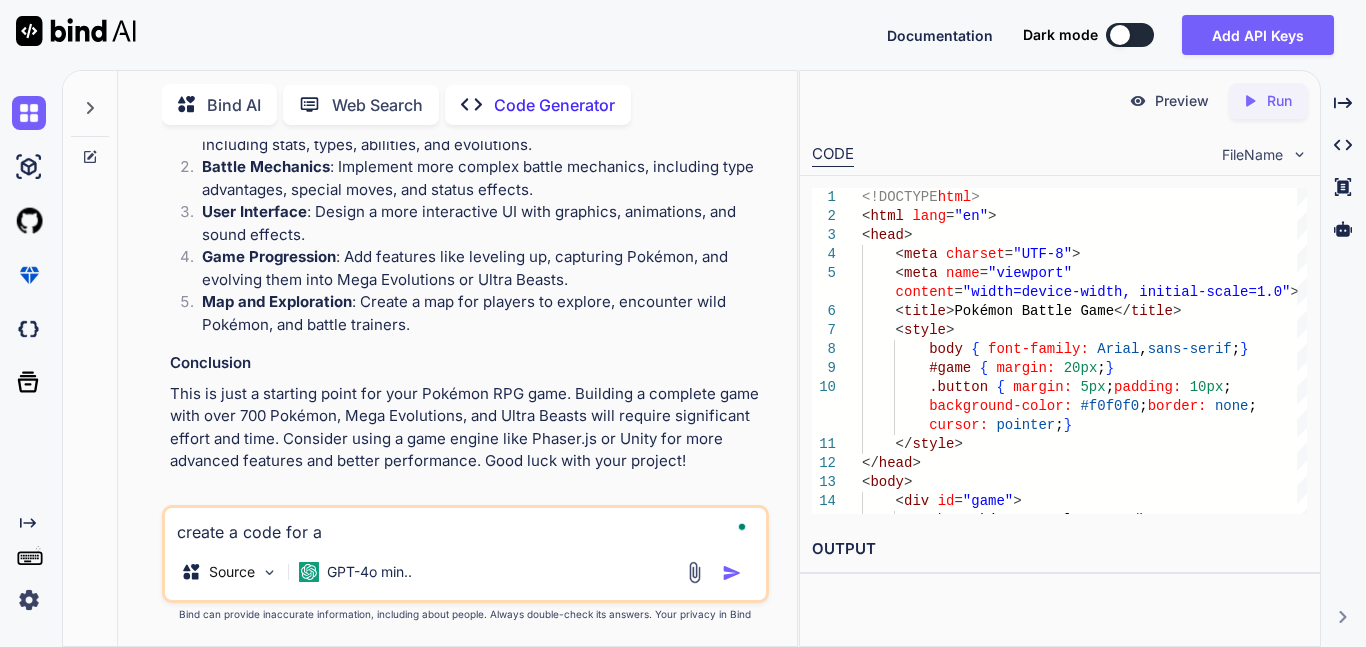 type on "create a code for" 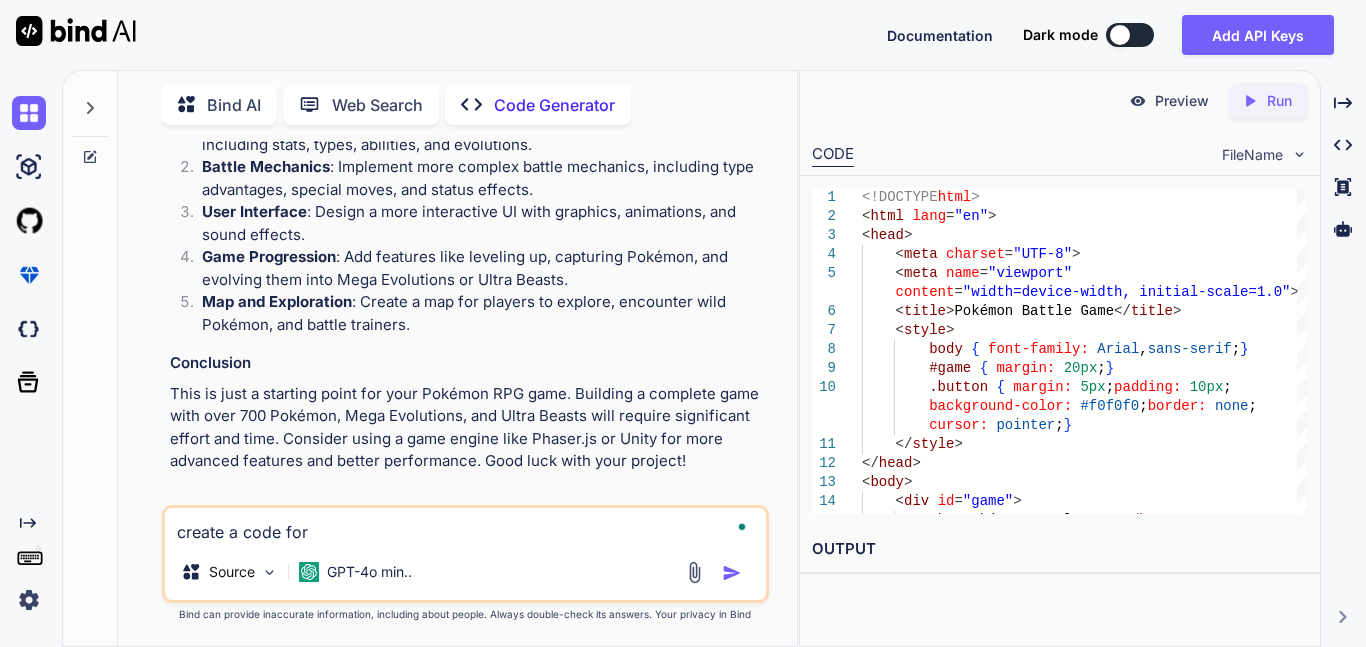 type on "x" 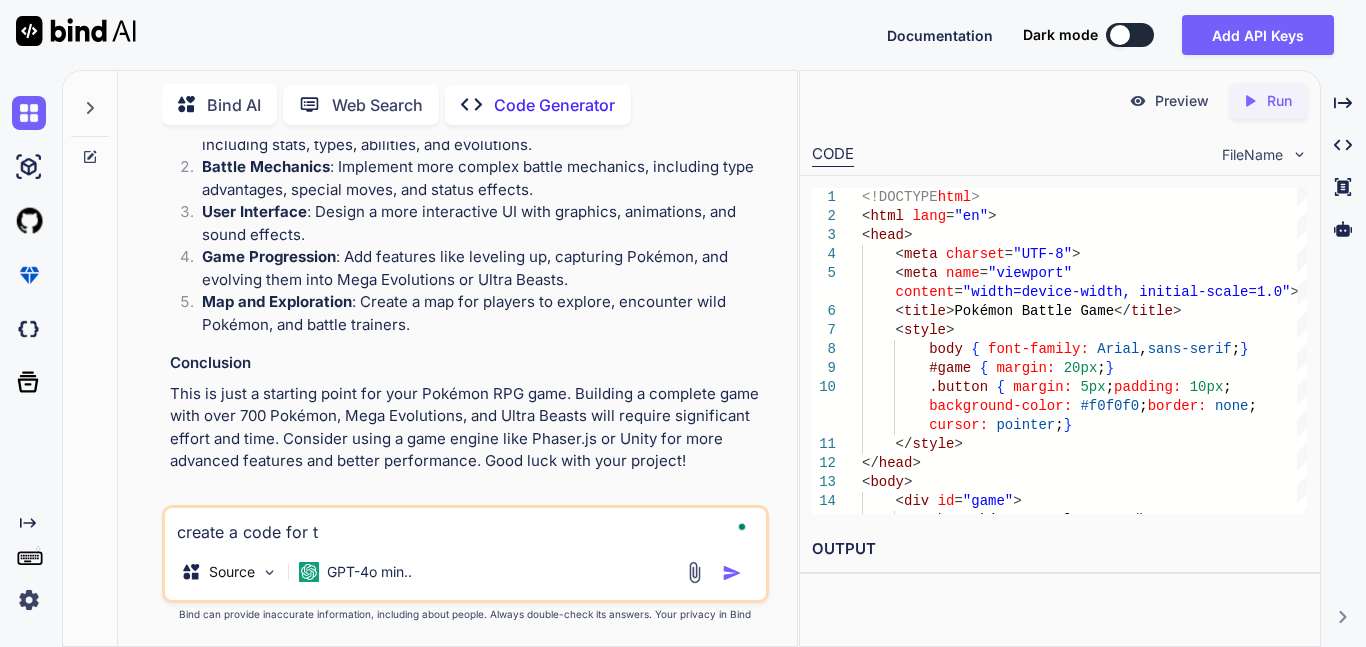type on "create a code for tr" 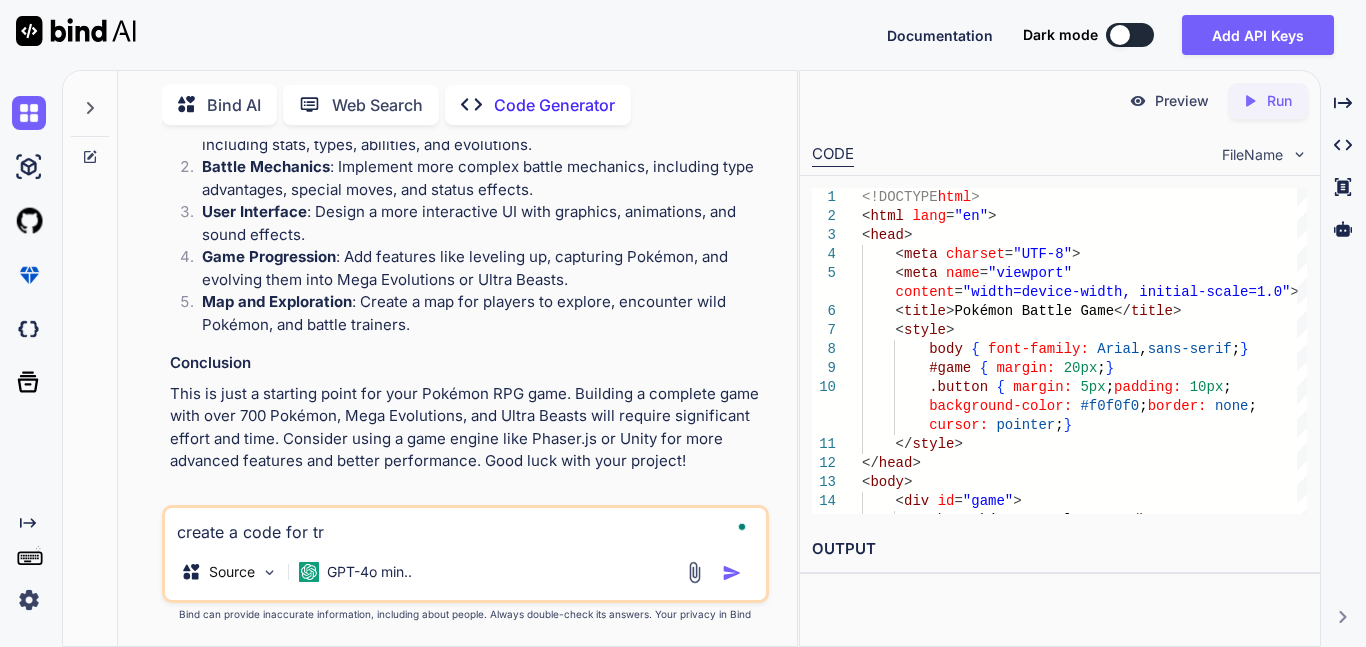 type on "create a code for tra" 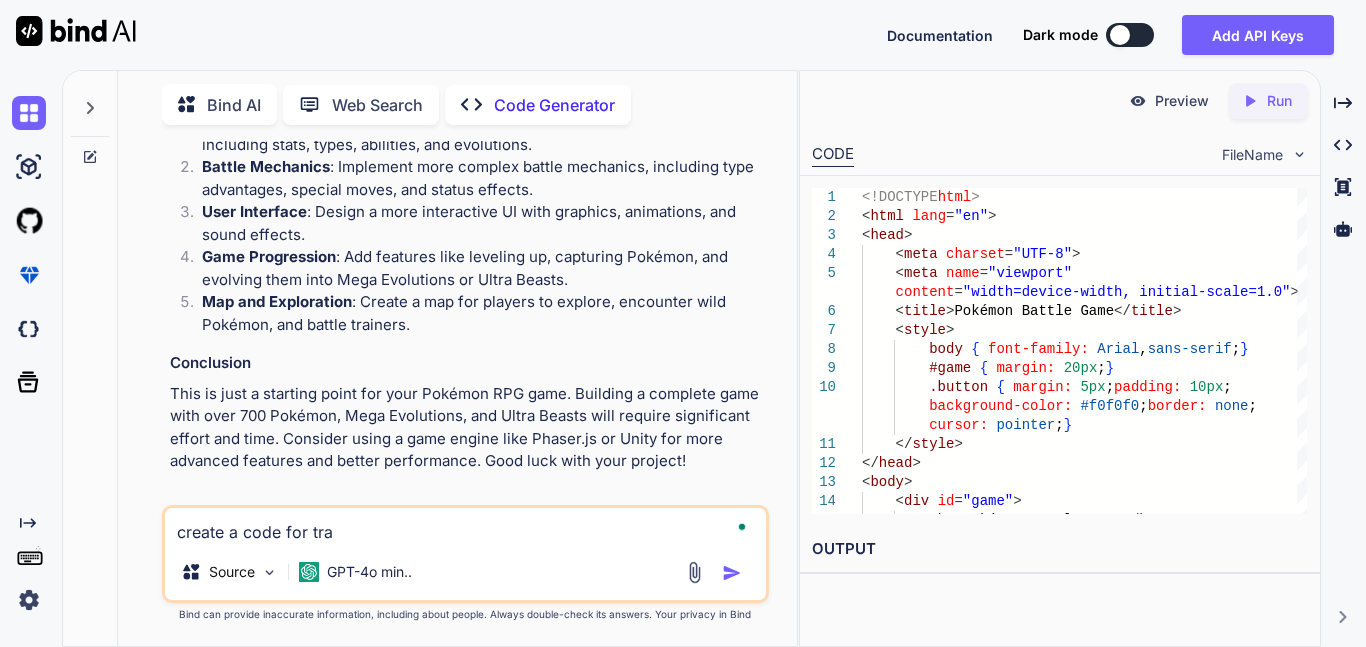type on "create a code for tran" 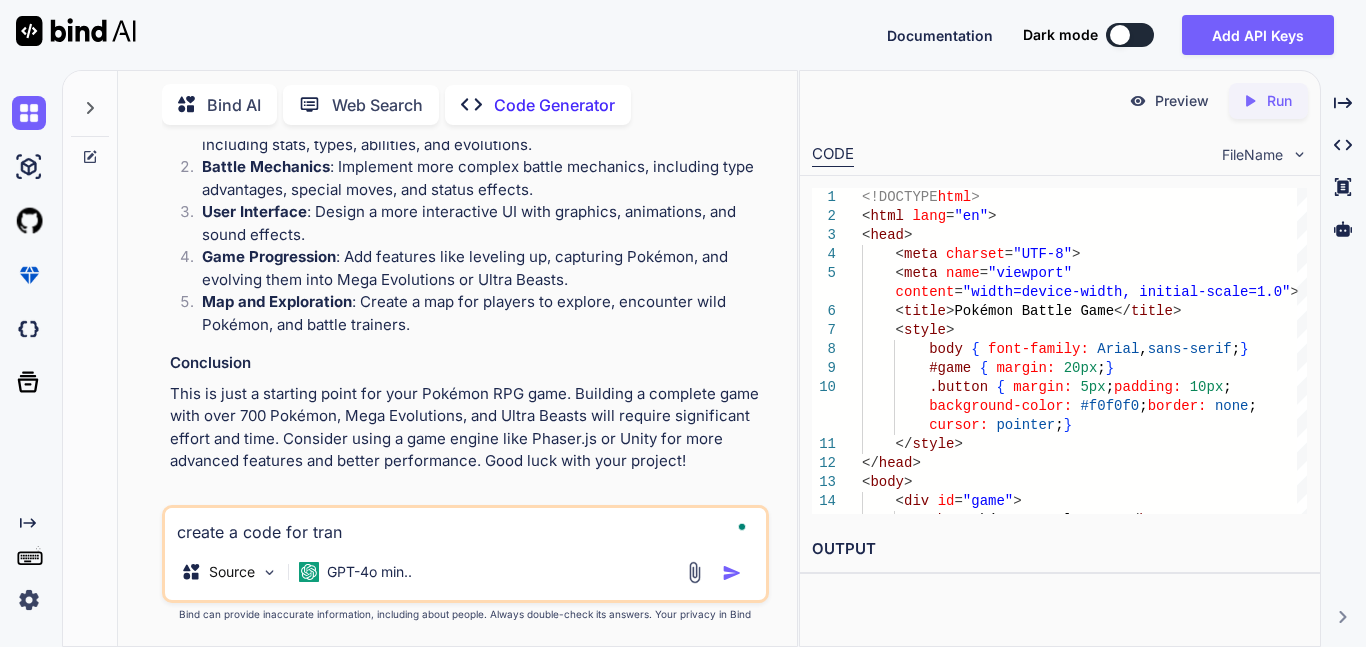 type on "create a code for trans" 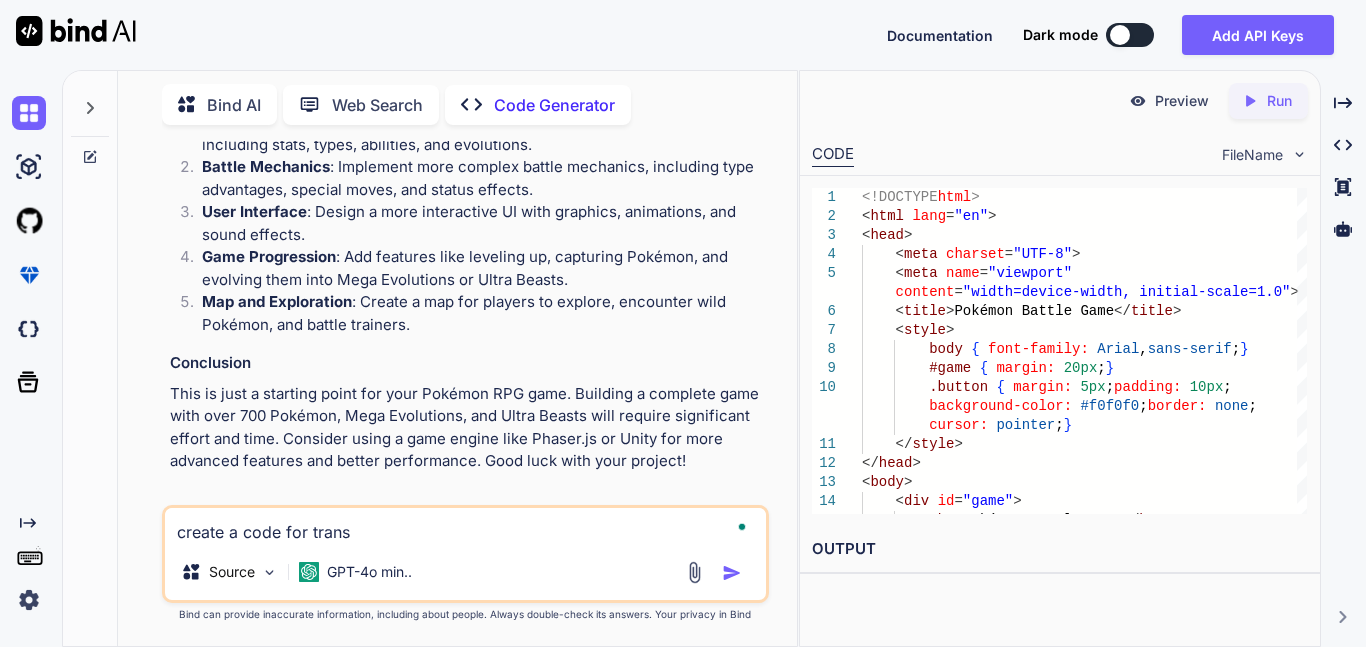 type on "create a code for transl" 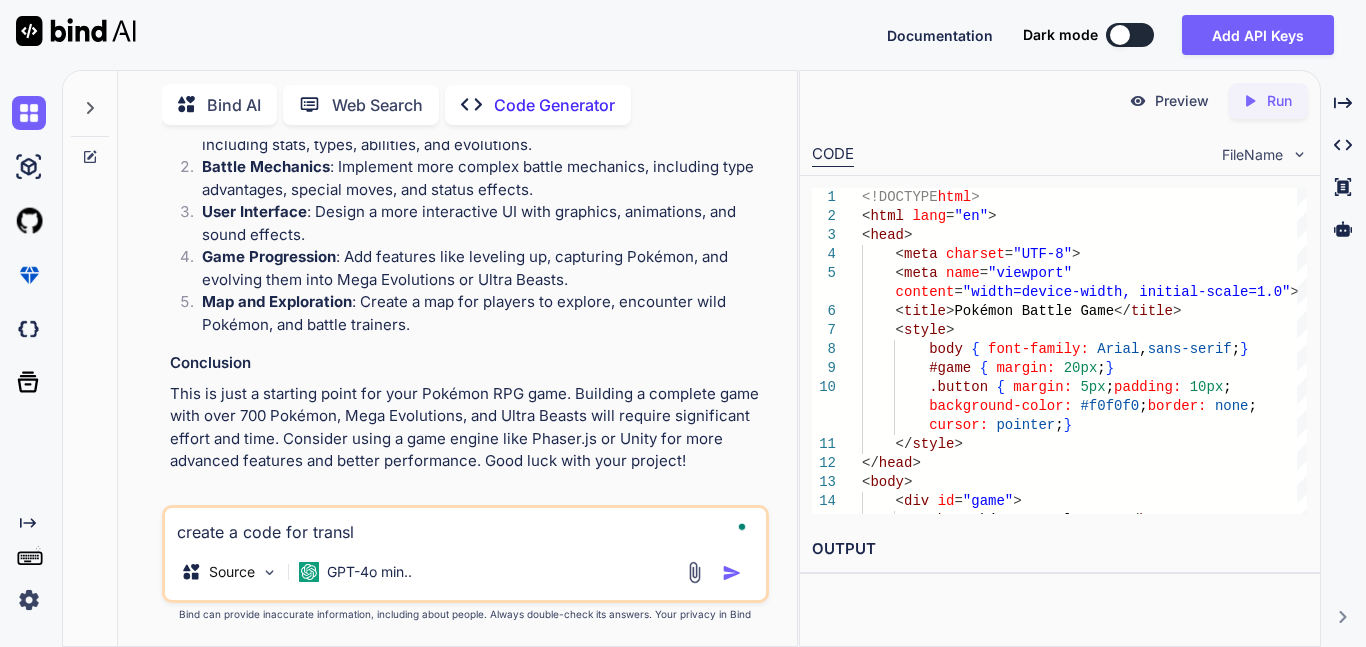 type on "create a code for transla" 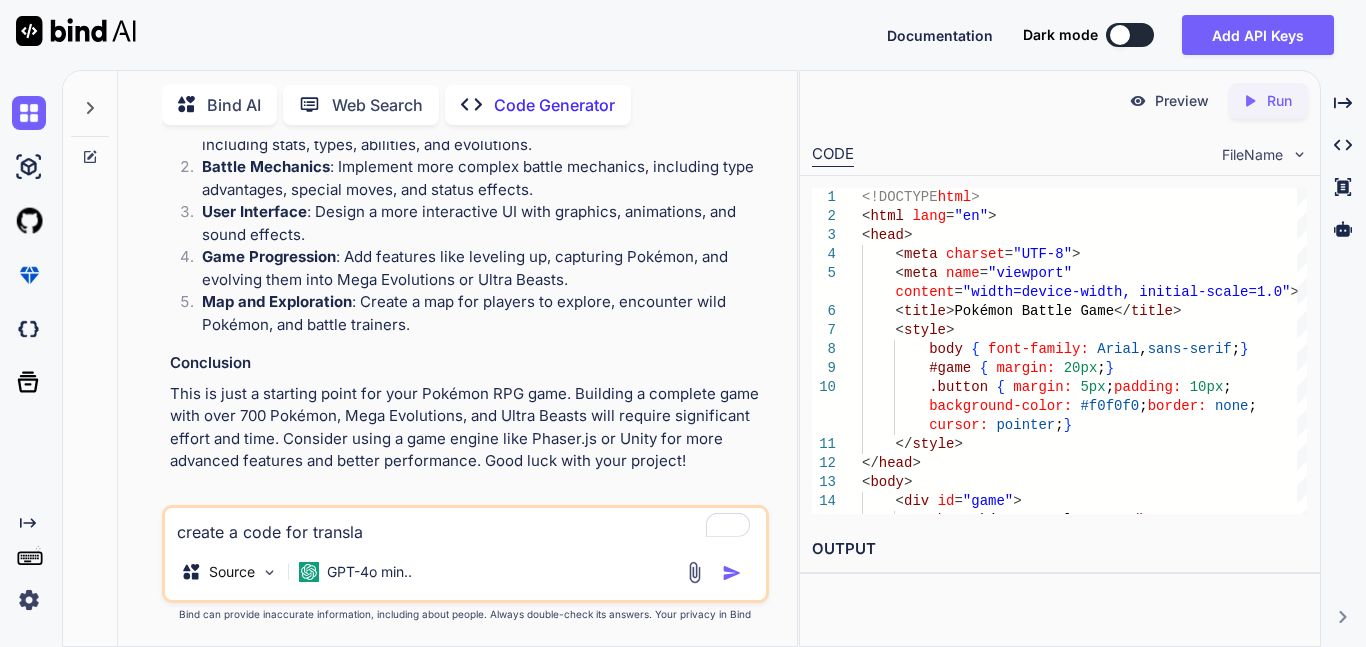 type on "create a code for translat" 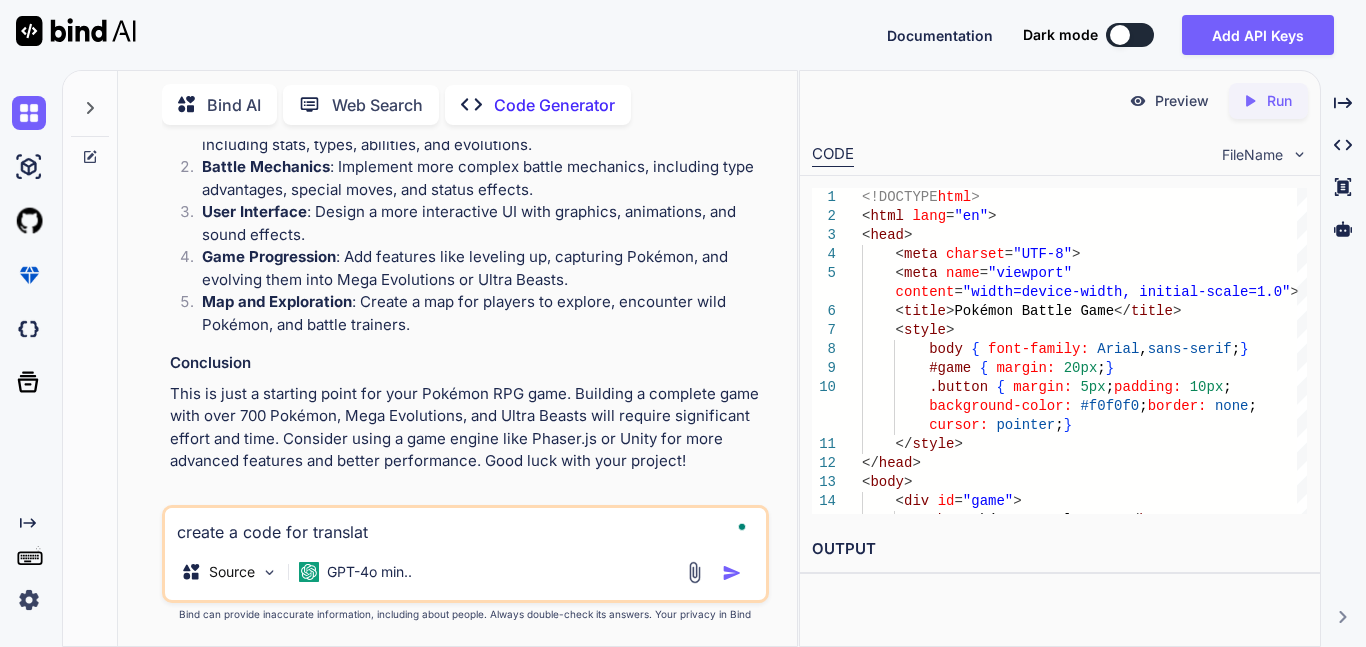 type on "create a code for translati" 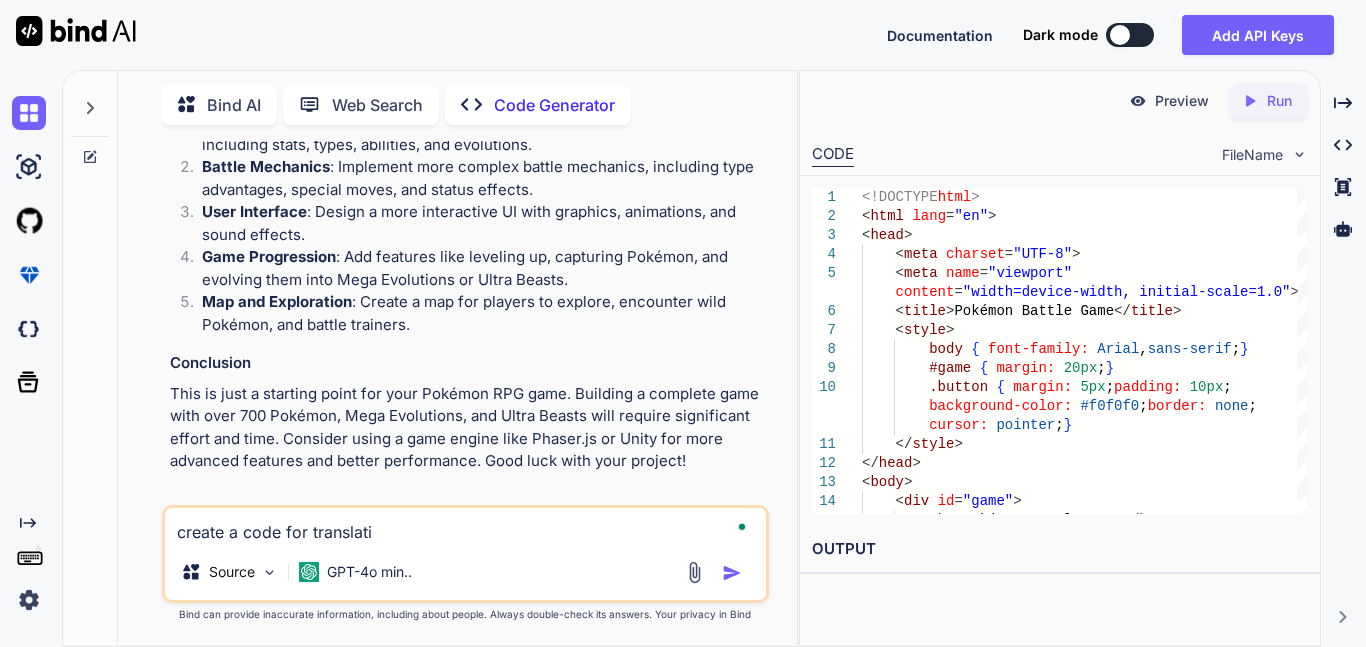 type on "create a code for translatin" 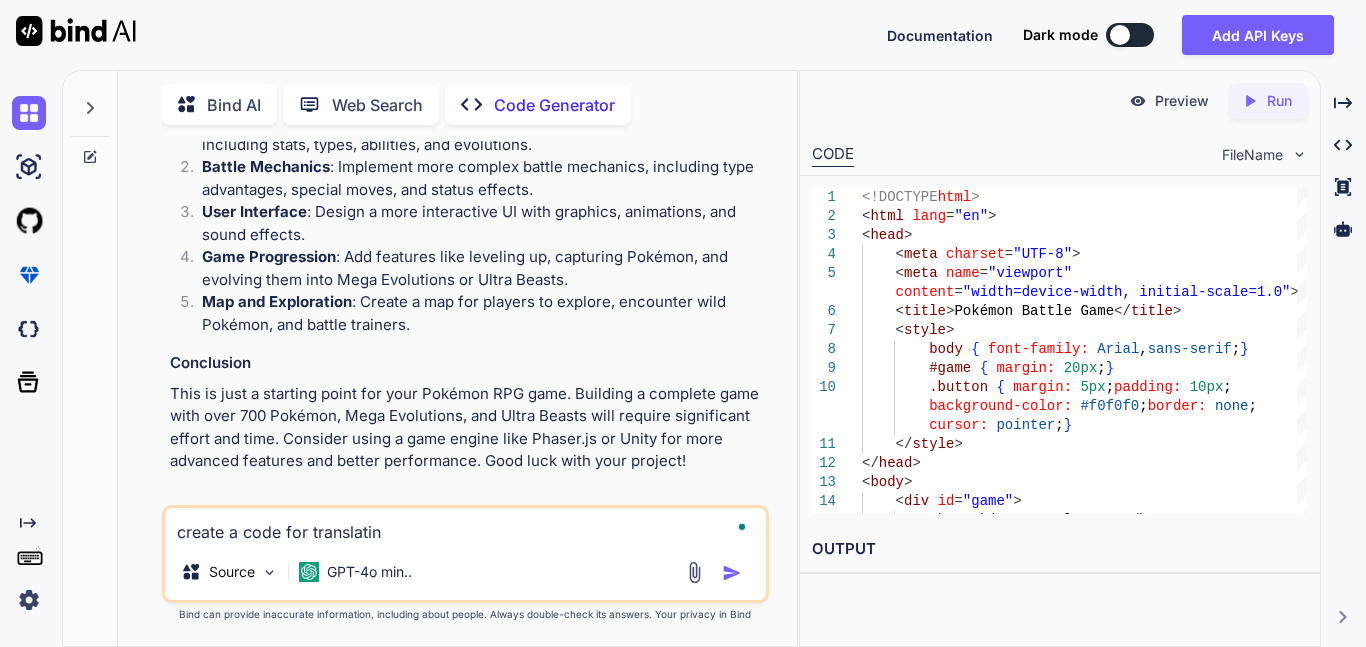 type on "create a code for translating" 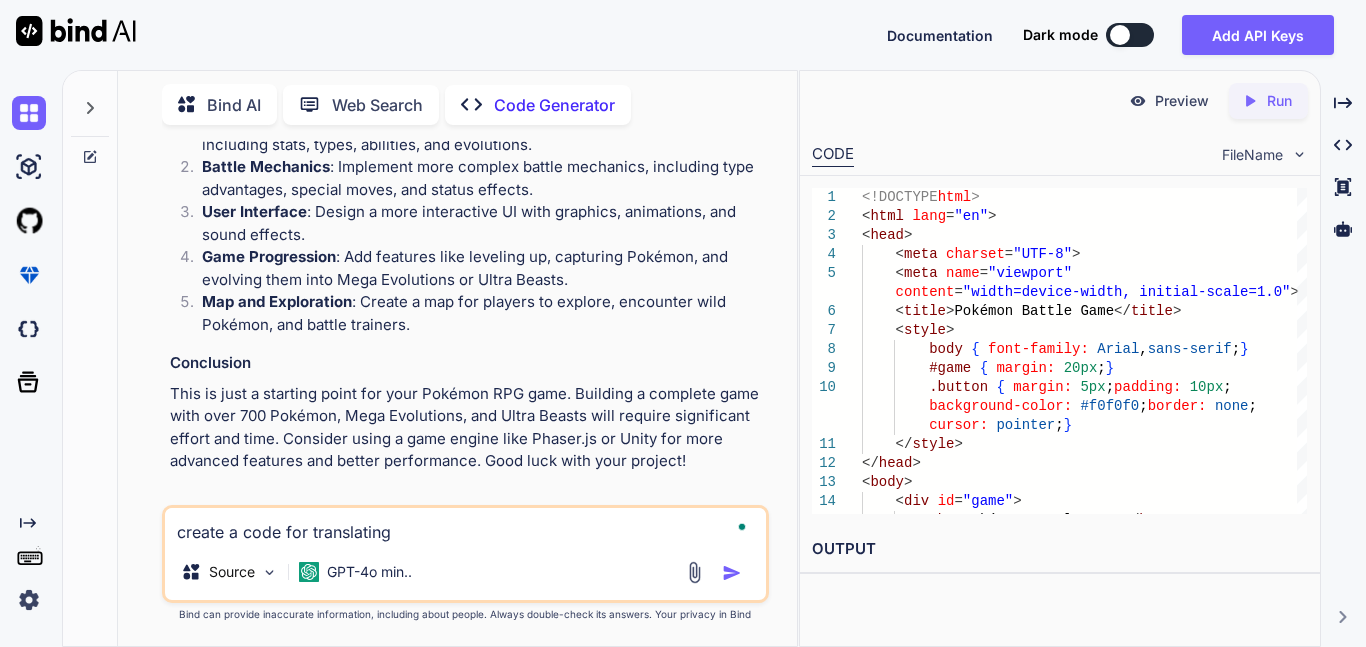 type on "create a code for translating" 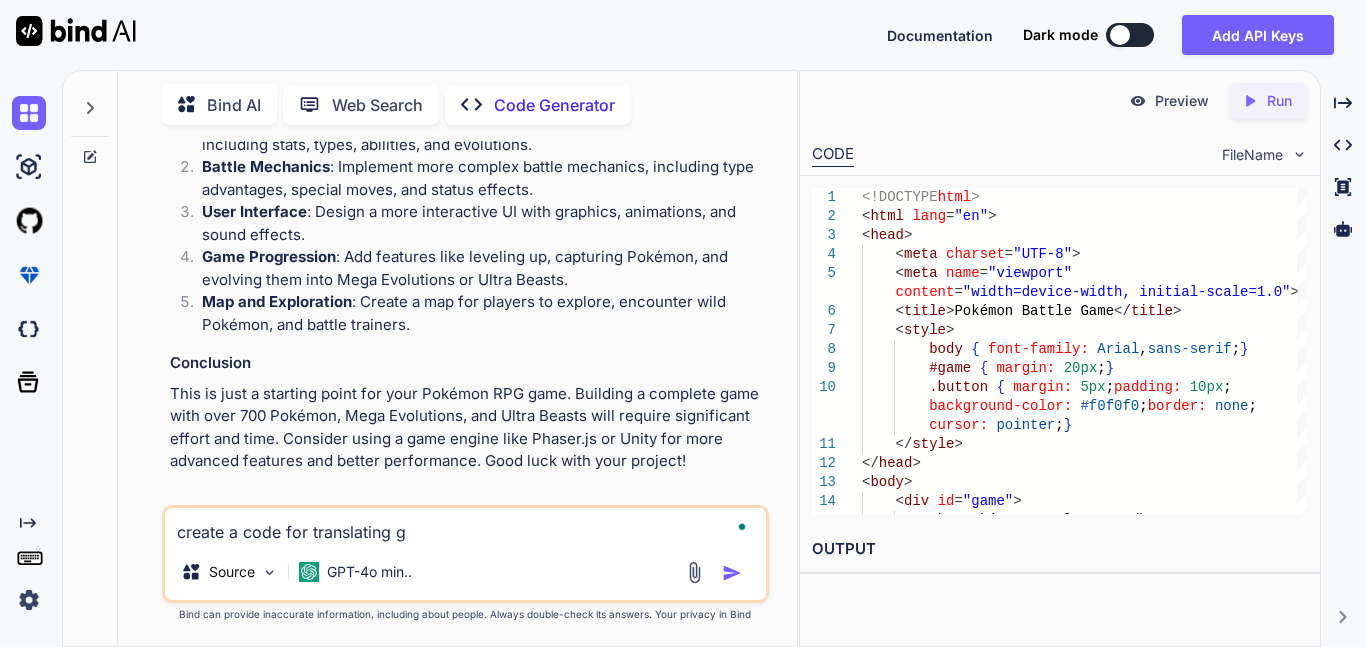 type on "create a code for translating ga" 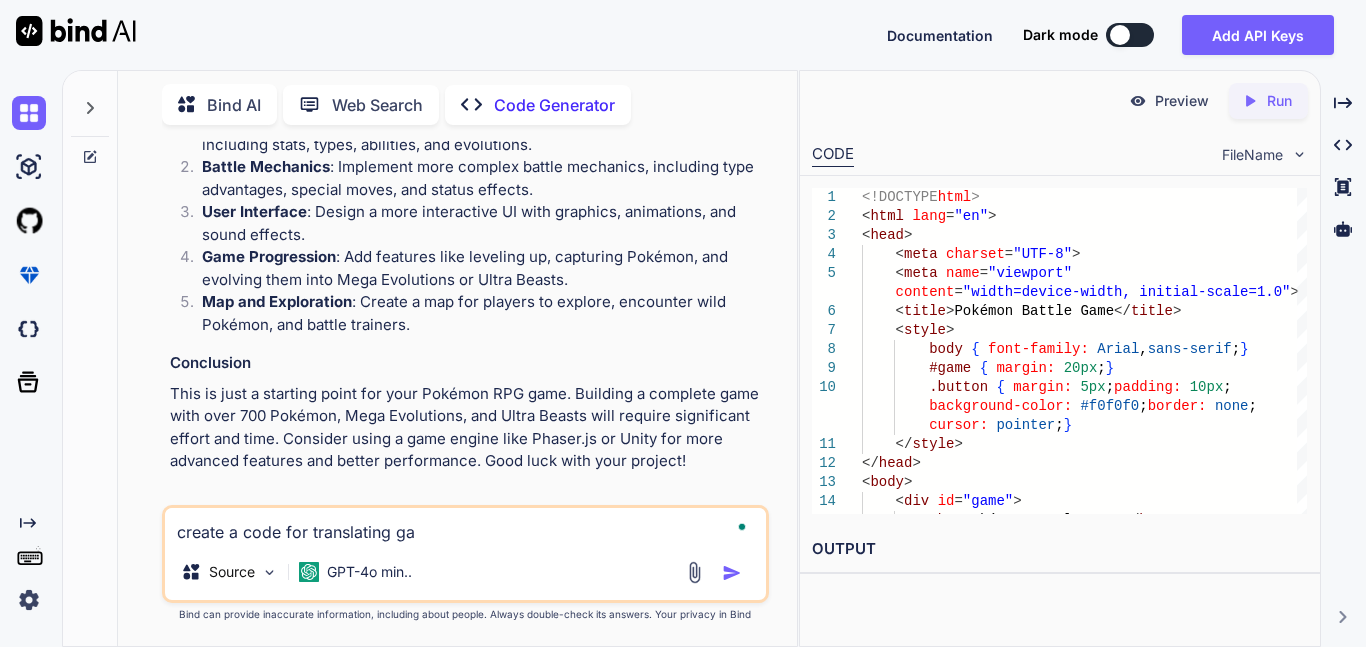 type on "create a code for translating gam" 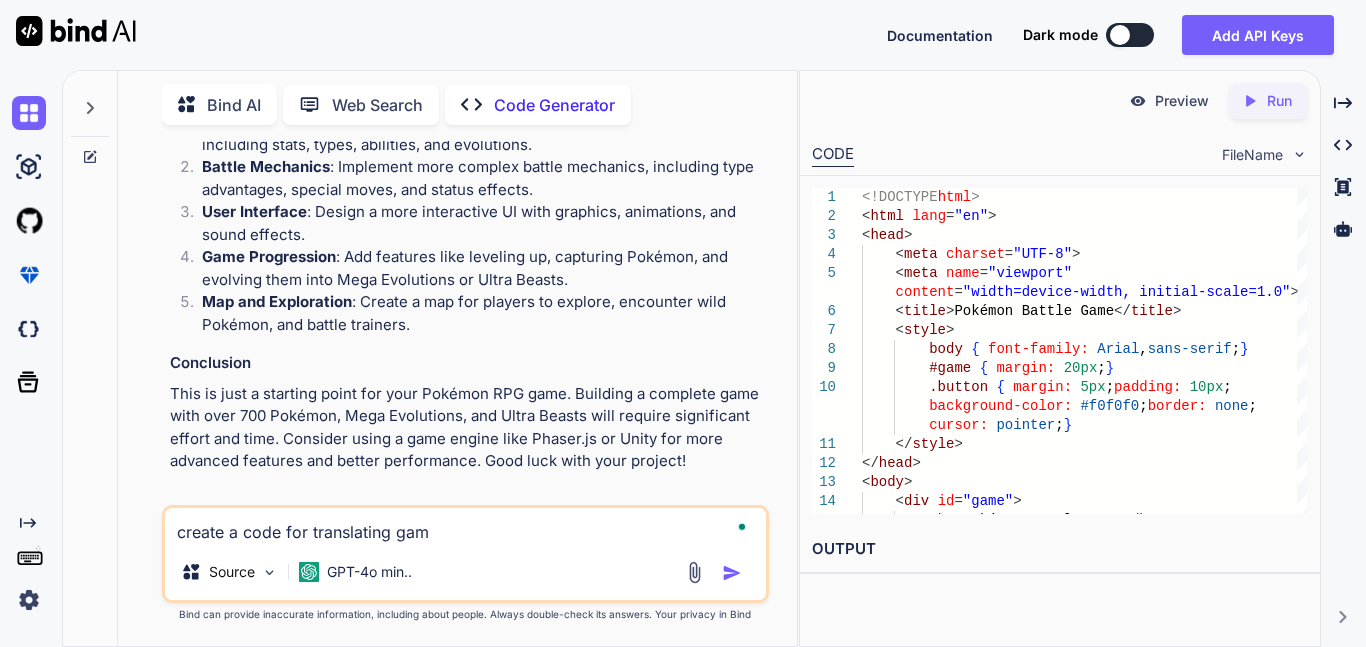 type on "x" 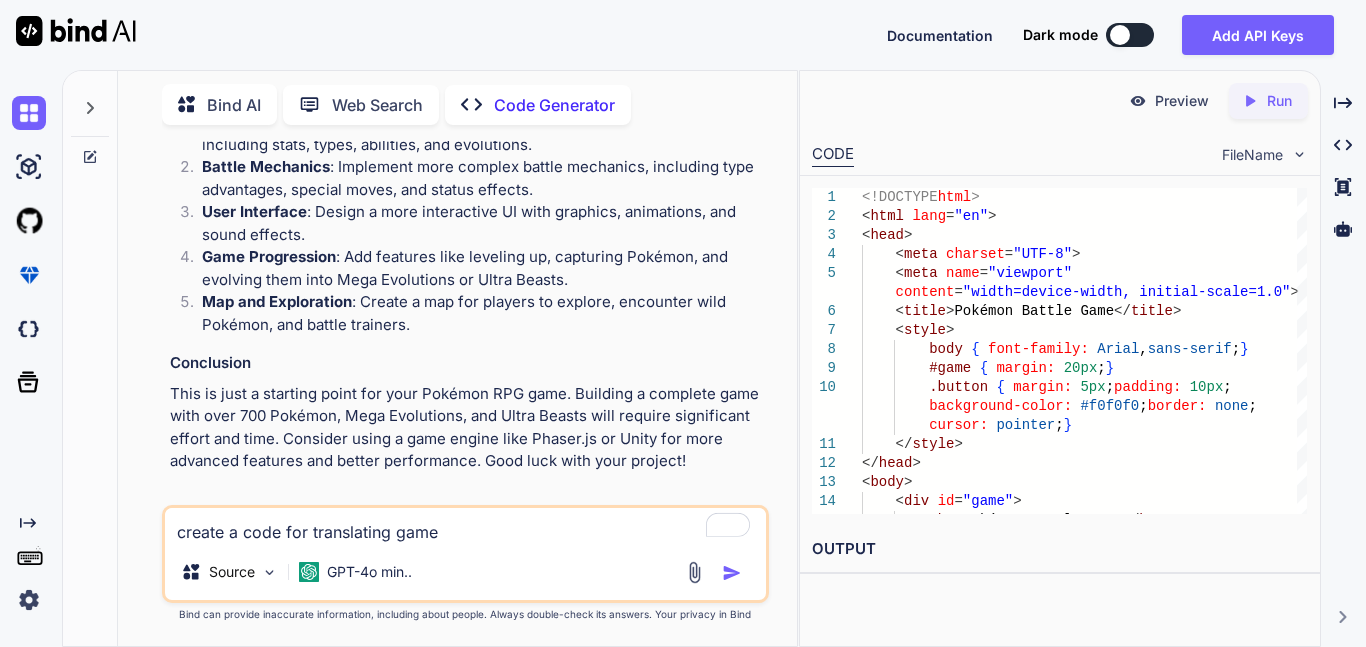 type on "create a code for translating gam" 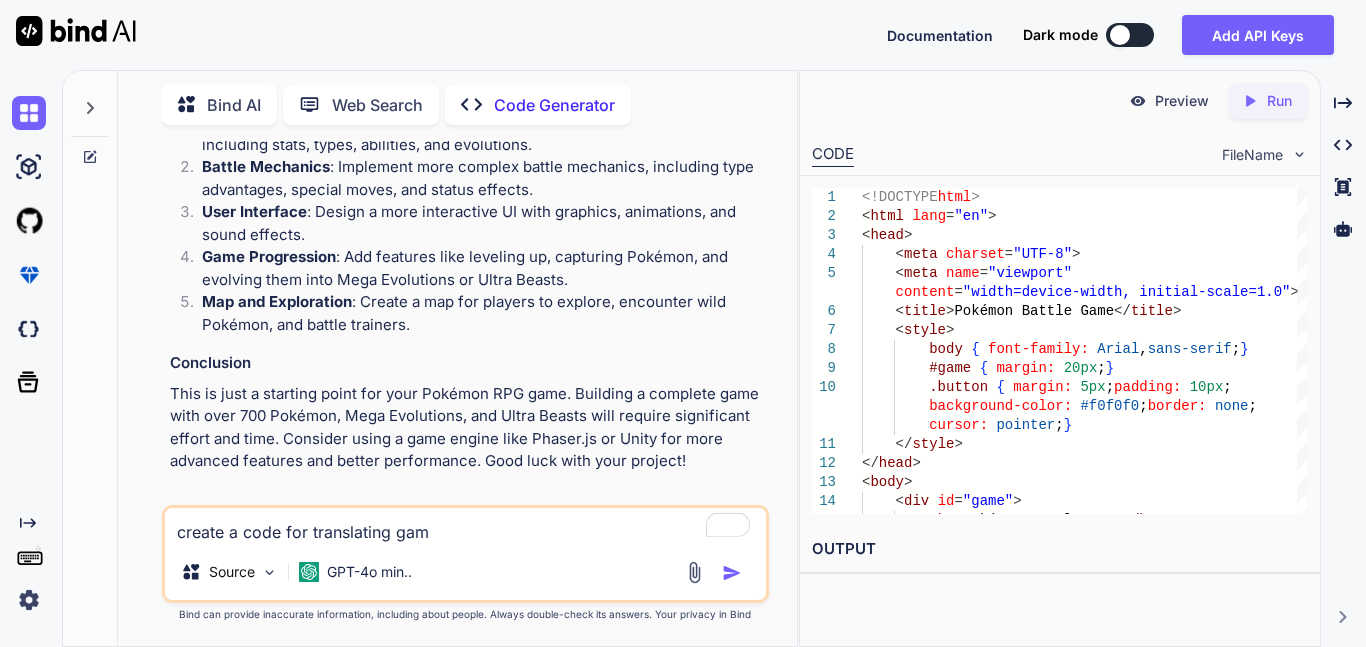 type on "create a code for translating ga" 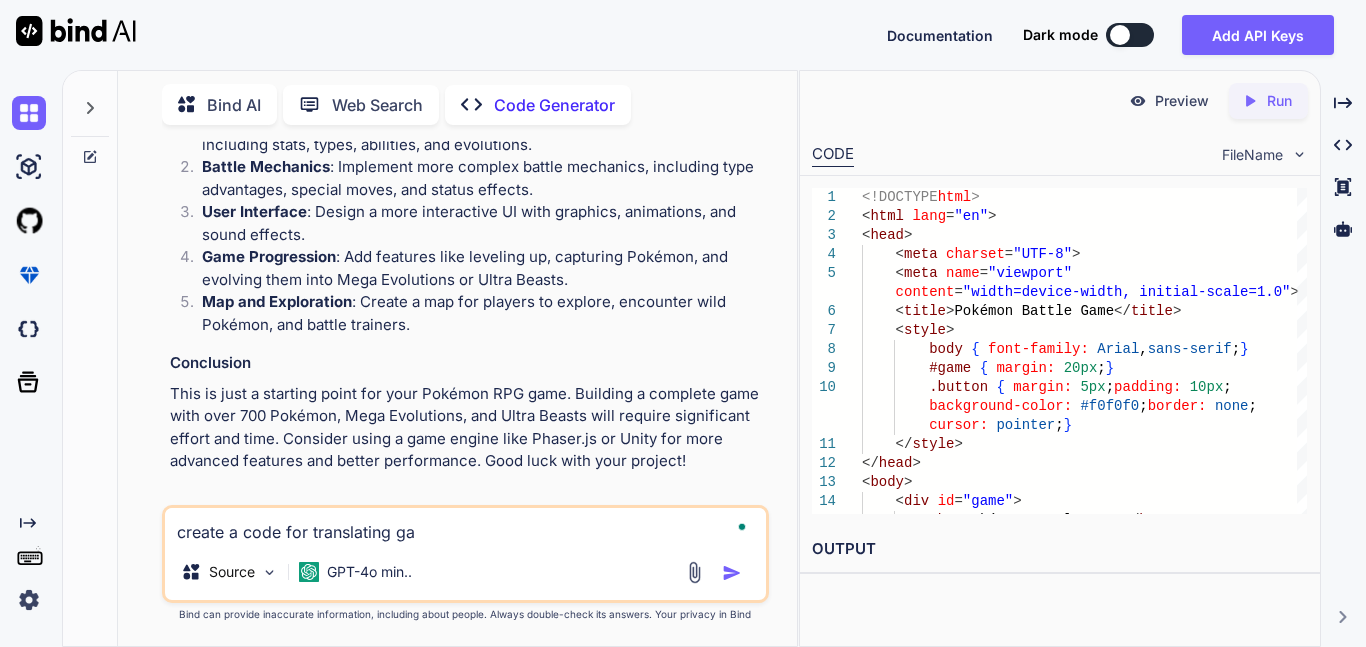 type on "create a code for translating g" 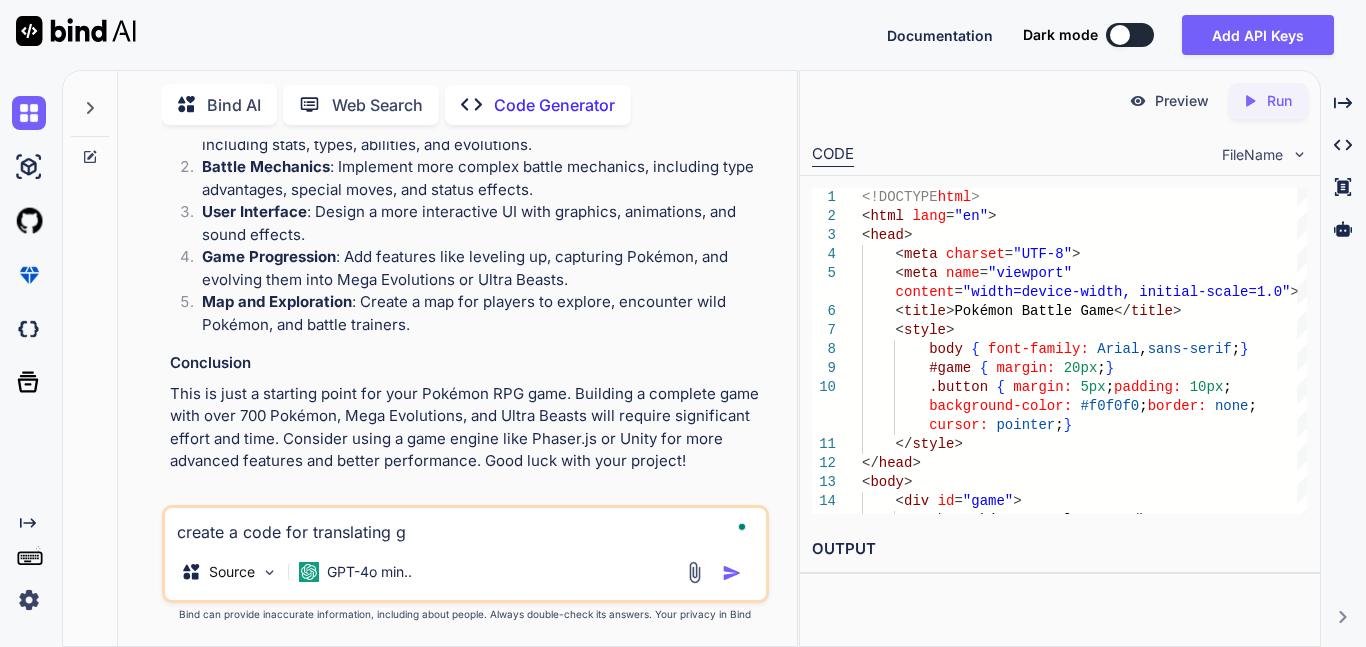type on "create a code for translating" 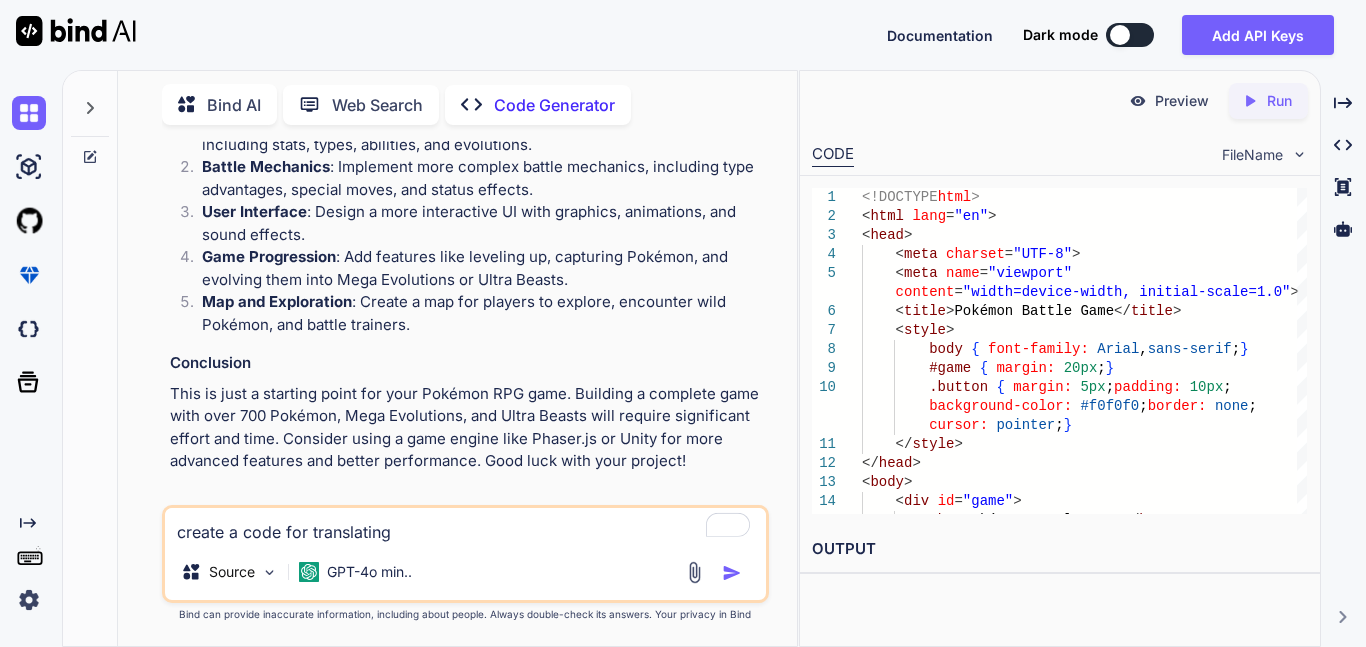 type on "create a code for translating g" 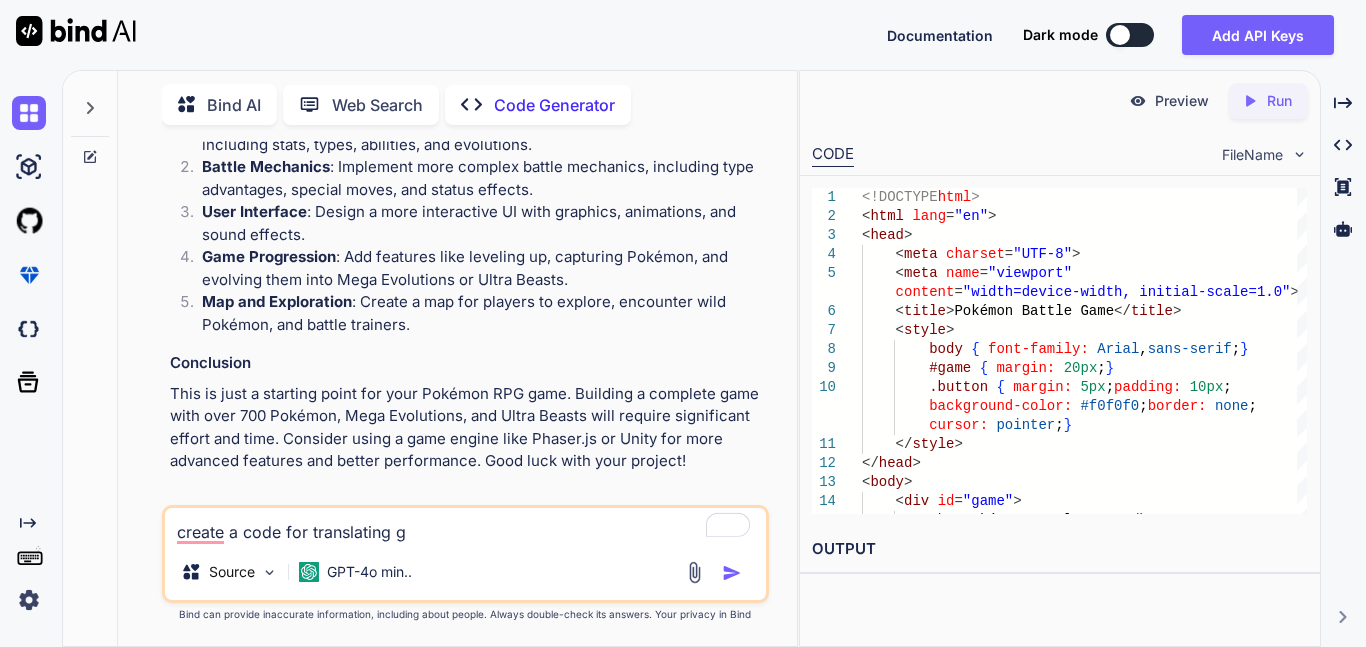 type on "create a code for translating gb" 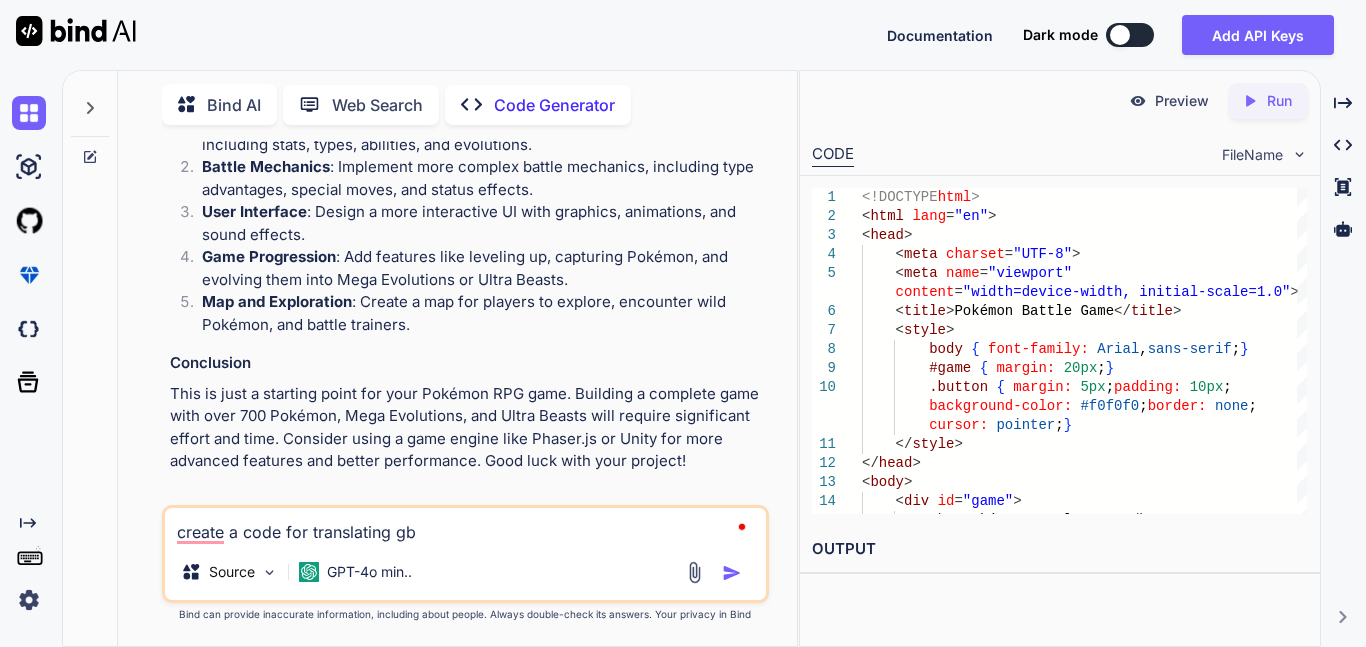 type on "create a code for translating gbc" 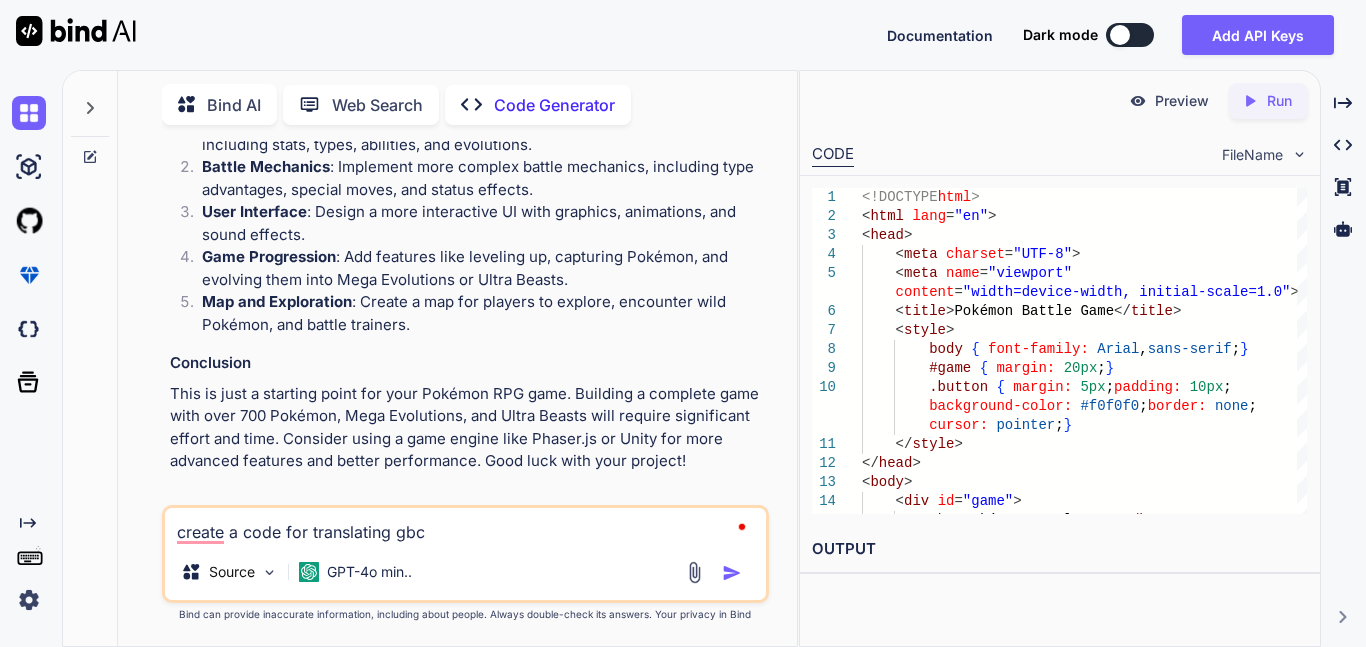 type on "create a code for translating gbc" 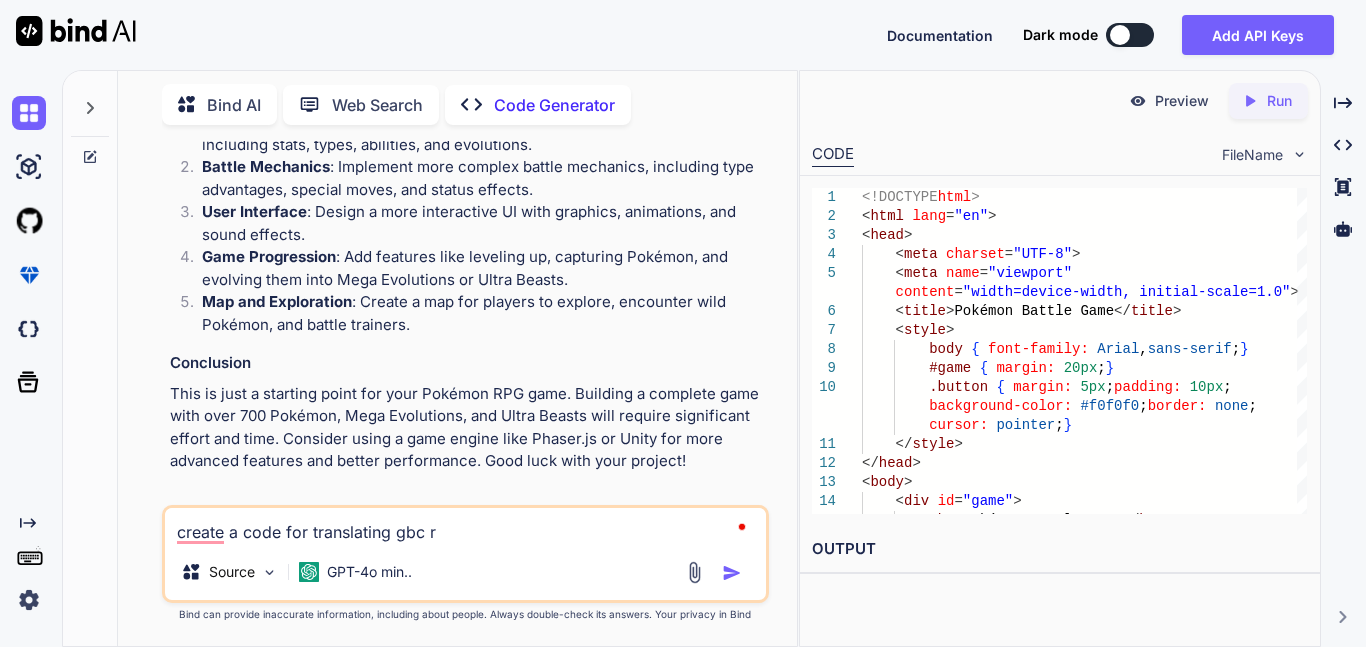 type on "create a code for translating gbc ro" 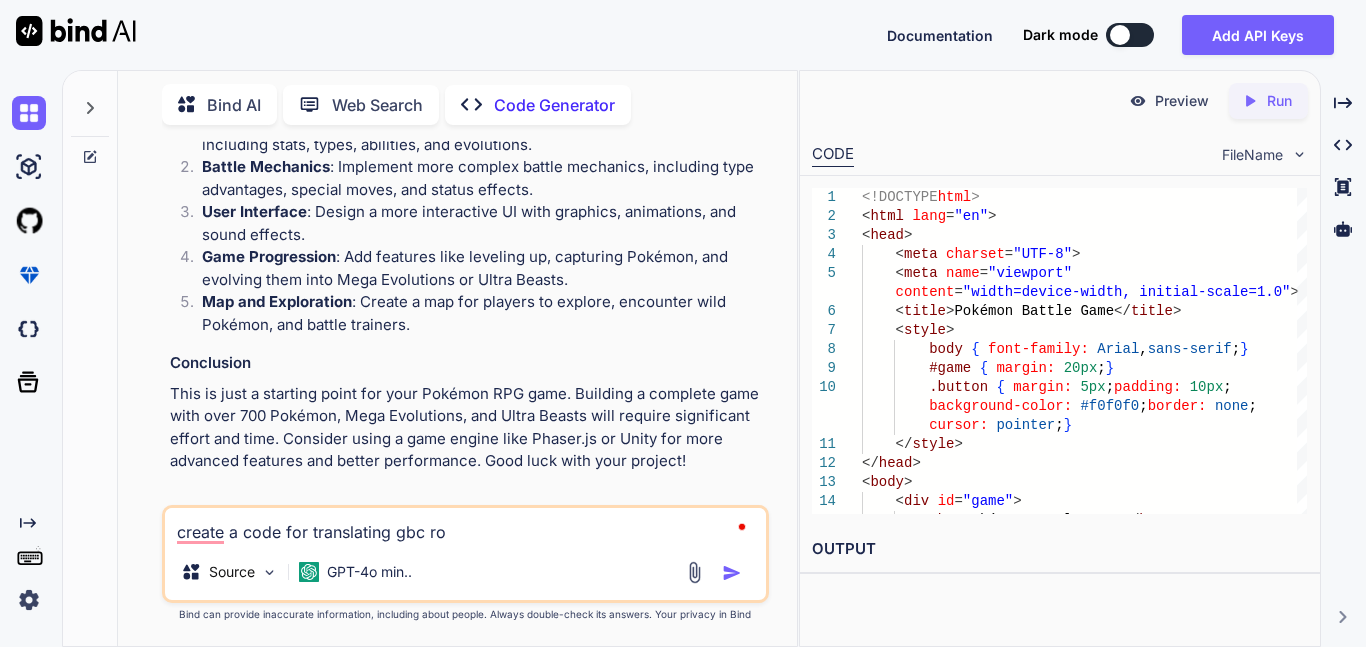 type on "create a code for translating gbc rom" 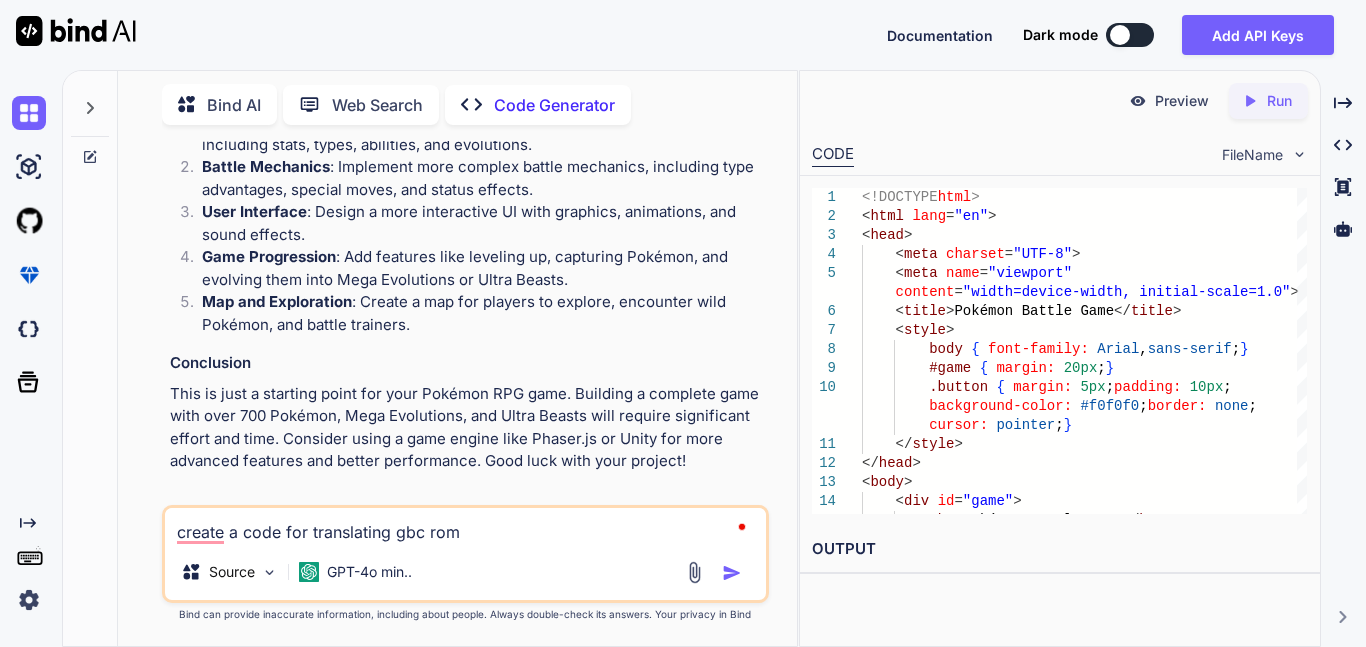 type on "create a code for translating gbc roms" 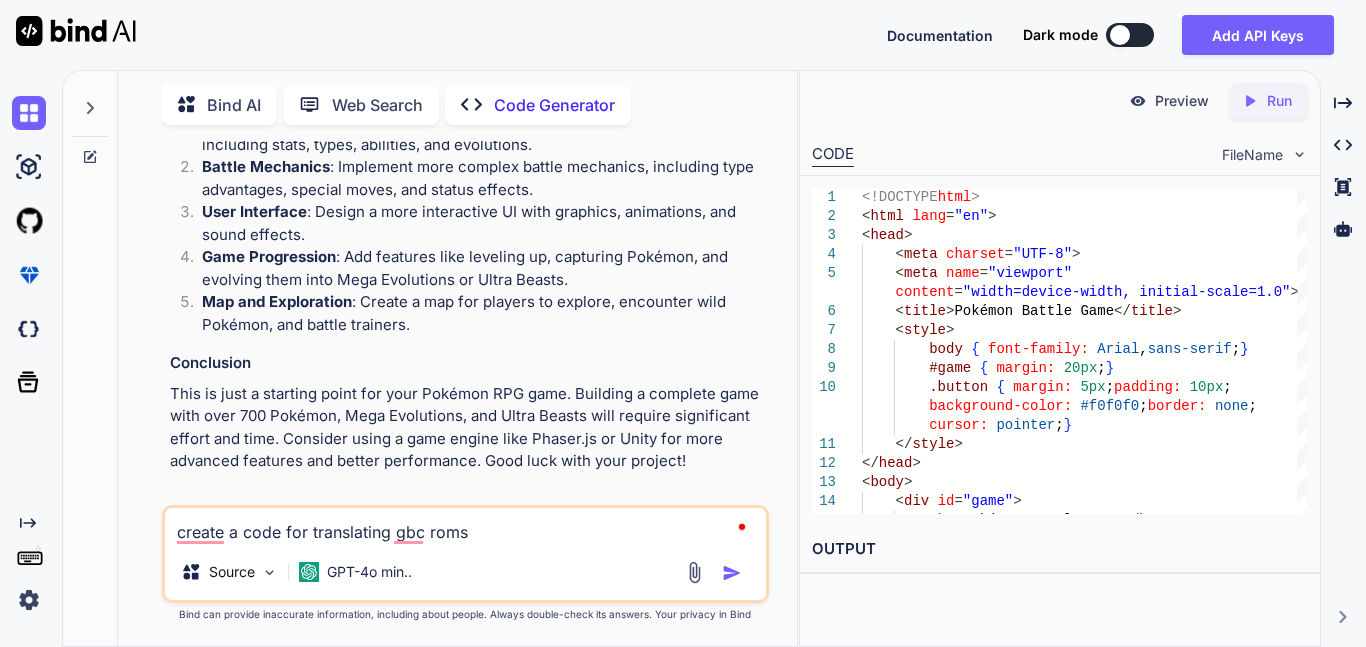 type on "create a code for translating gbc rom" 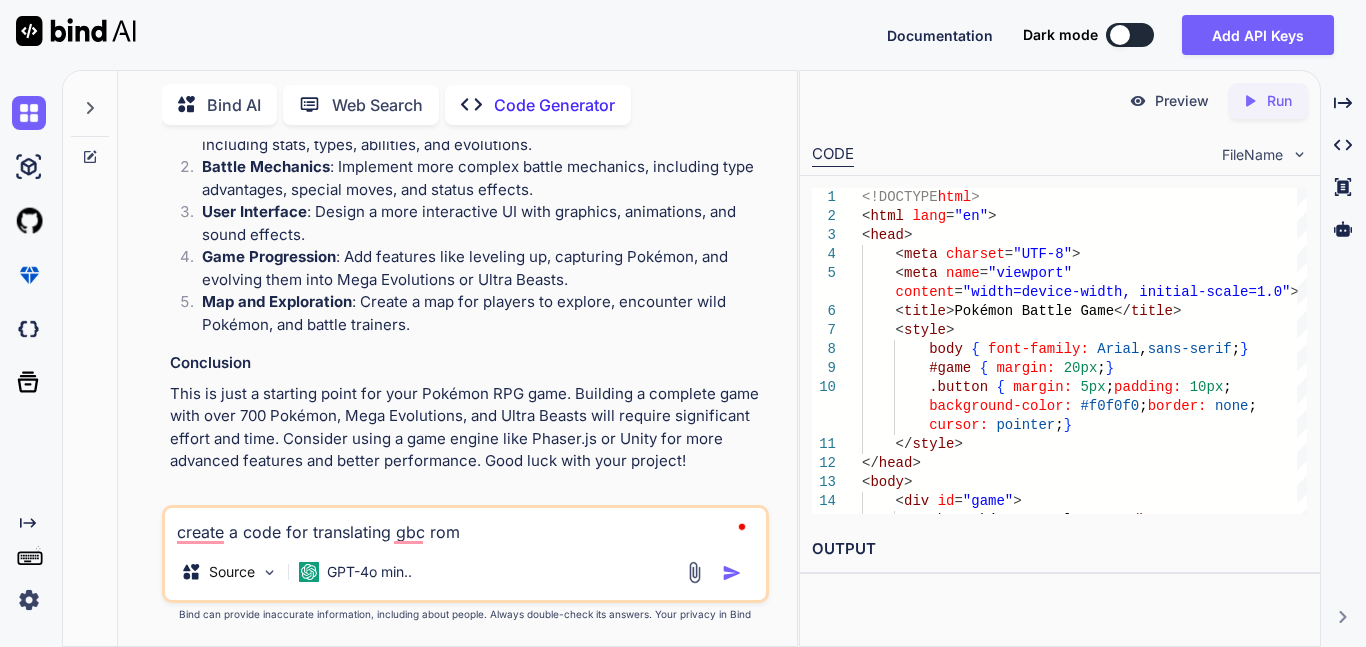 type on "create a code for translating gbc ro" 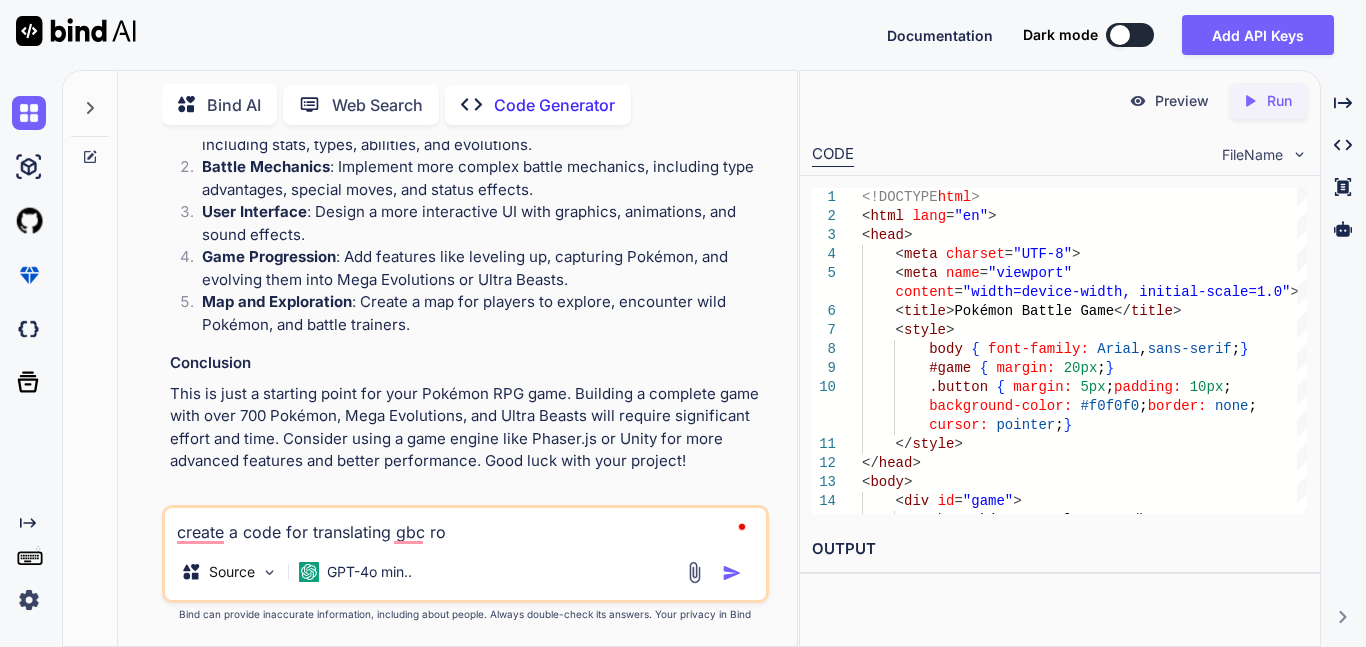 type on "create a code for translating gbc r" 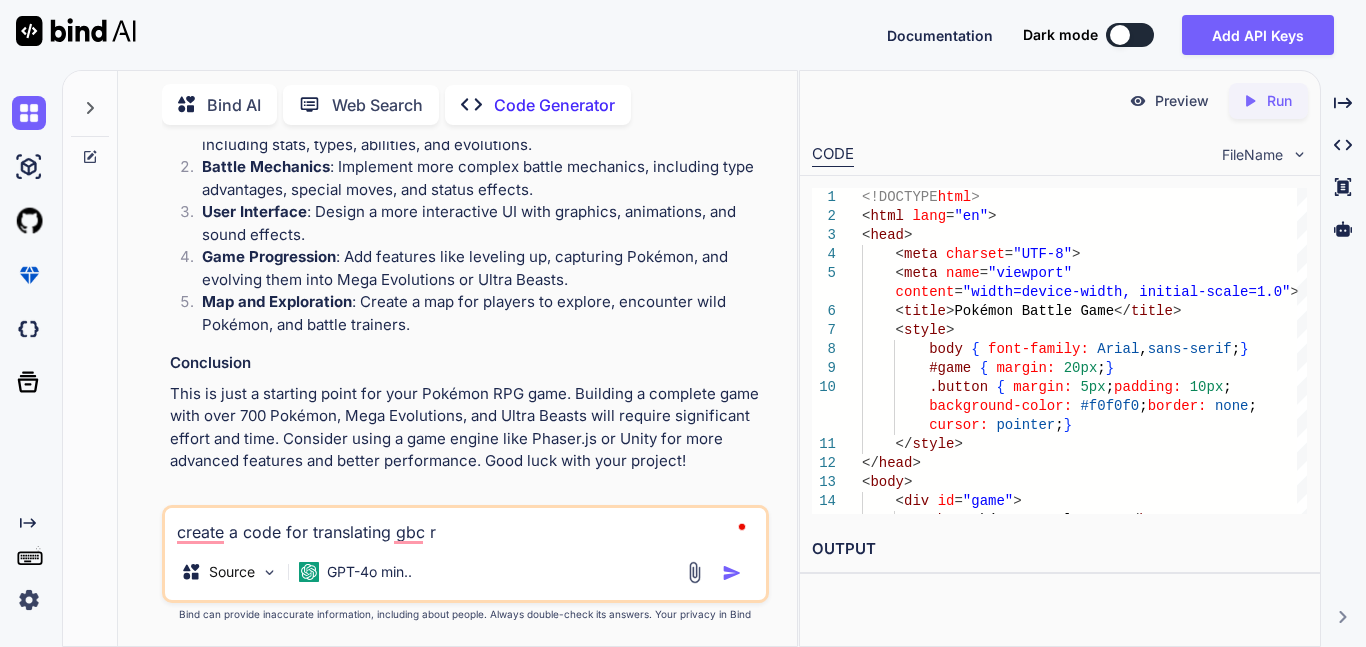 type on "create a code for translating gbc" 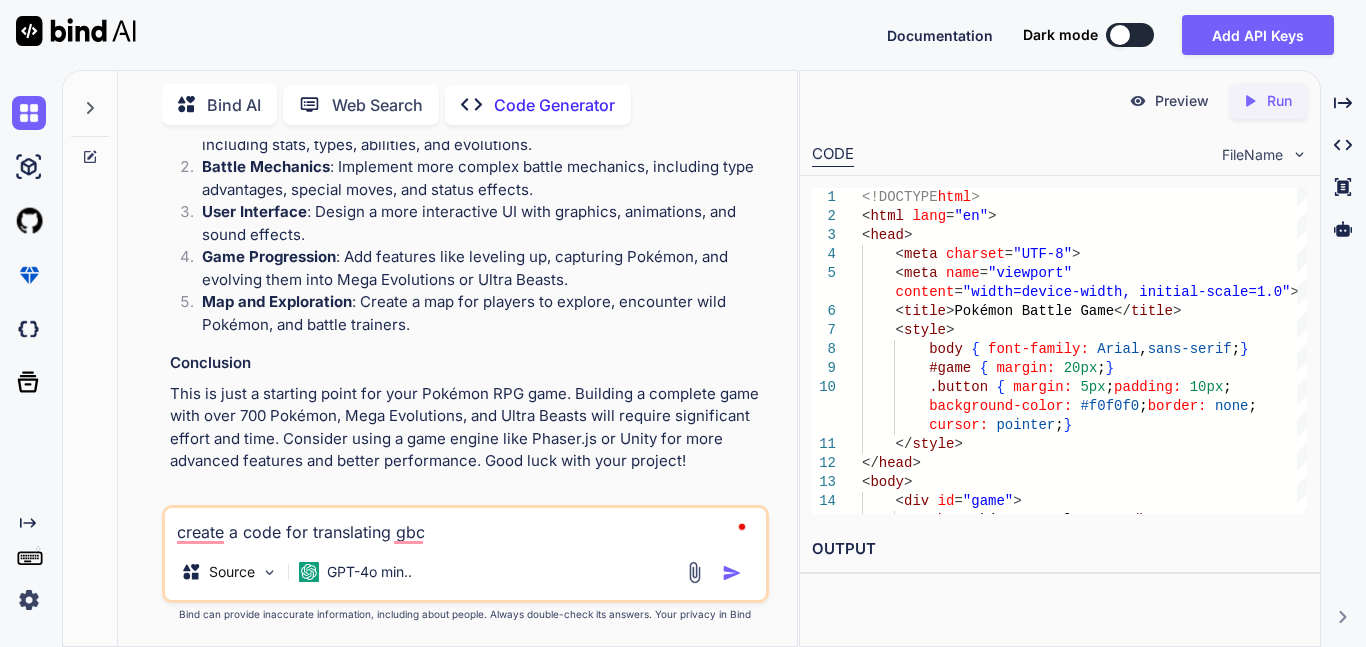 type on "create a code for translating gbc" 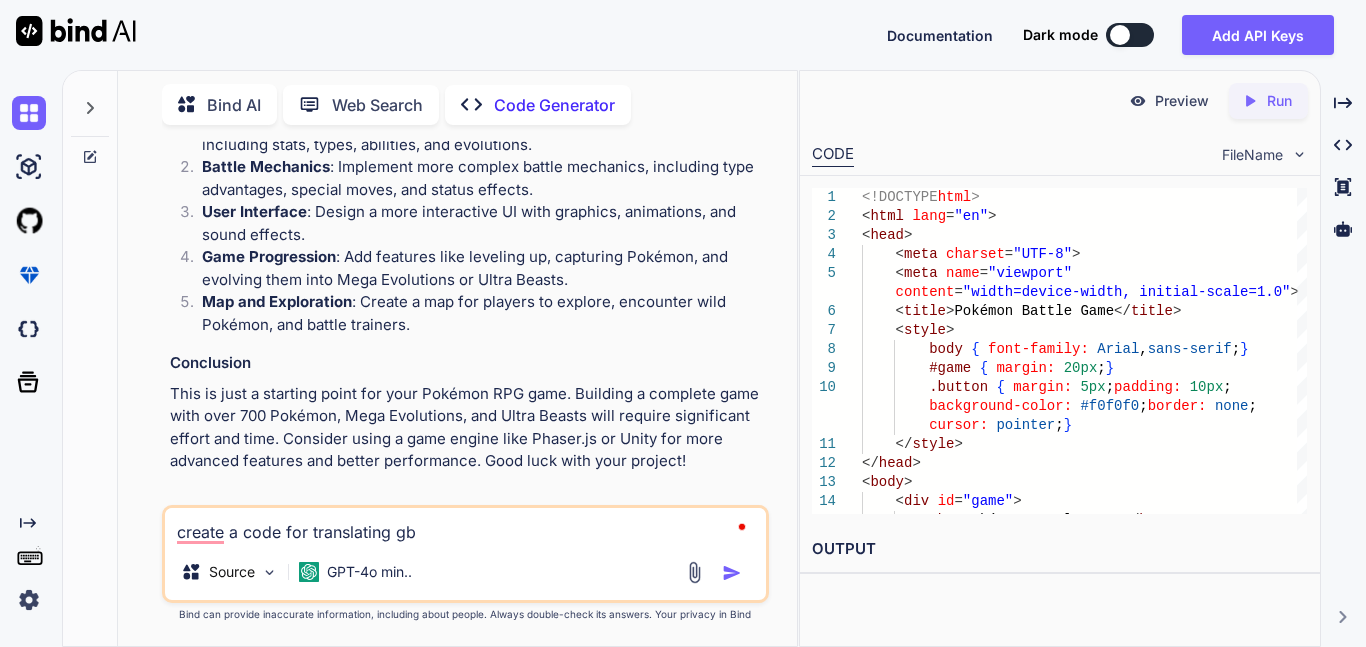 type on "create a code for translating g" 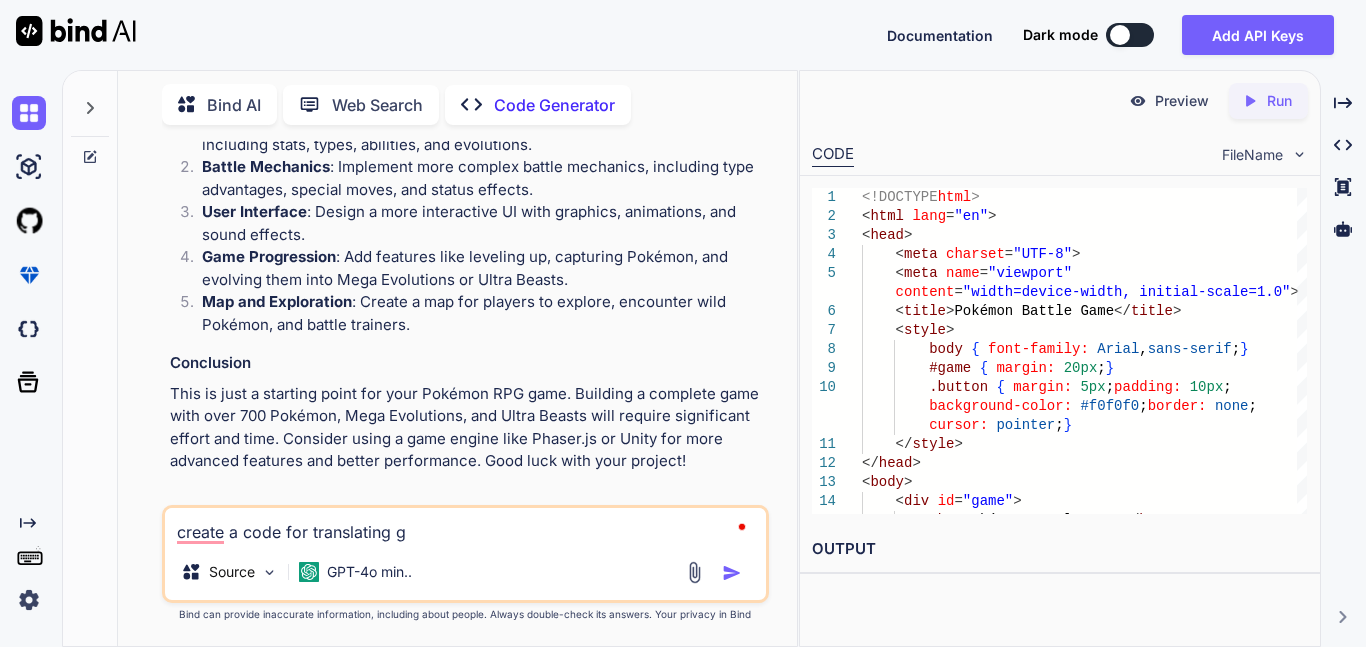type on "create a code for translating" 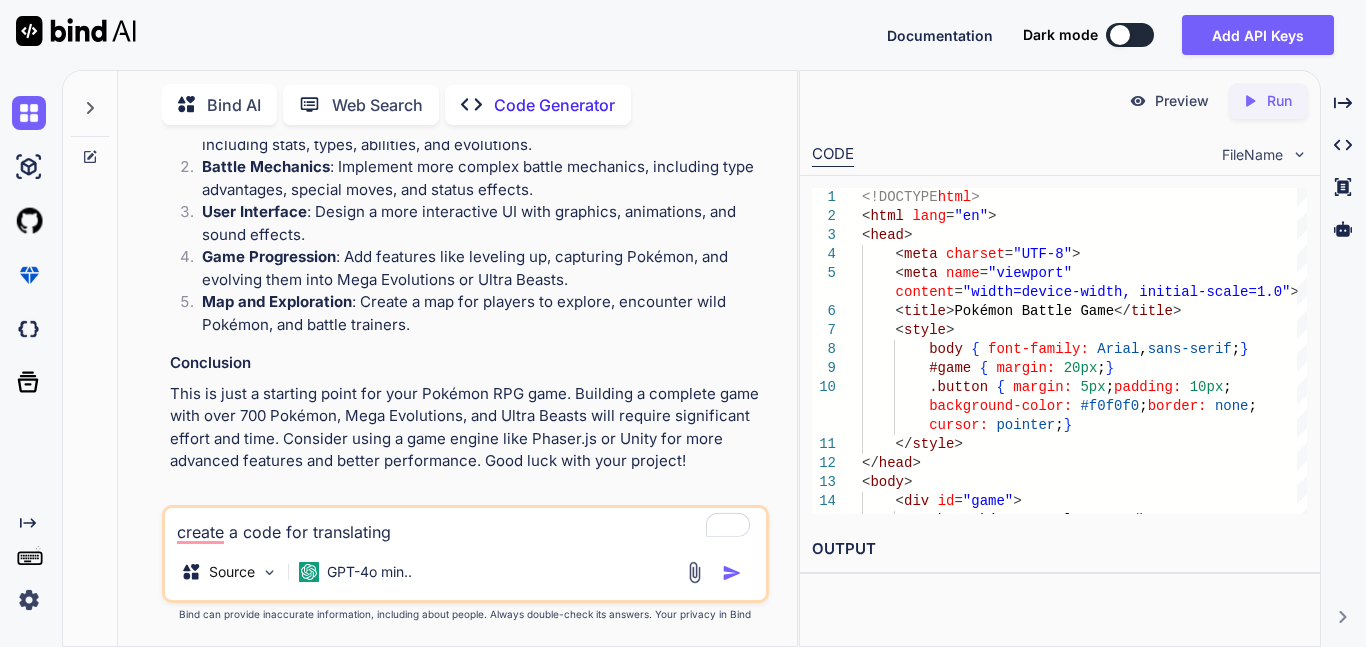 type on "create a code for translating g" 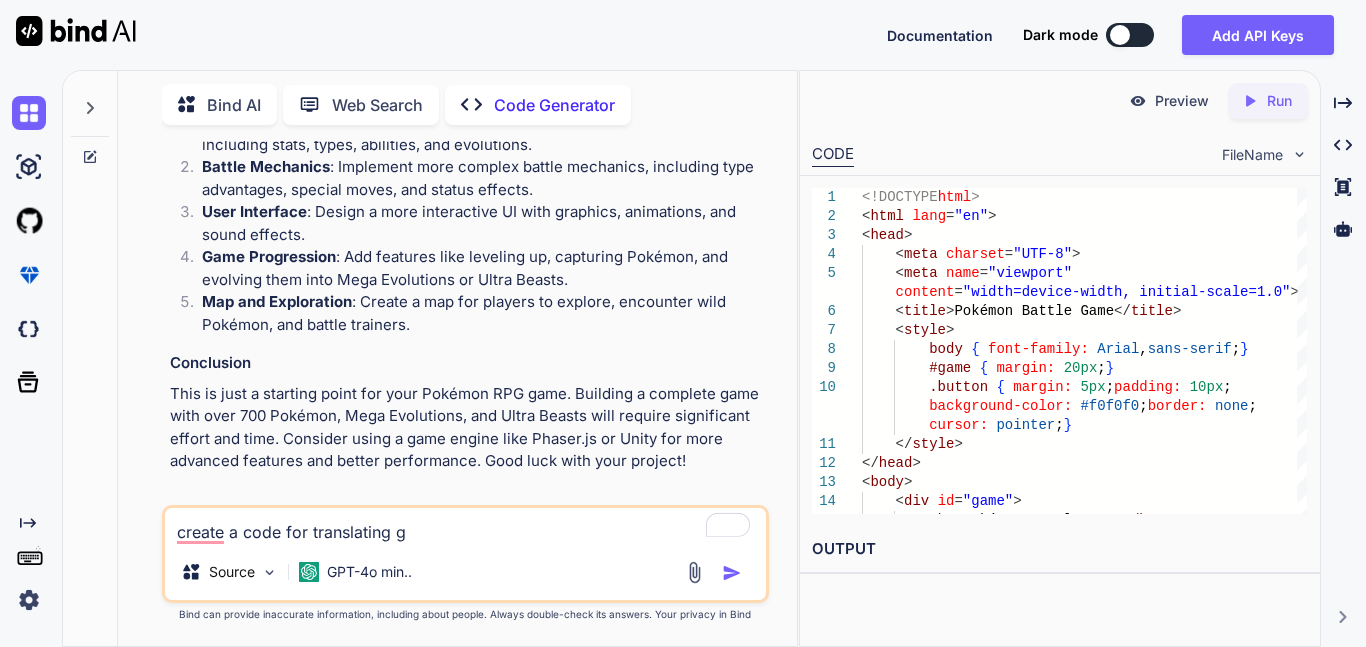 type on "create a code for translating gb" 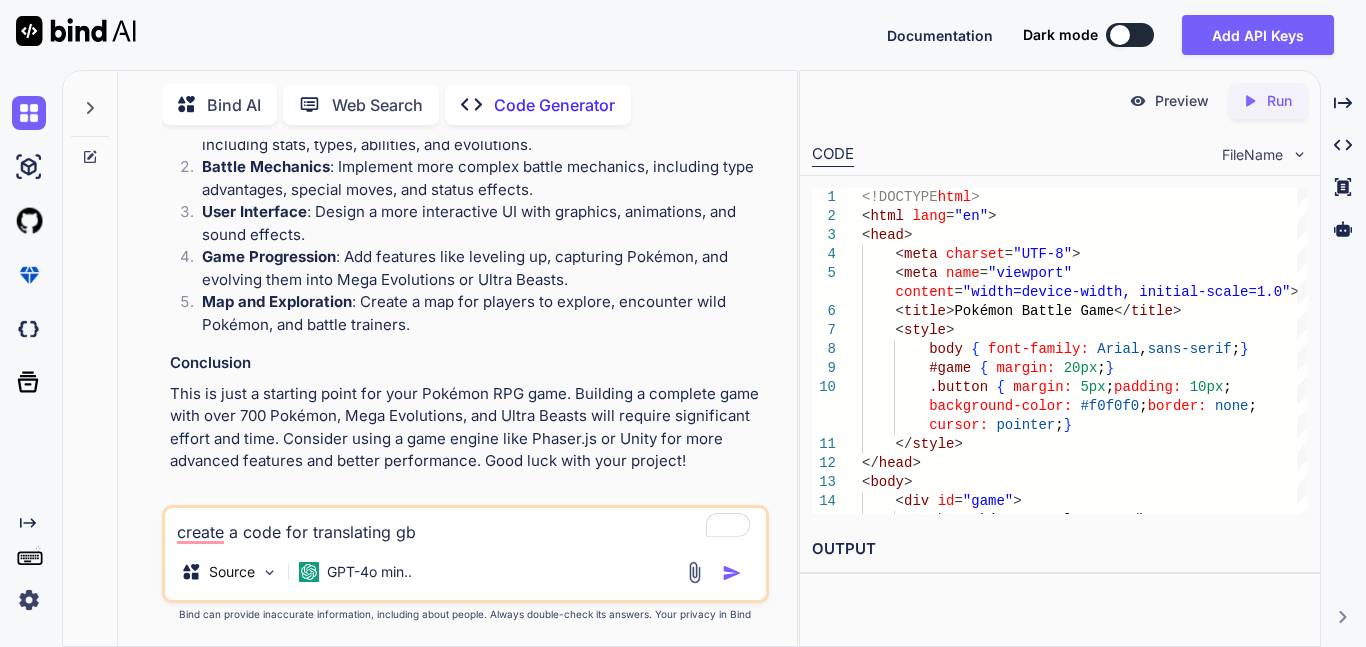 type on "x" 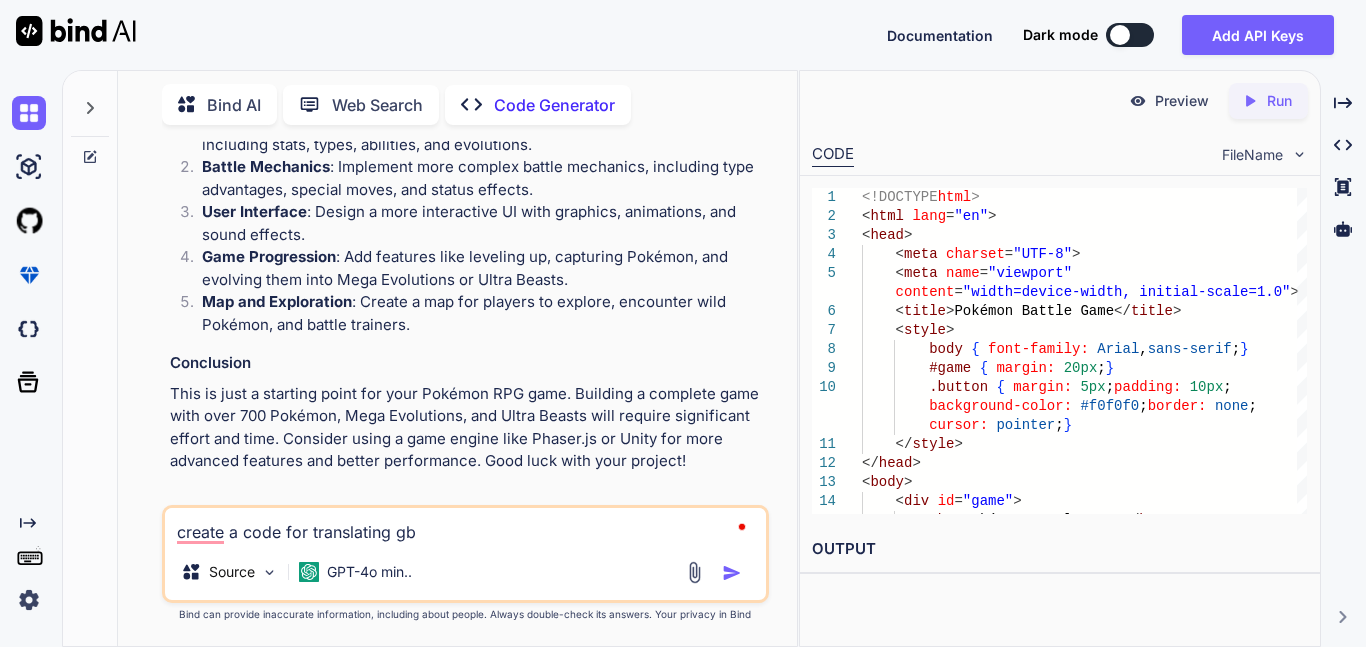 type on "create a code for translating gba" 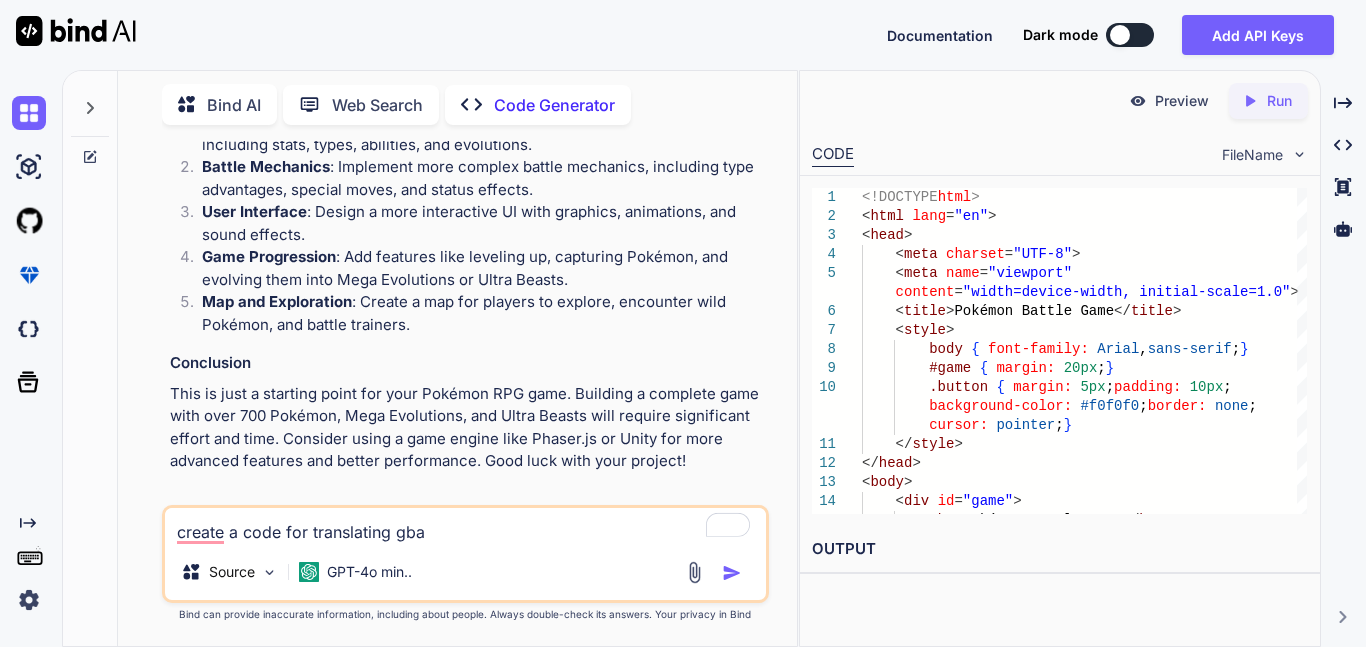 type on "create a code for translating gb" 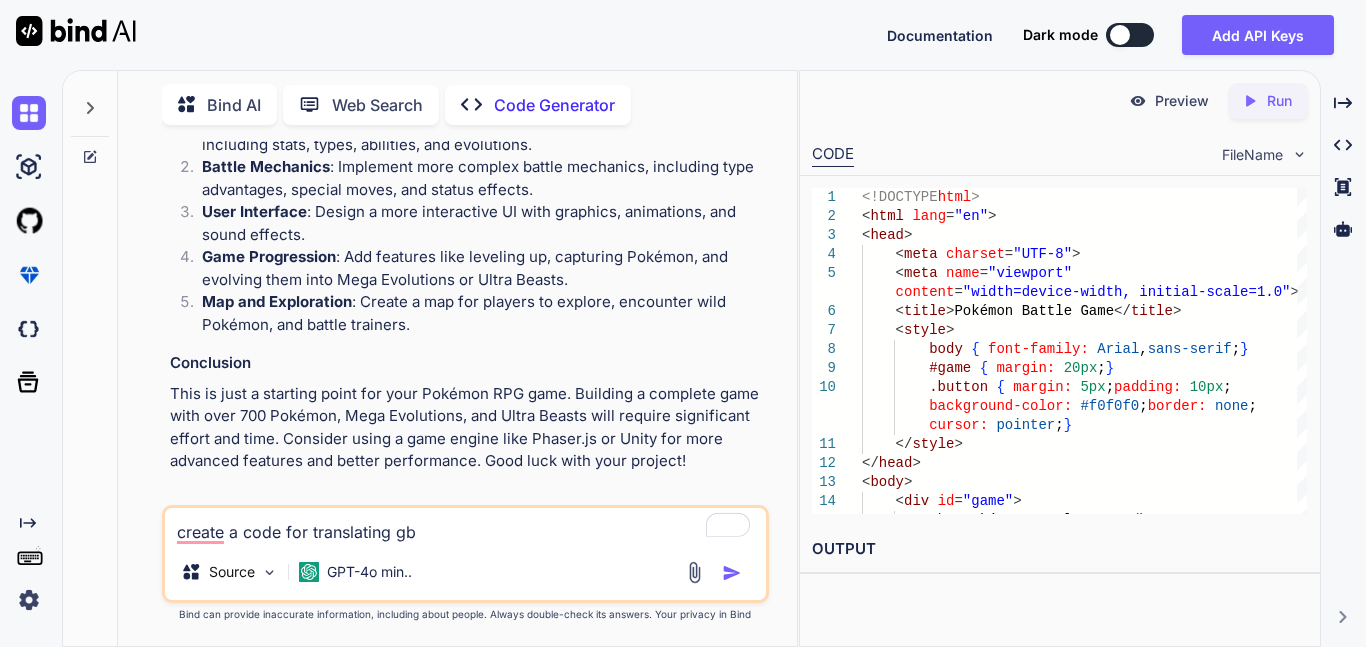 type on "create a code for translating g" 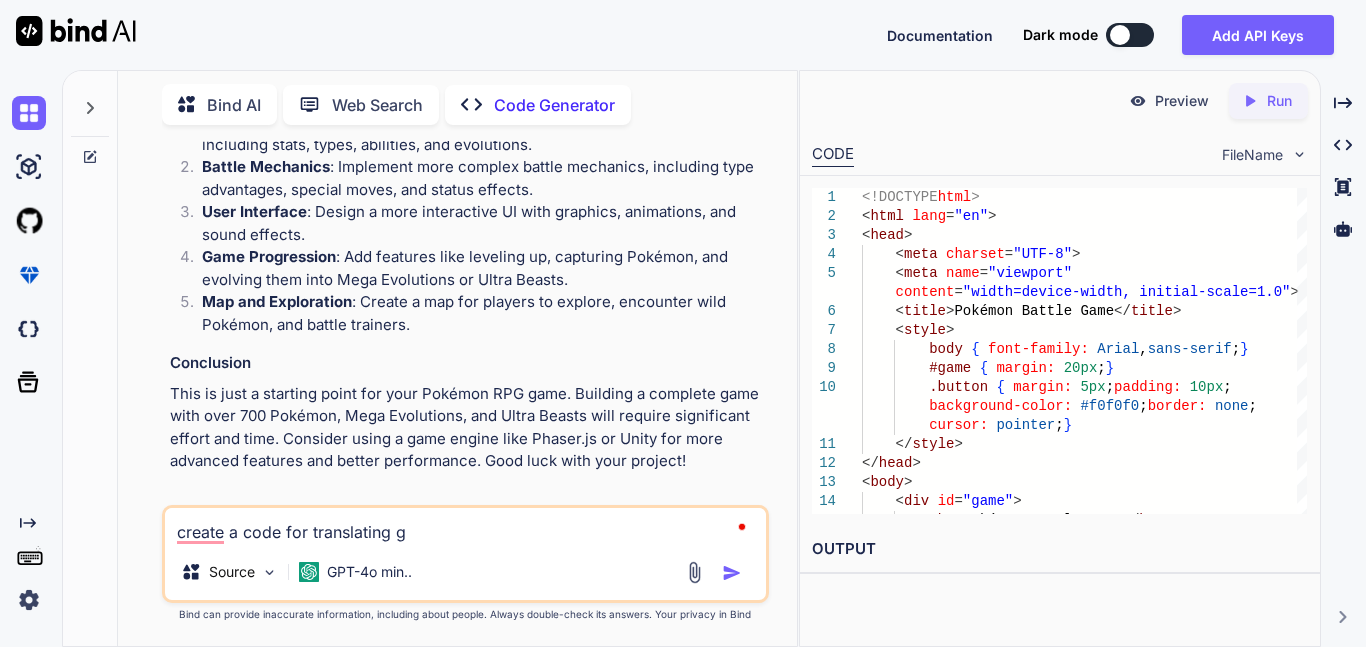 type on "create a code for translating" 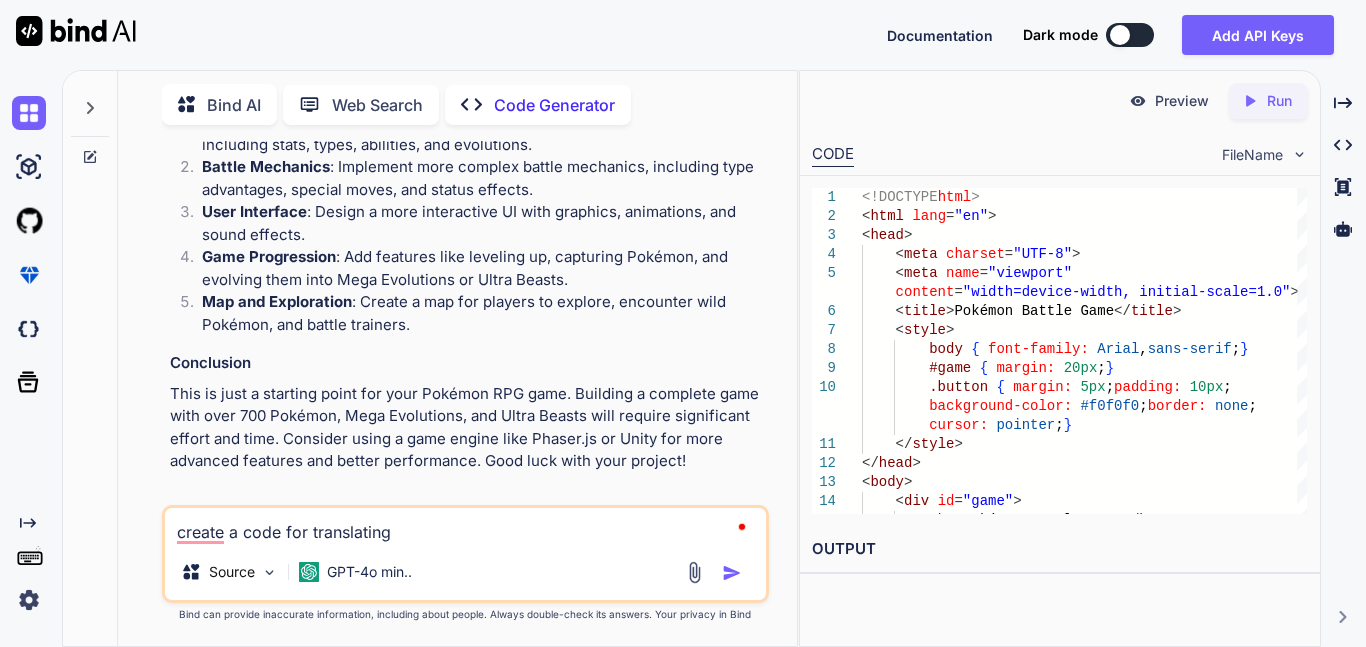 type on "create a code for translating g" 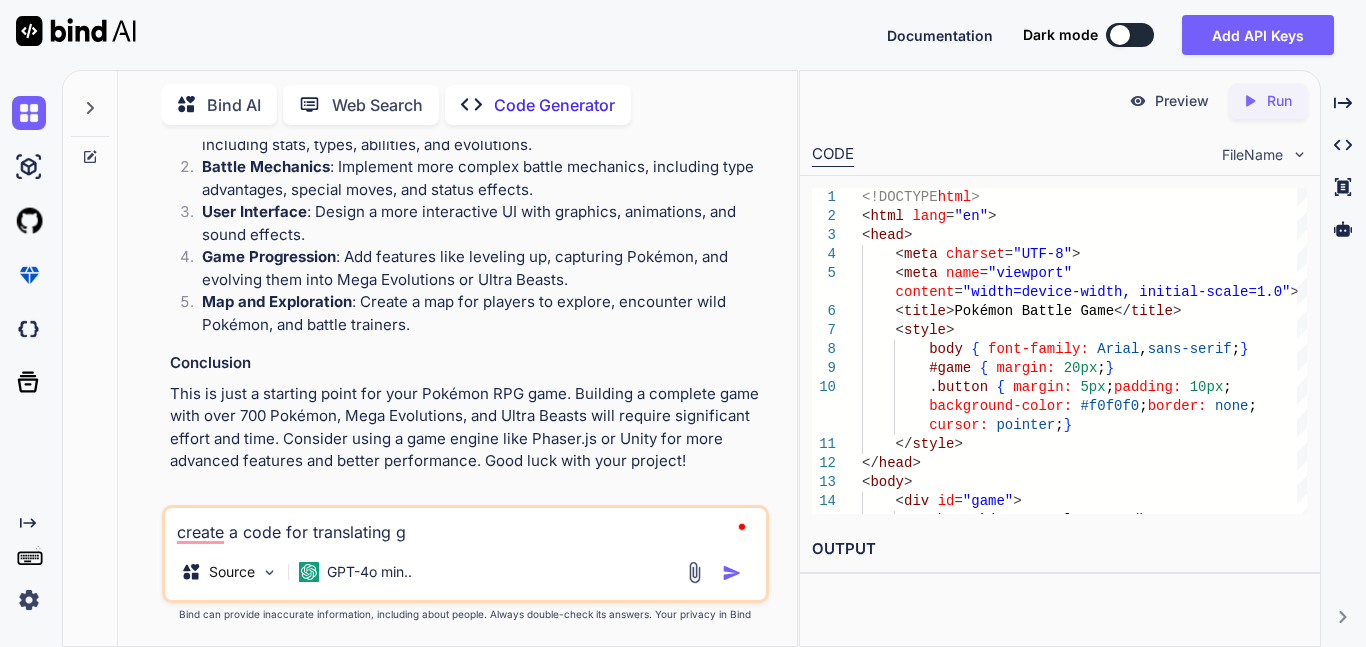 type on "create a code for translating gb" 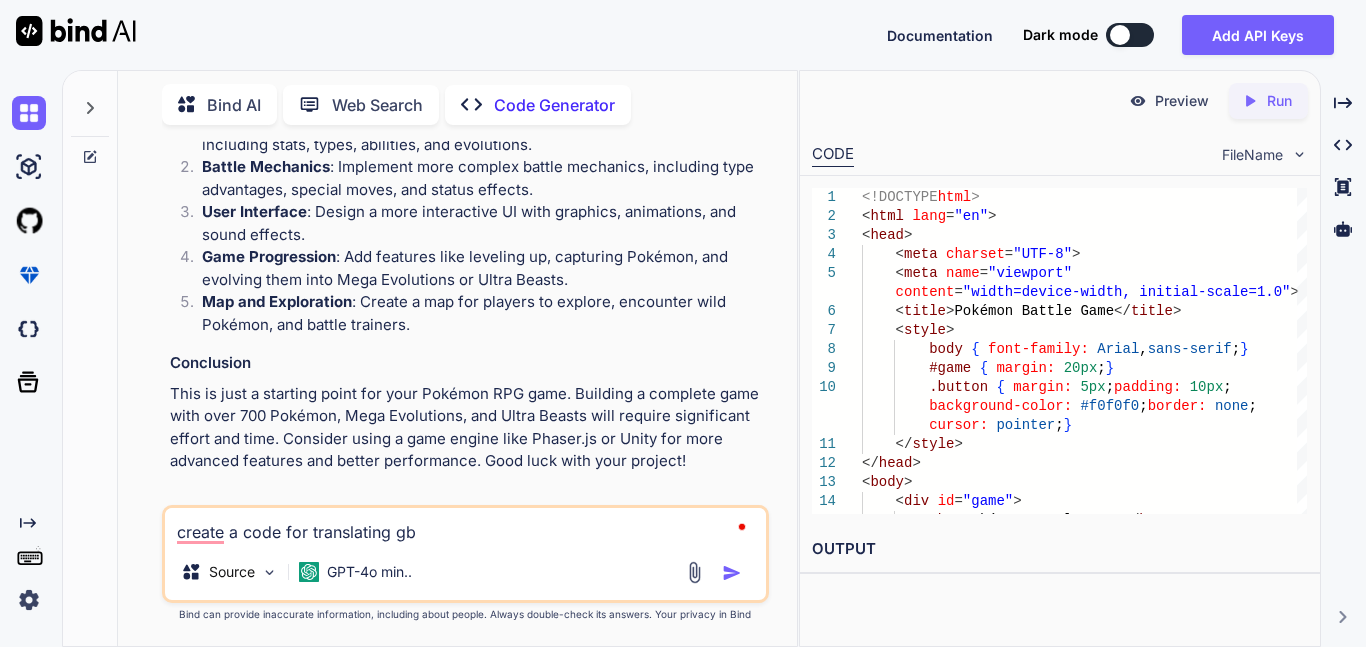 type on "create a code for translating gba" 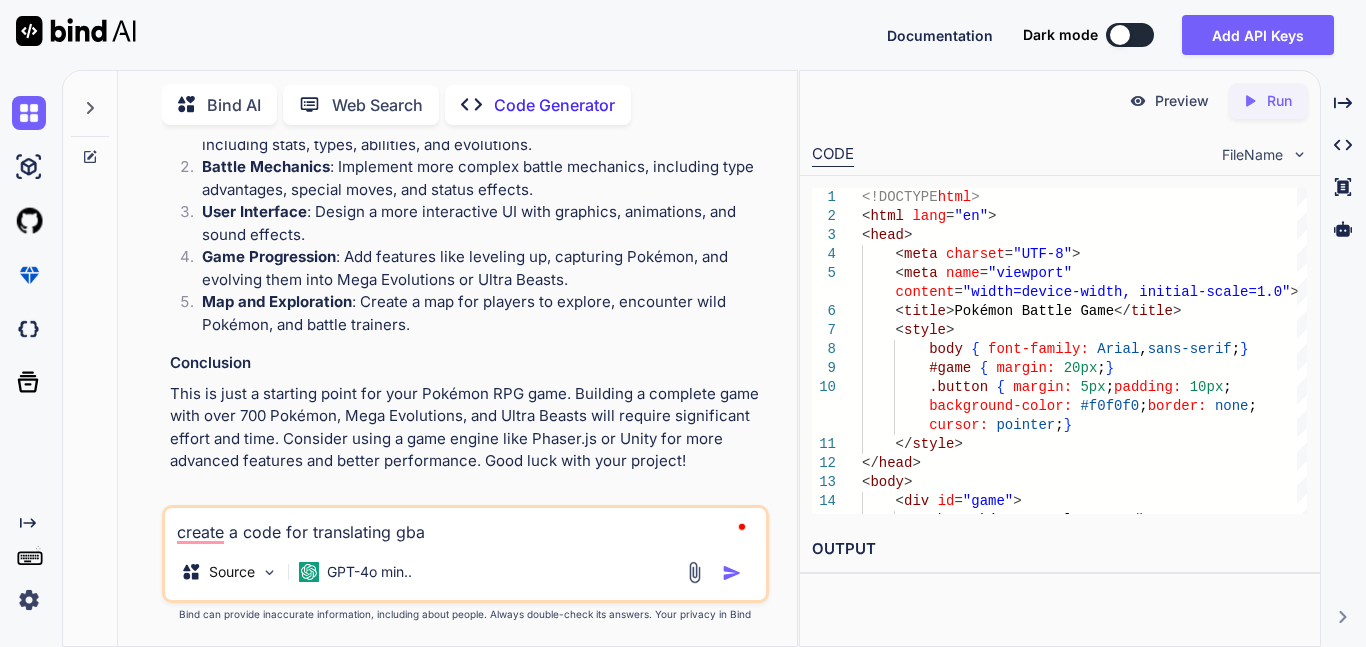 type on "create a code for translating gba" 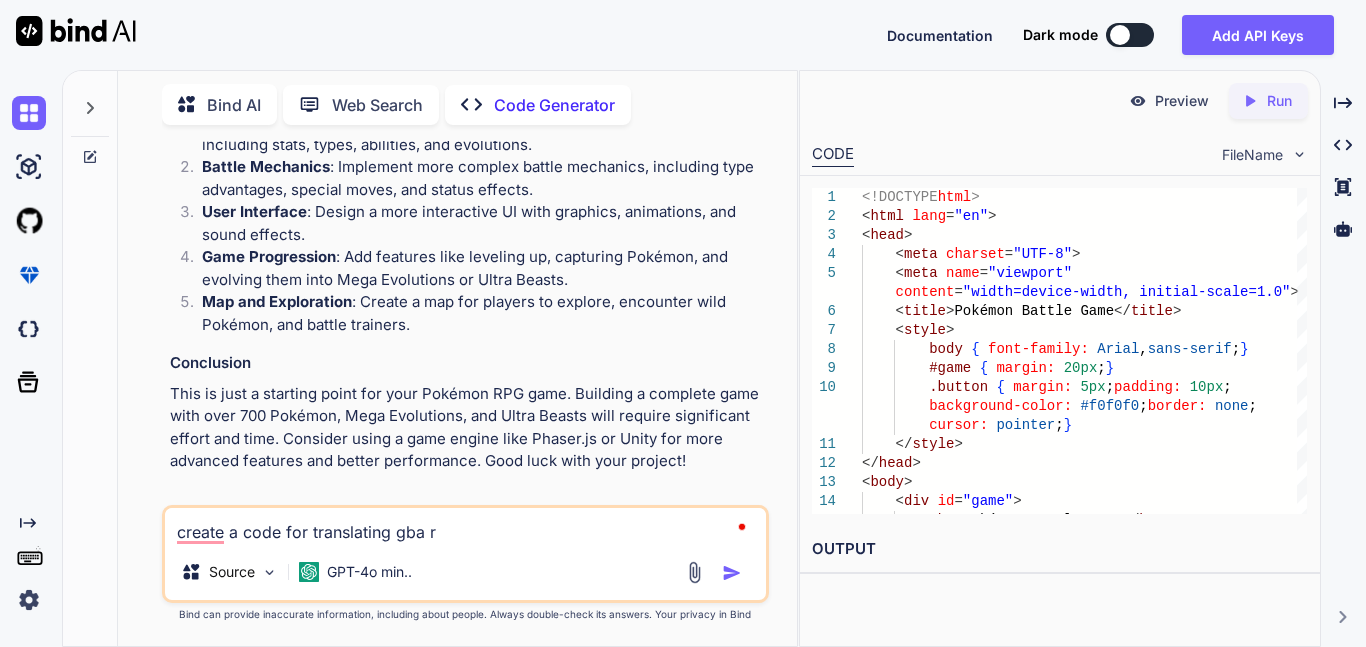 type on "create a code for translating gba ro" 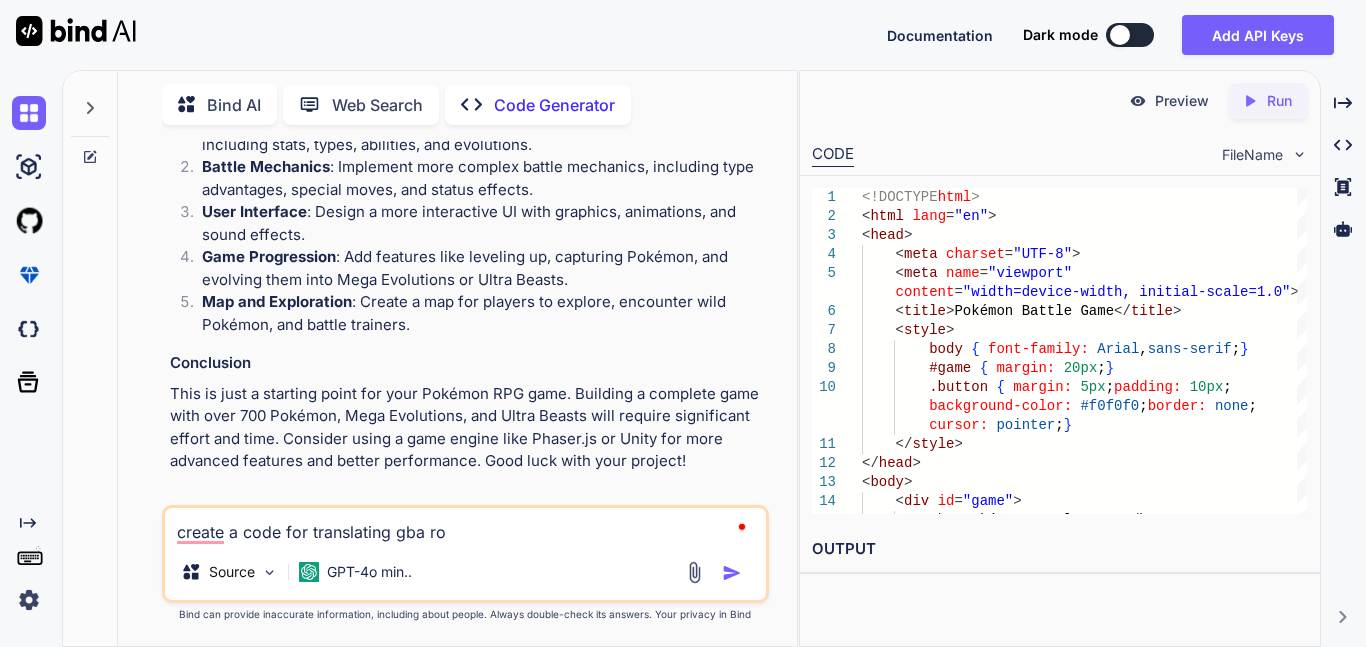type on "create a code for translating gba rom" 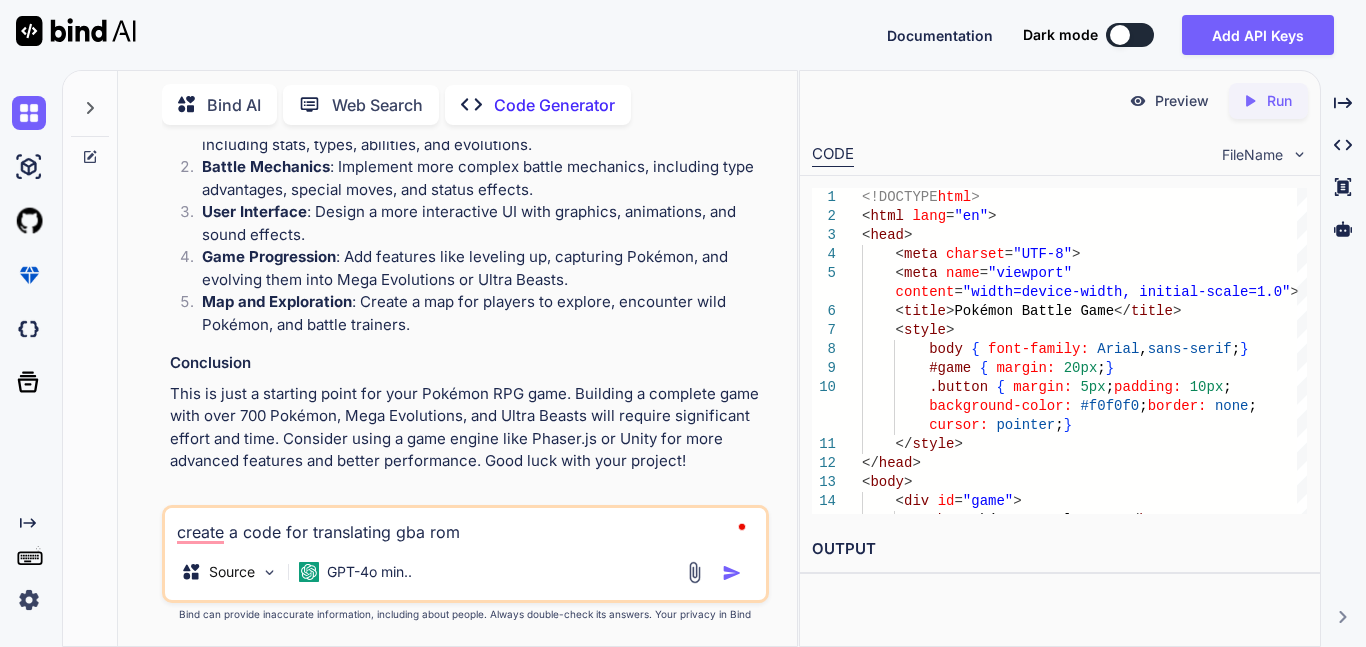 type on "create a code for translating gba roms" 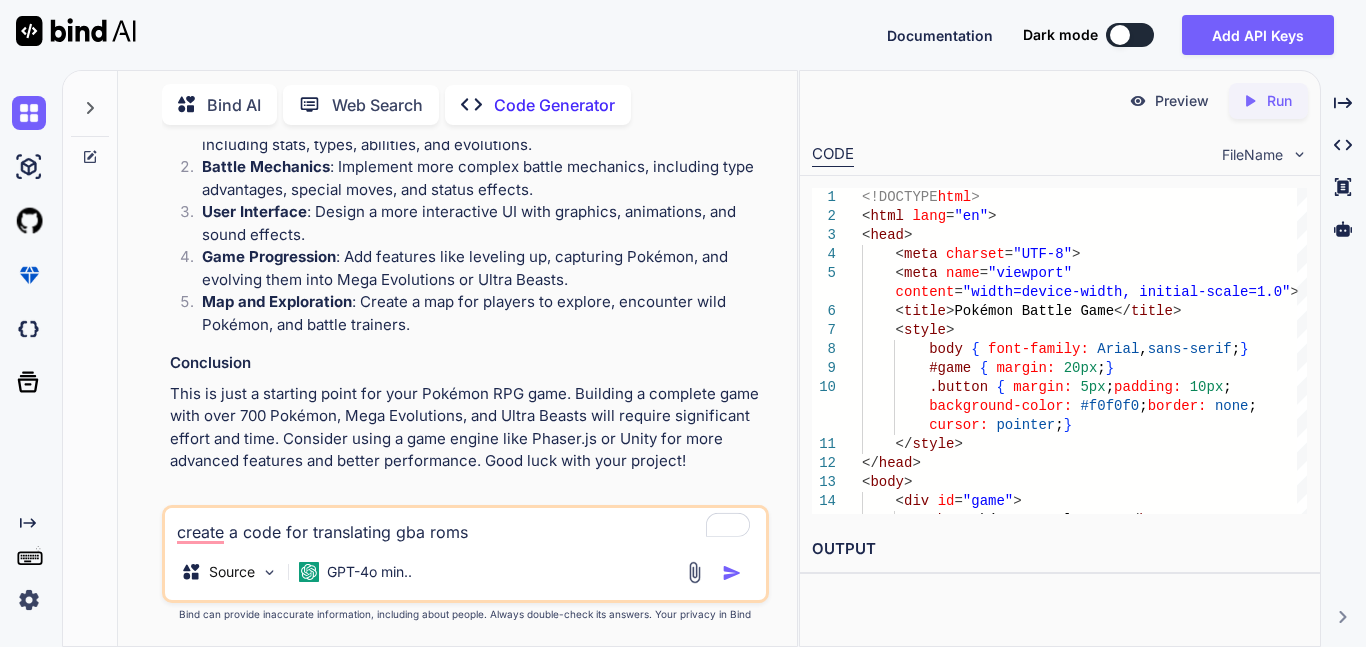 type on "create a code for translating gba roms" 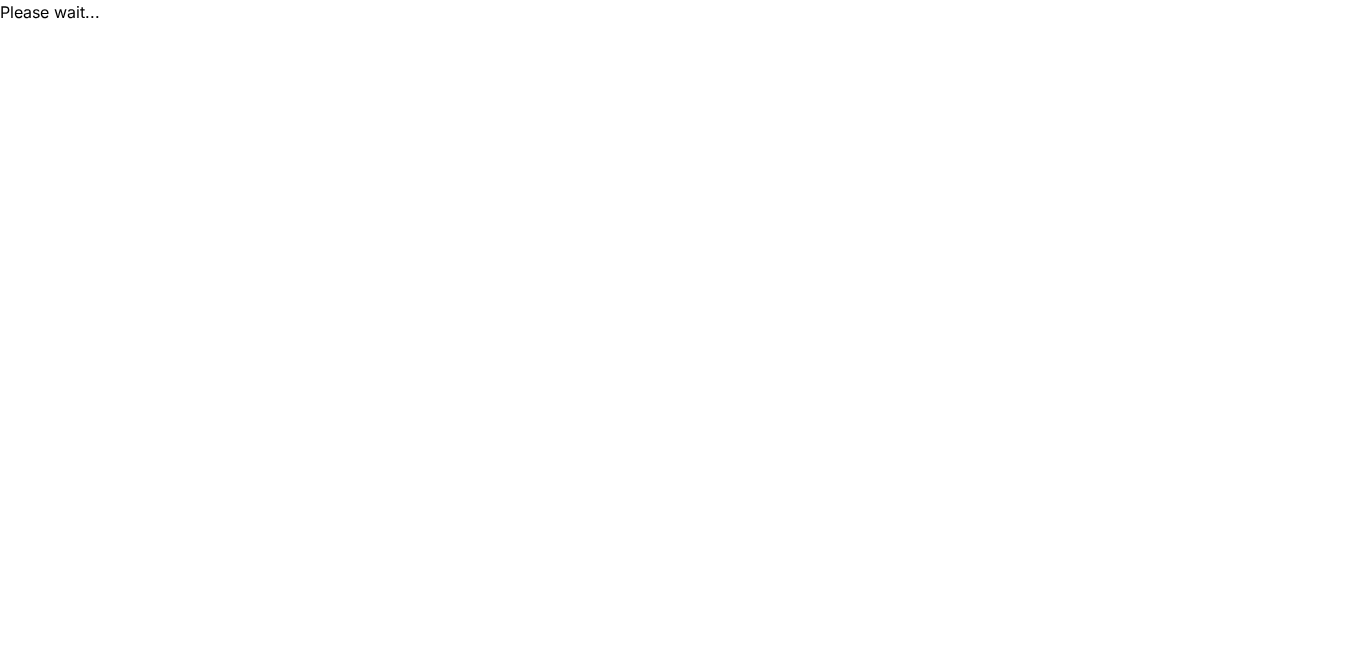scroll, scrollTop: 0, scrollLeft: 0, axis: both 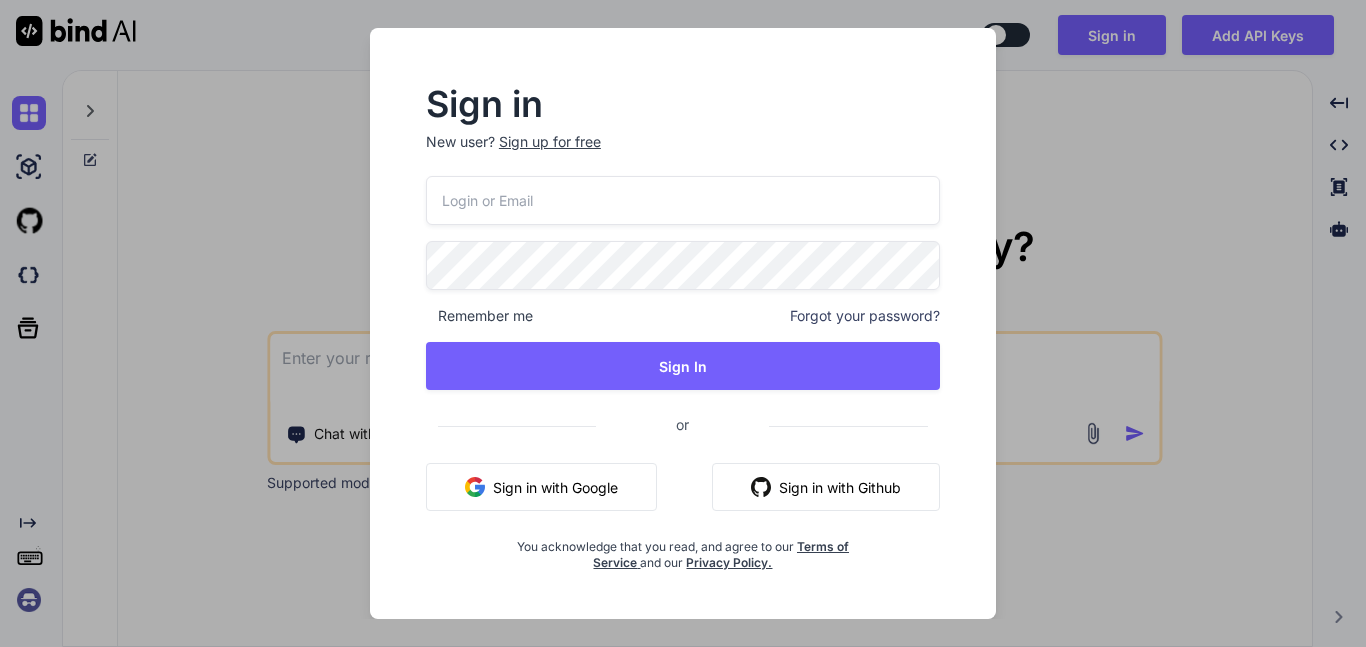 type on "x" 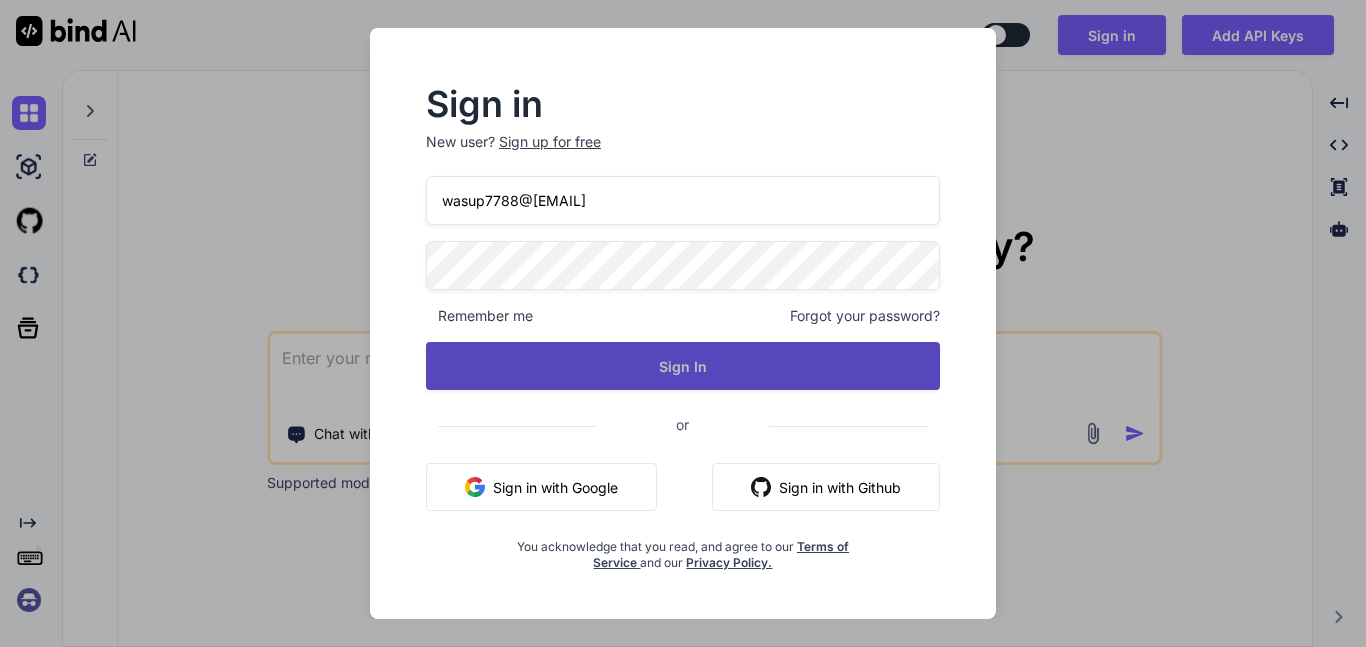 click on "Sign In" at bounding box center [683, 366] 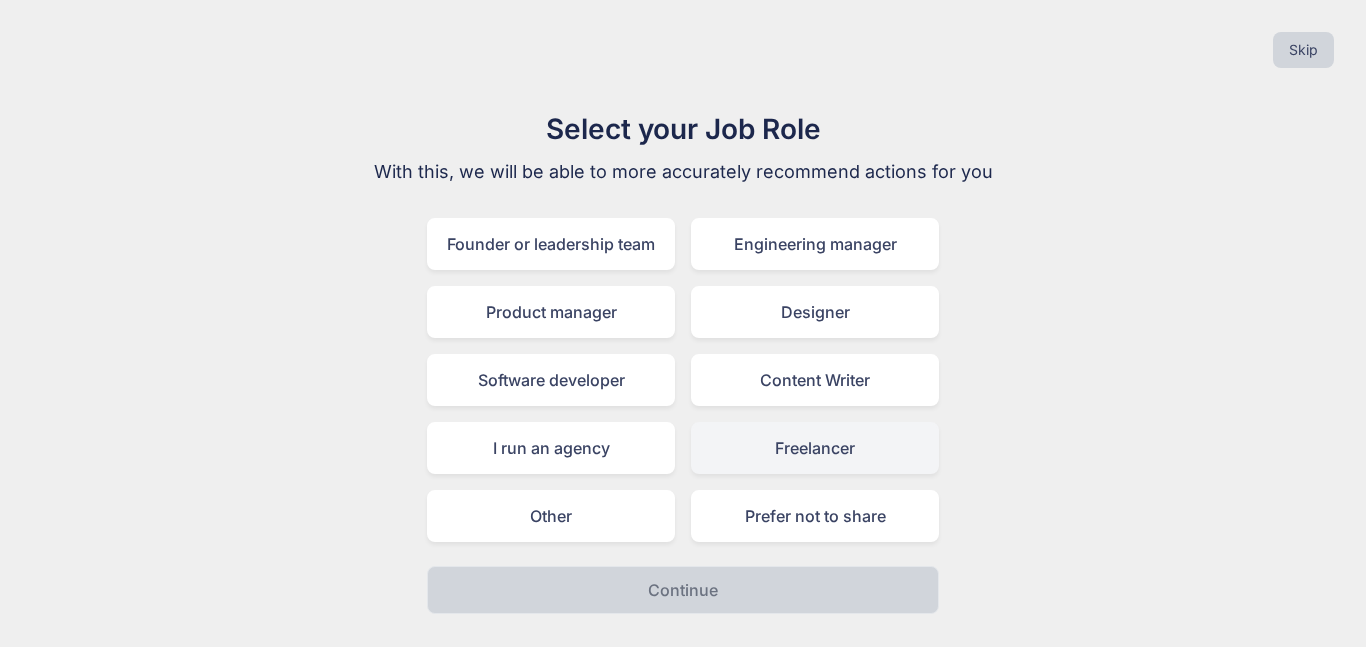 click on "Freelancer" at bounding box center (815, 448) 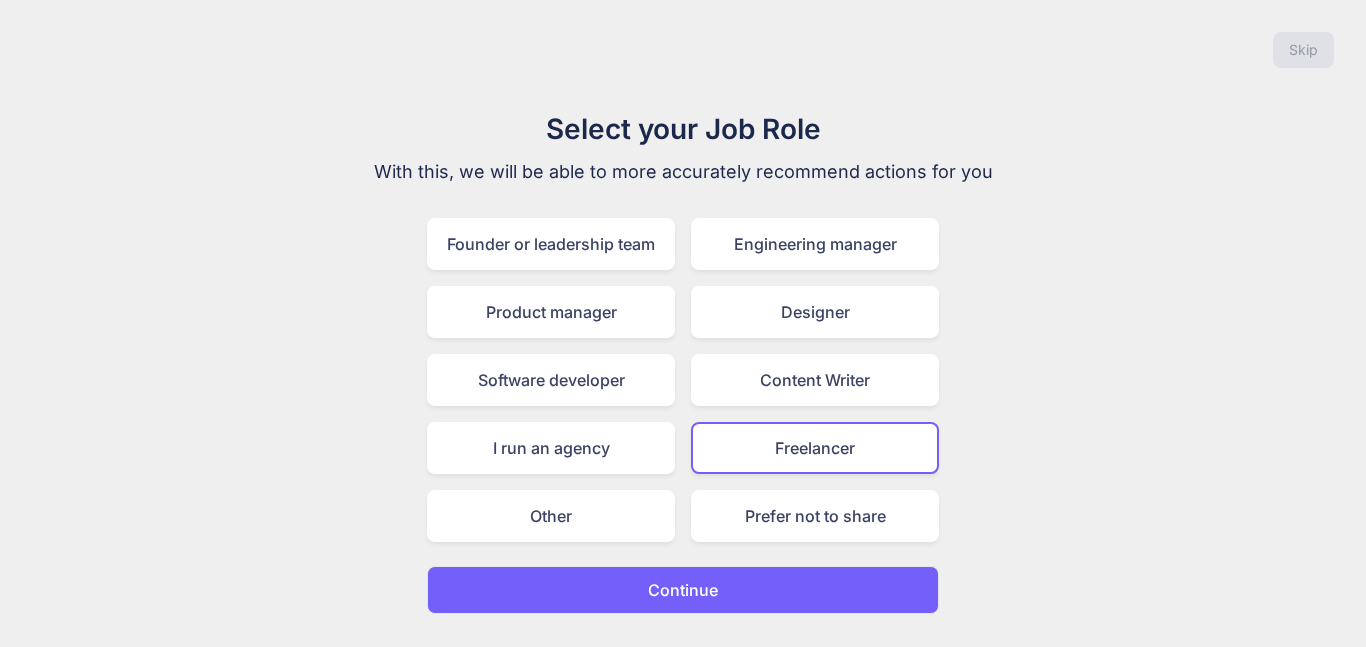 click on "Continue" at bounding box center (683, 590) 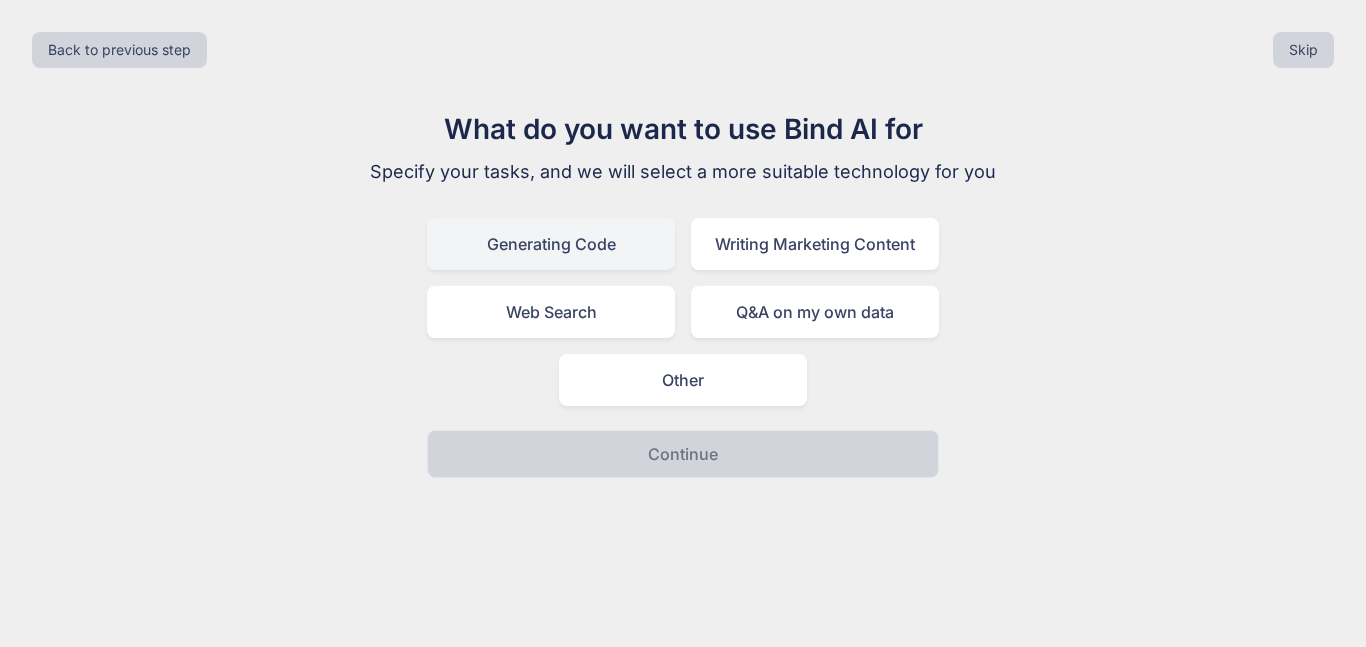 click on "Generating Code" at bounding box center [551, 244] 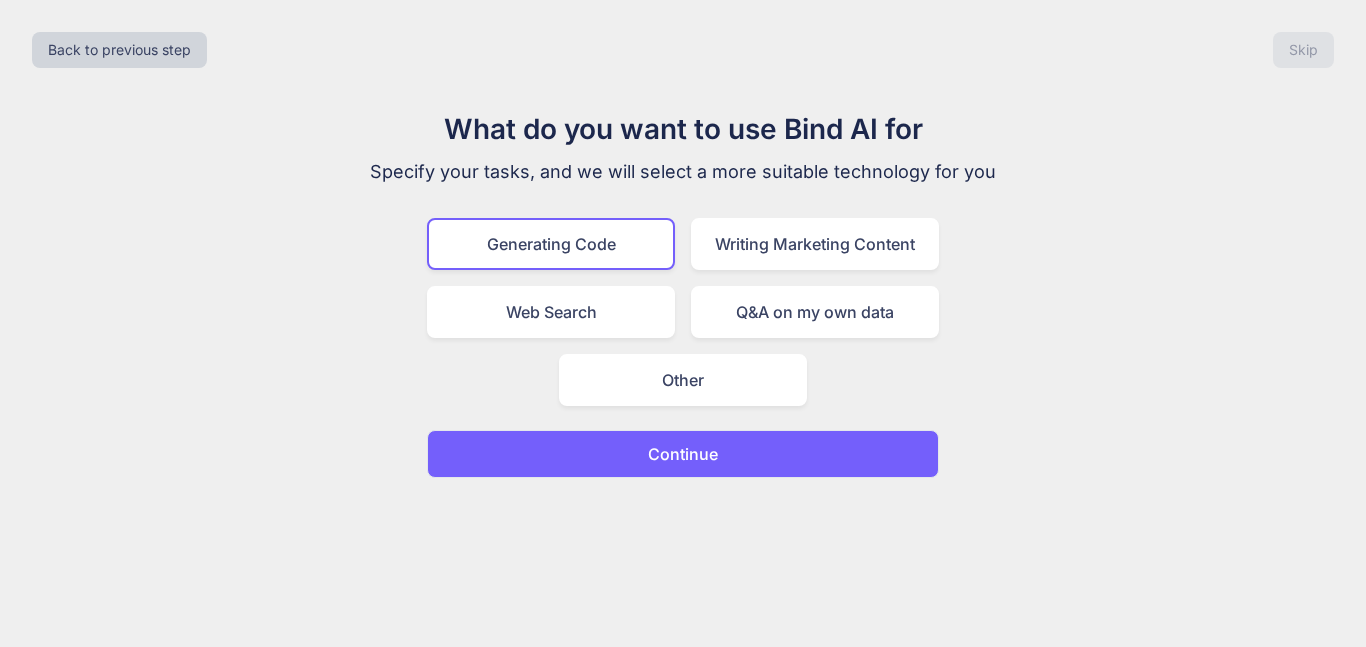 click on "Continue" at bounding box center [683, 454] 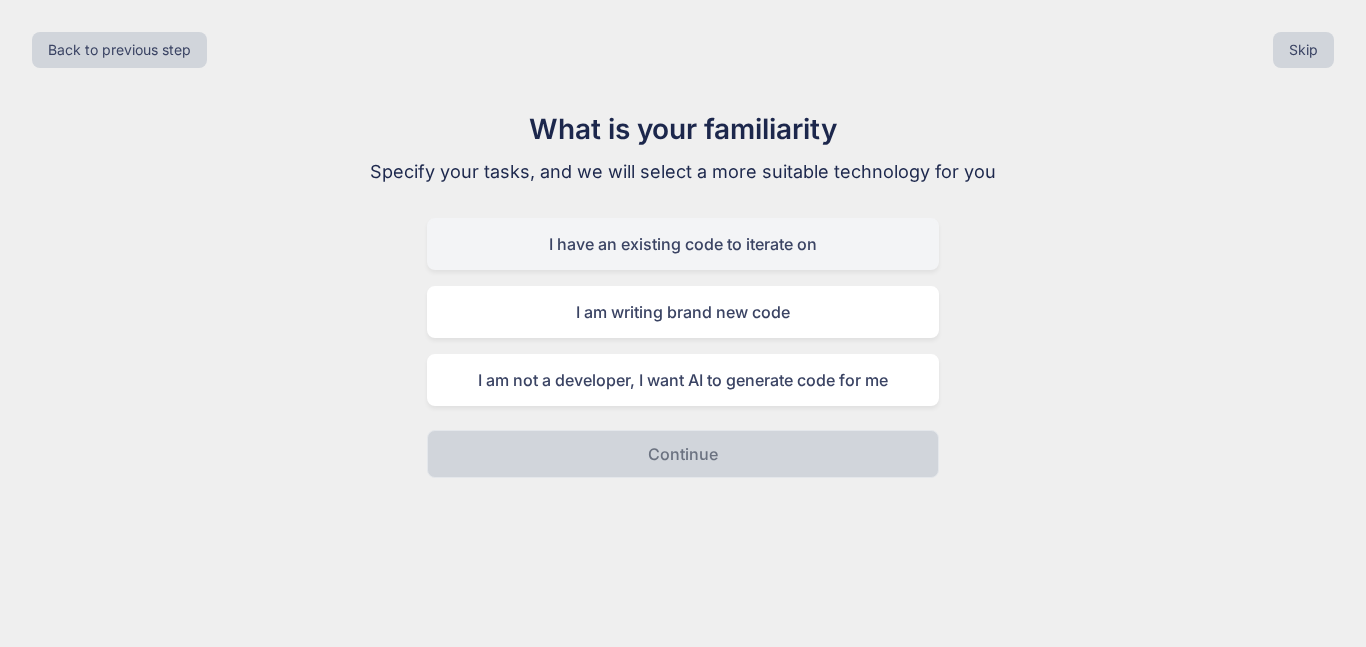 click on "I have an existing code to iterate on" at bounding box center (683, 244) 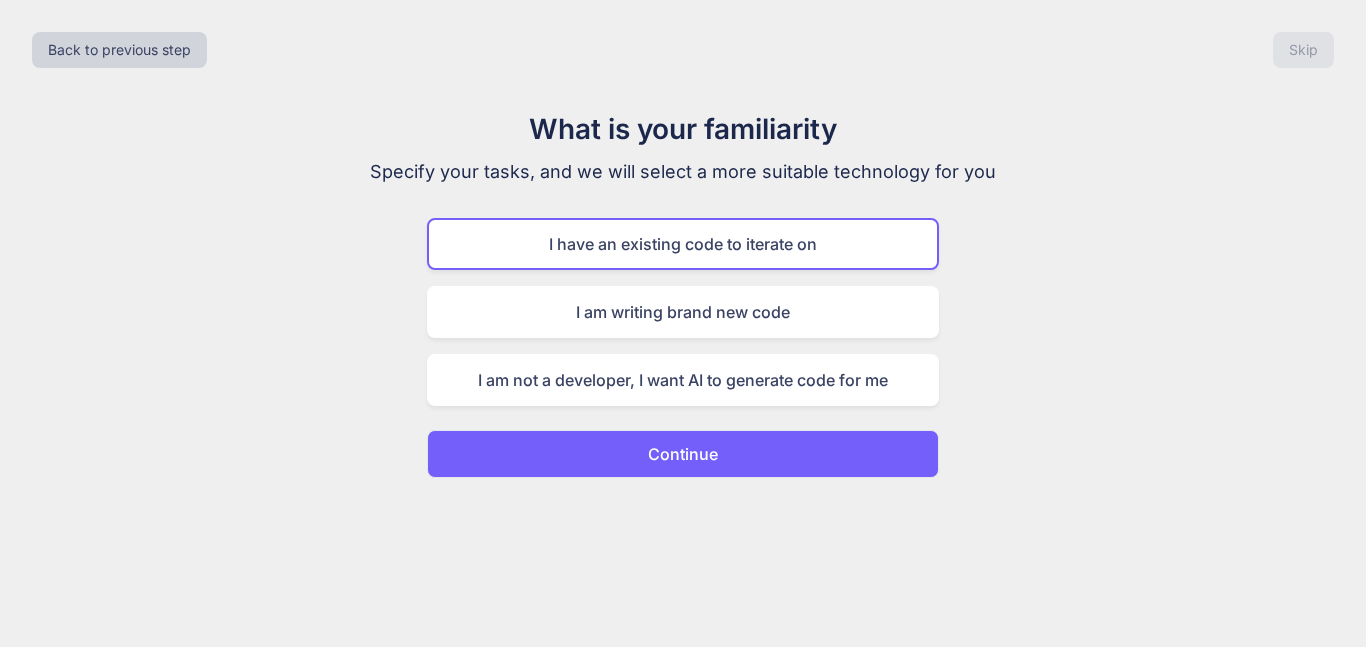 click on "Continue" at bounding box center (683, 454) 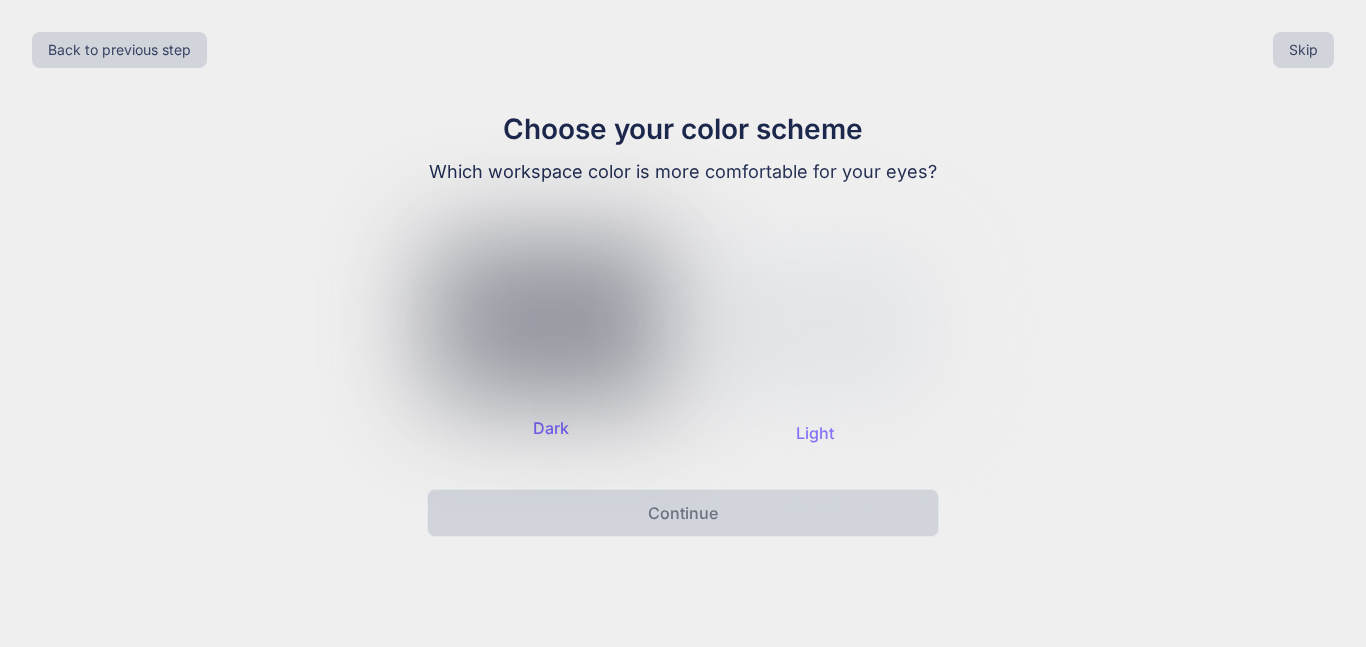 click at bounding box center (551, 321) 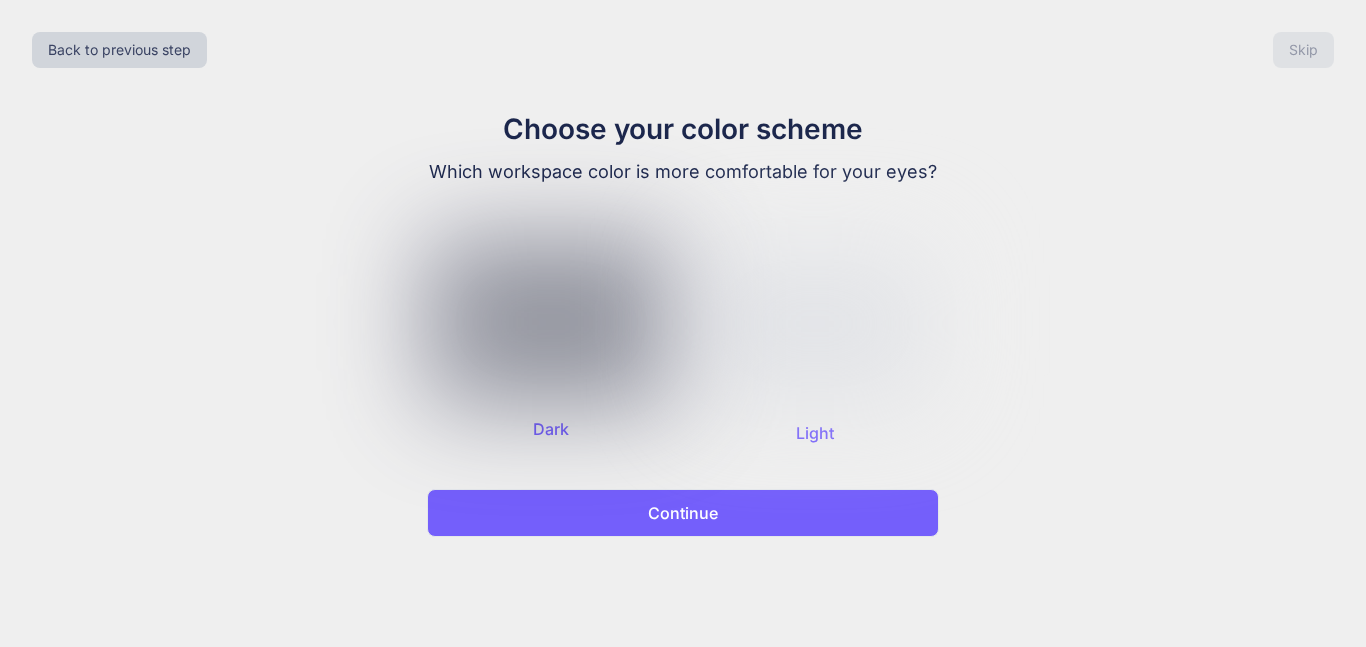 click on "Back to previous step Skip Choose your color scheme Which workspace color is more comfortable for your eyes? Dark Light Continue" at bounding box center [683, 323] 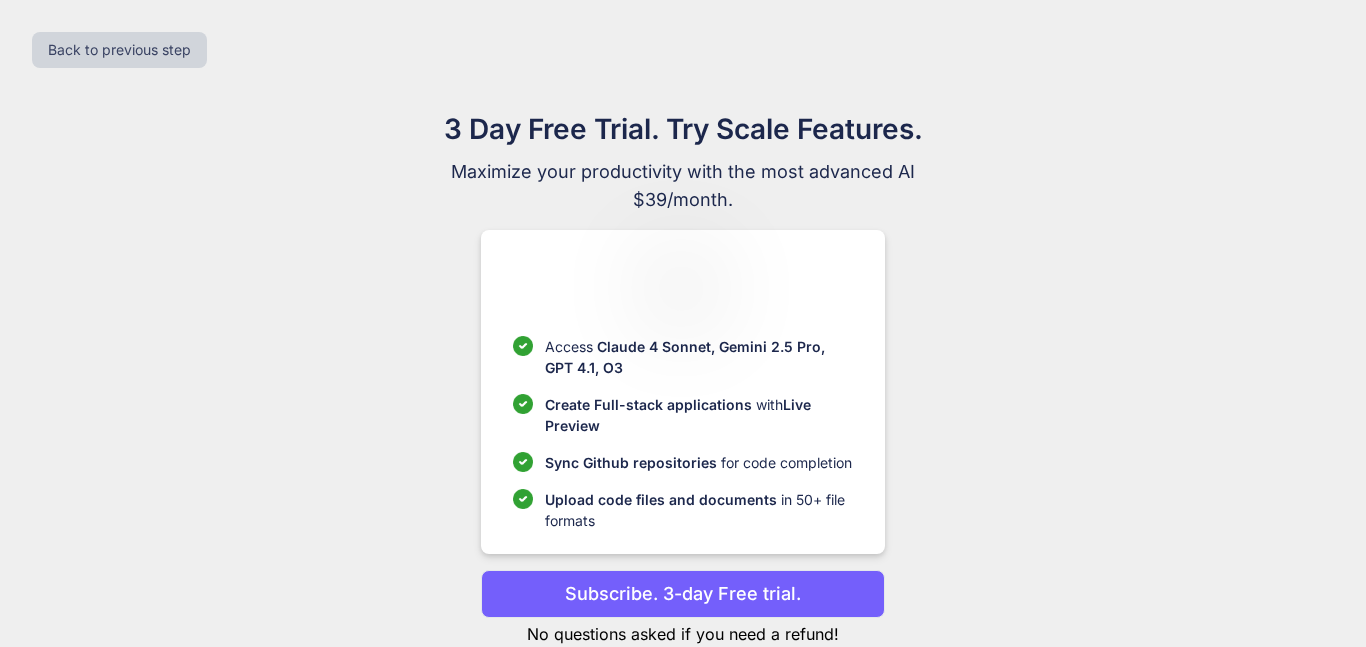scroll, scrollTop: 55, scrollLeft: 0, axis: vertical 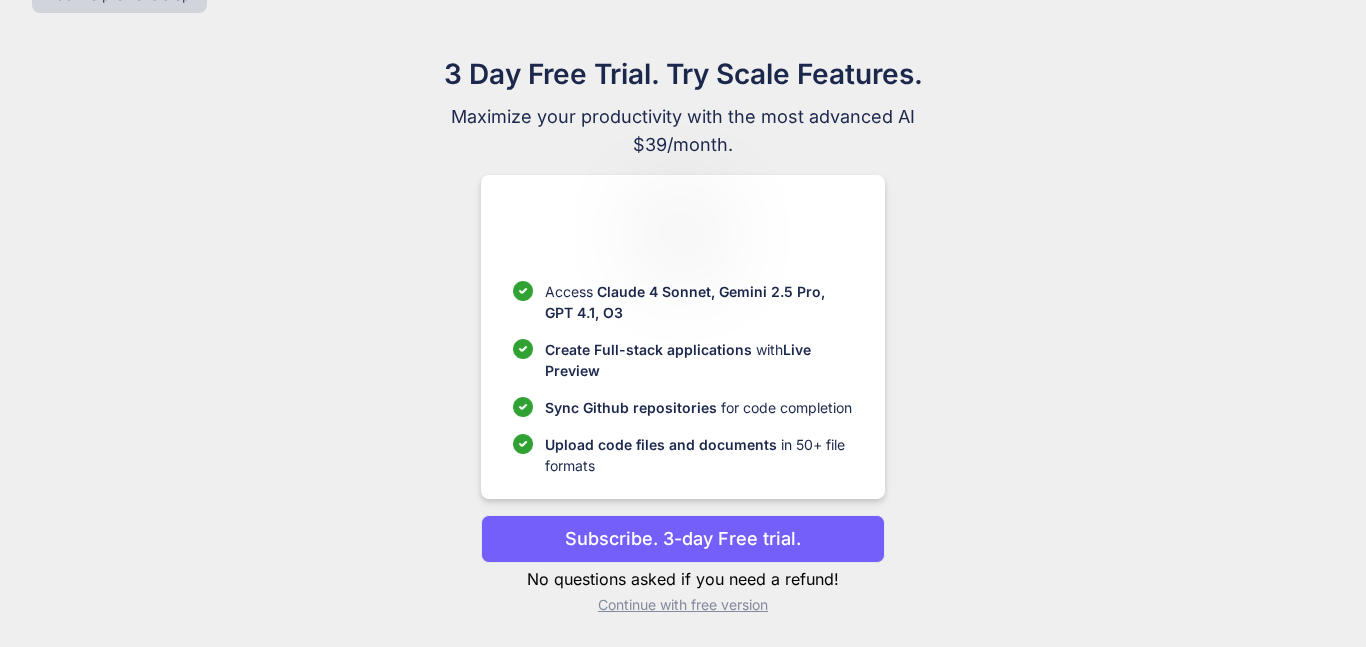 click on "Continue with free version" at bounding box center [682, 605] 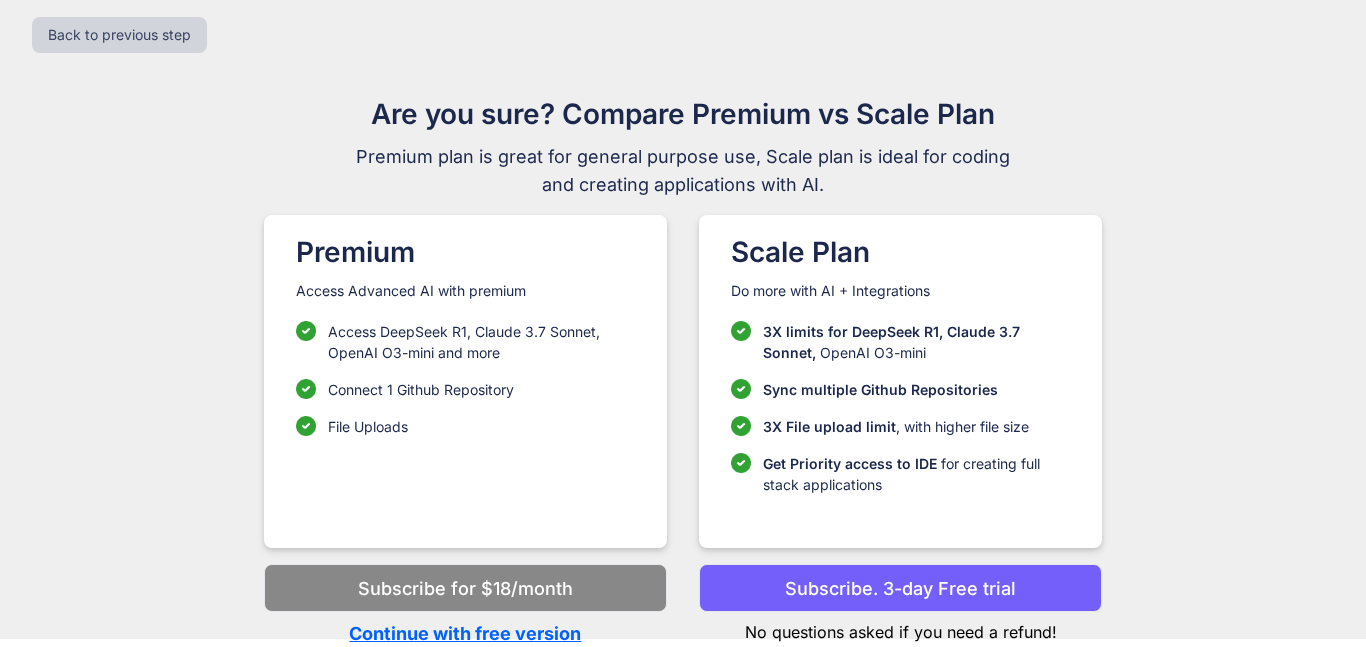 scroll, scrollTop: 15, scrollLeft: 0, axis: vertical 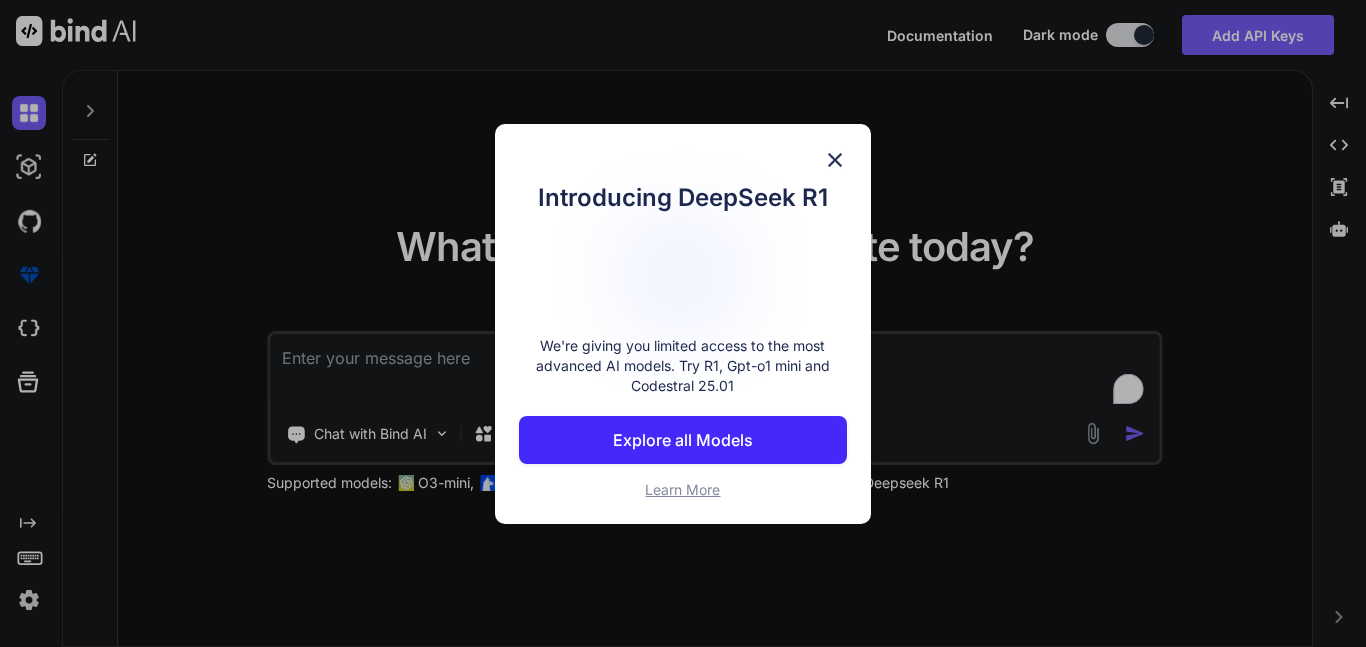 click at bounding box center [835, 160] 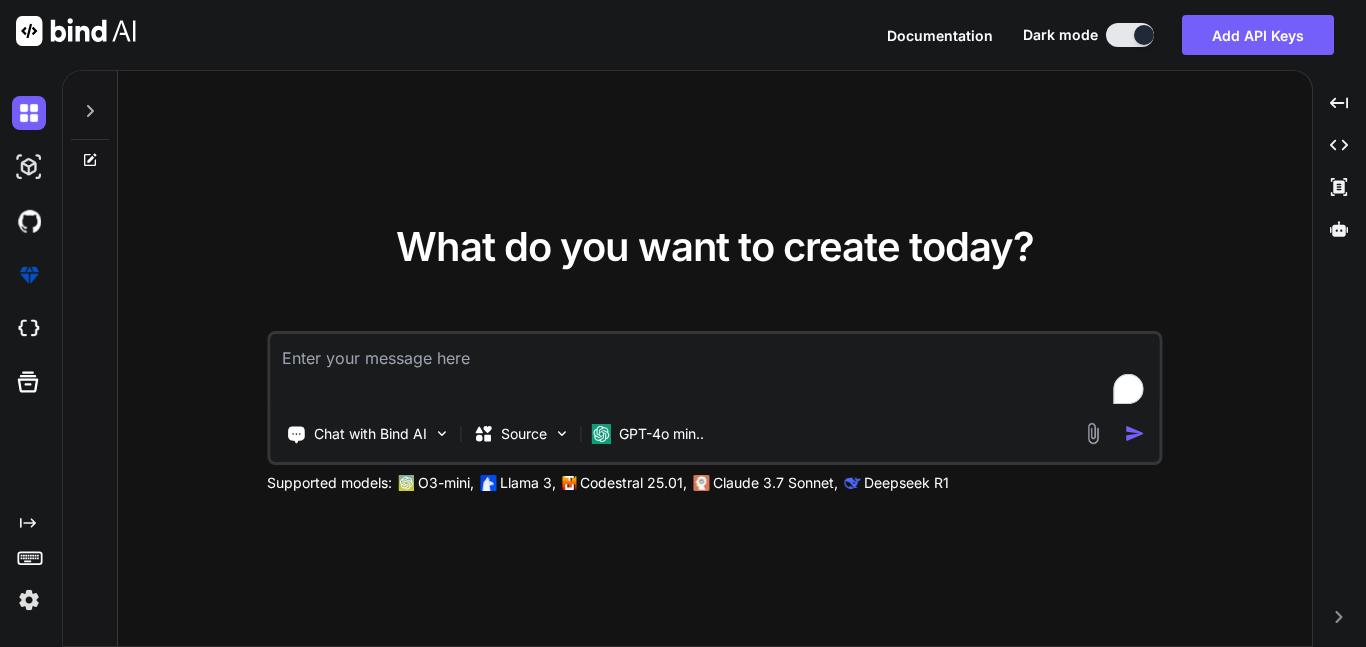 click at bounding box center [714, 371] 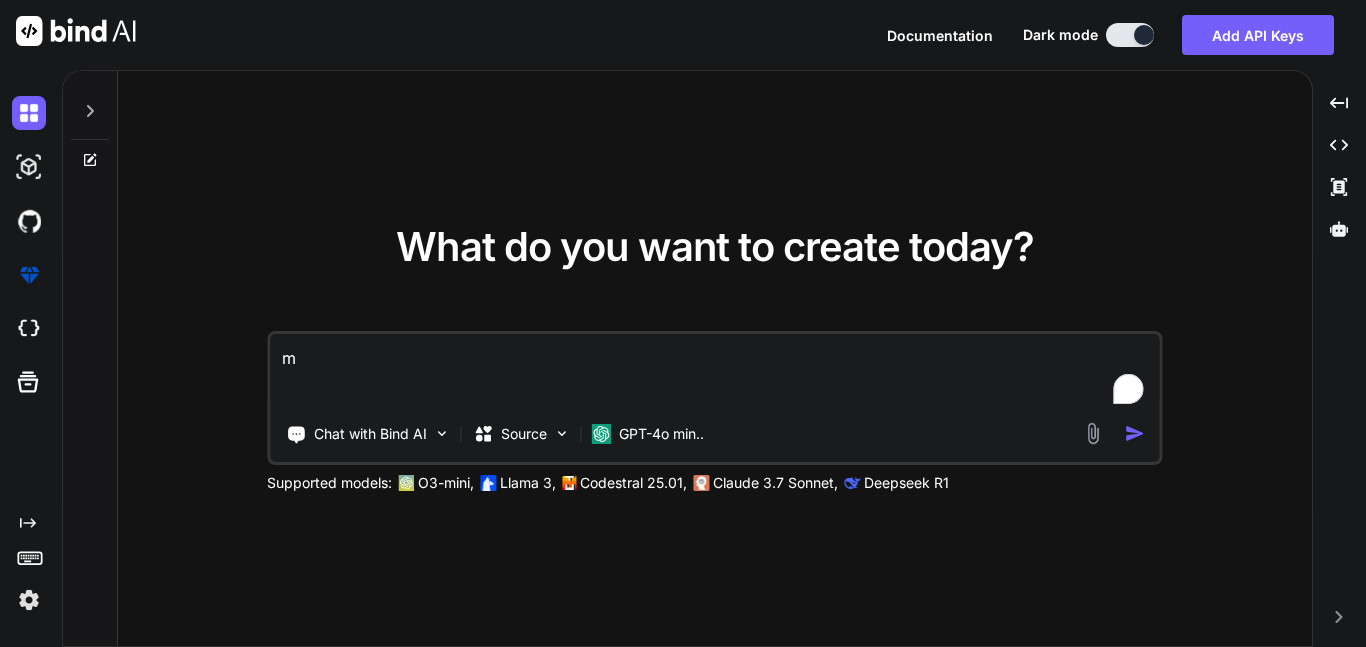 type on "x" 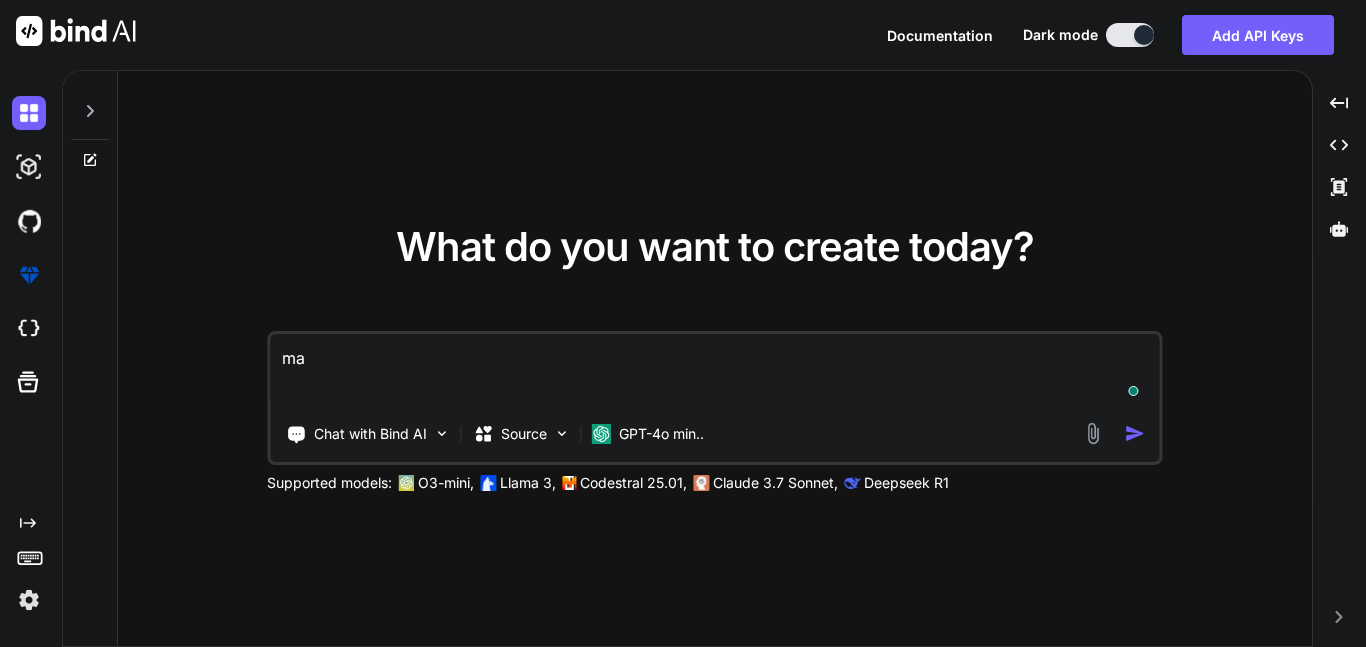 type on "x" 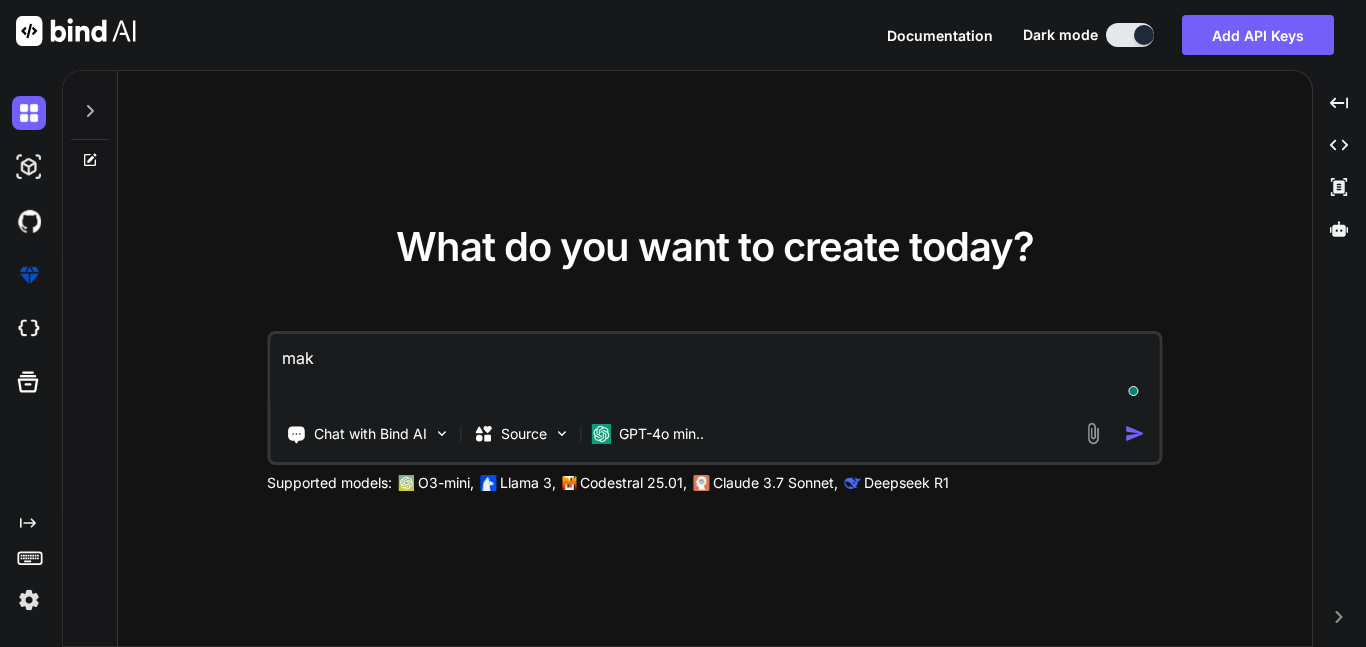 type on "x" 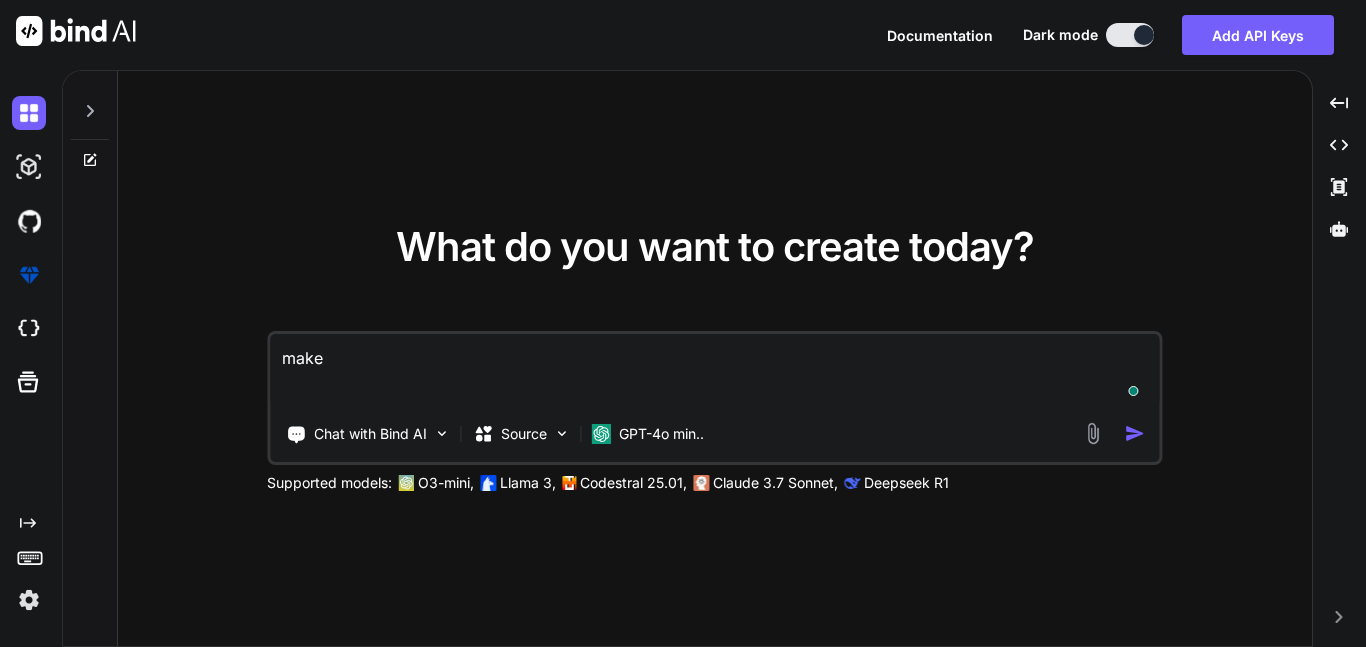 type on "x" 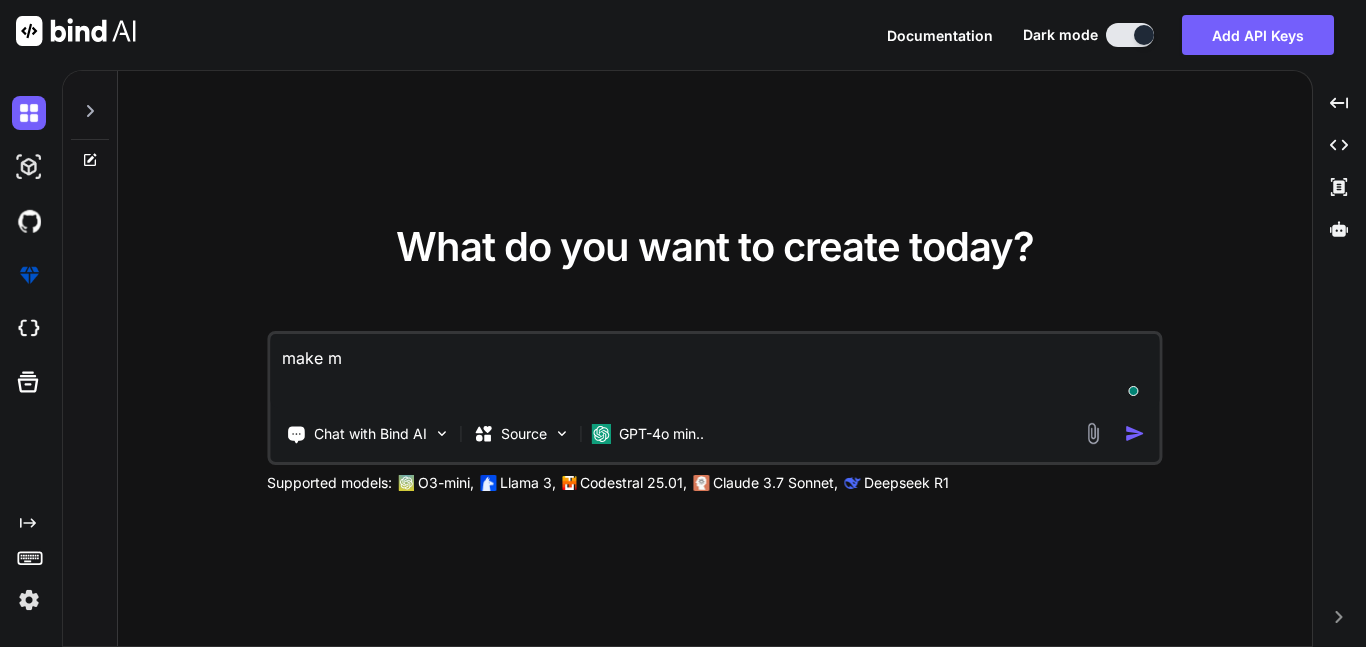 type on "x" 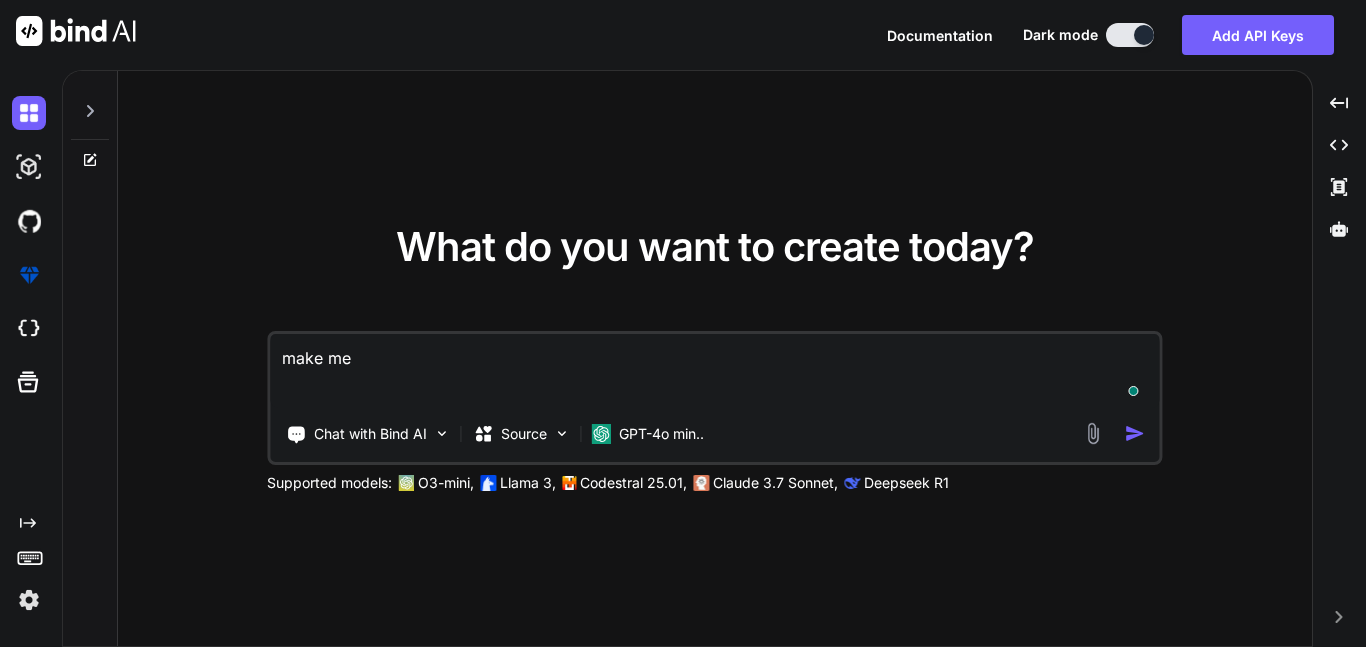 type on "x" 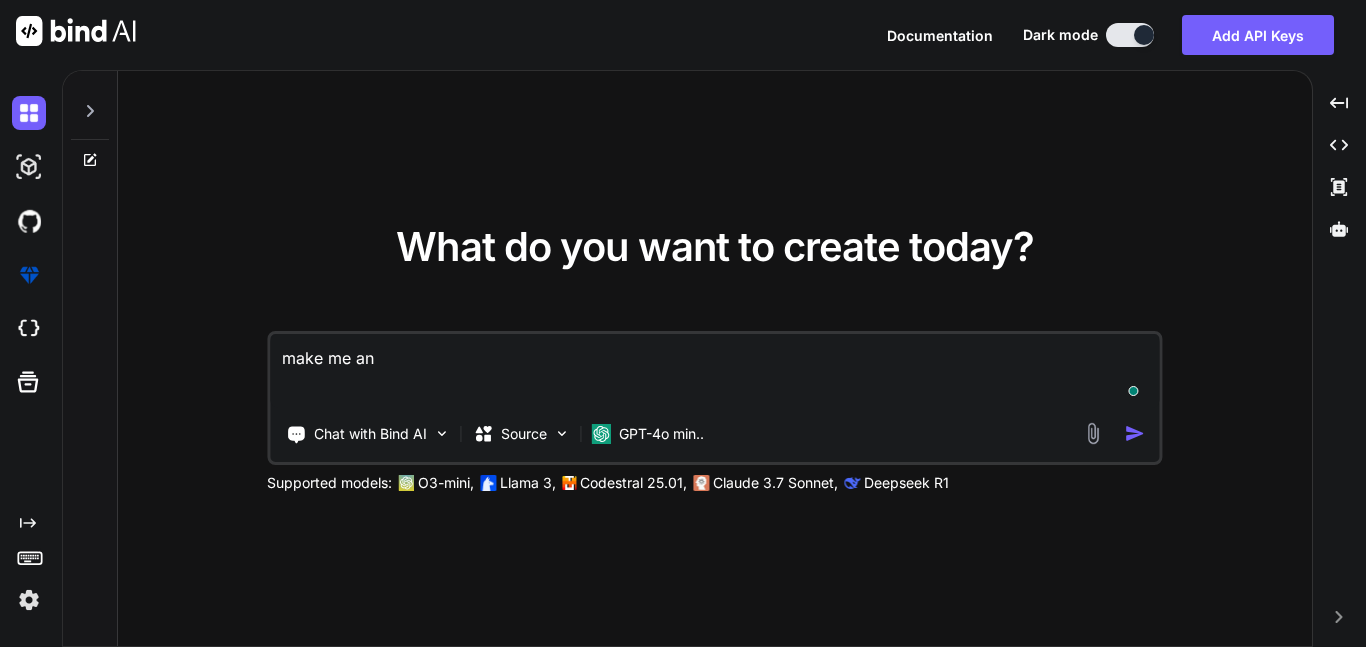 type on "x" 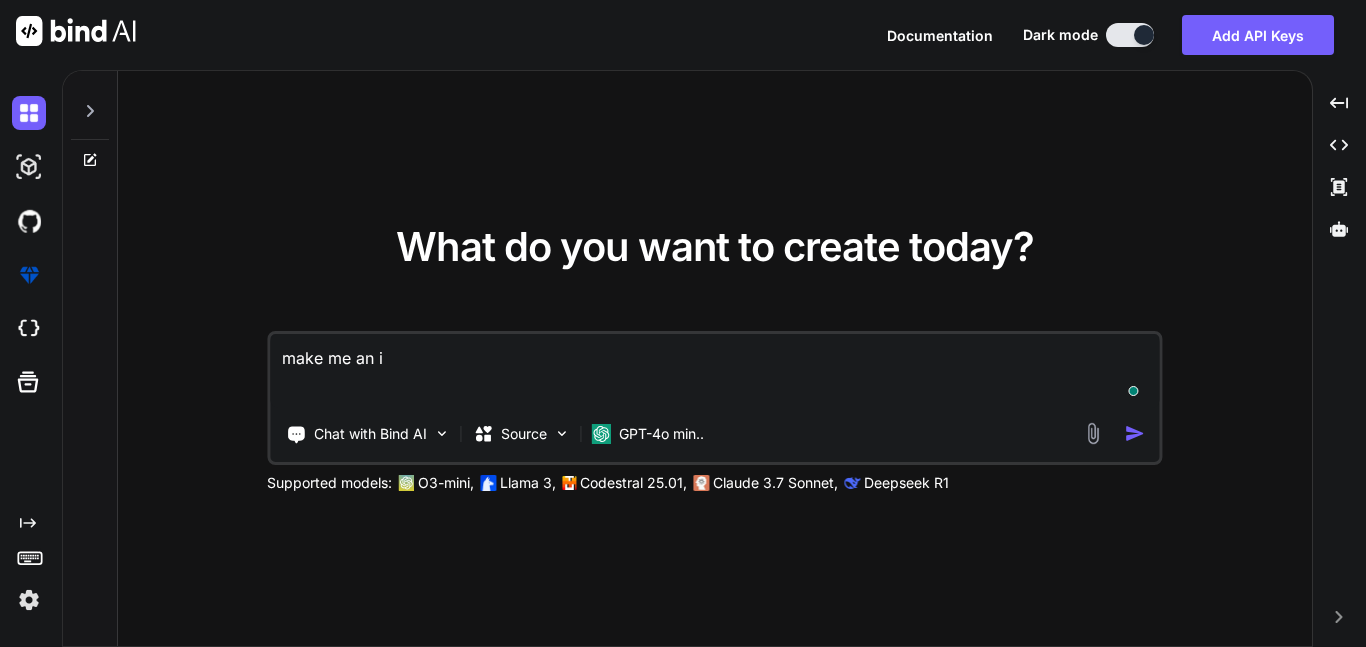 type on "x" 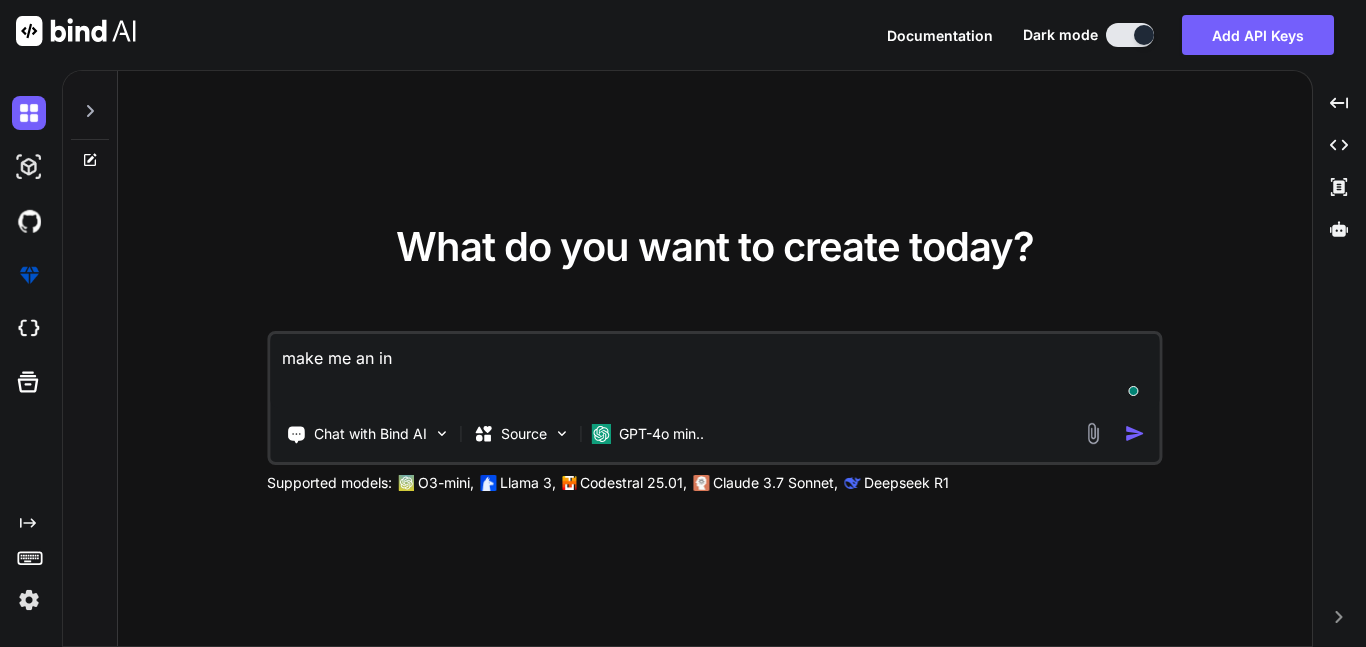 type on "x" 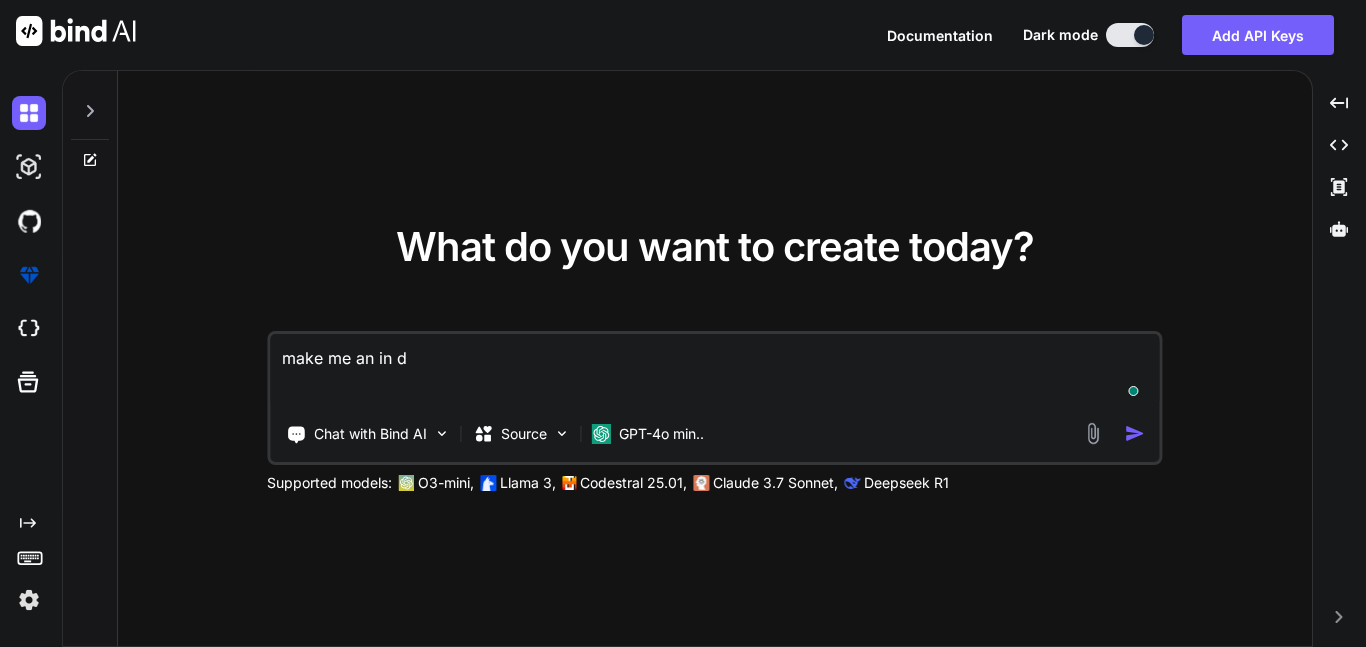 type on "x" 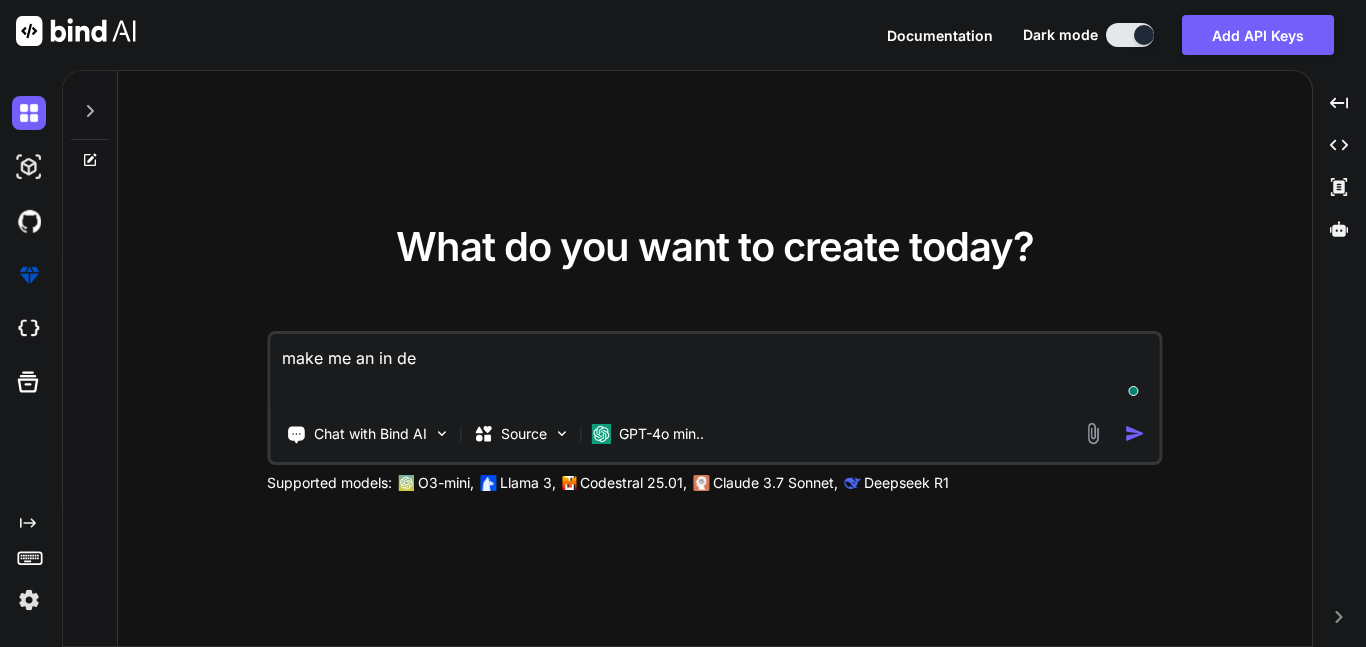 type on "x" 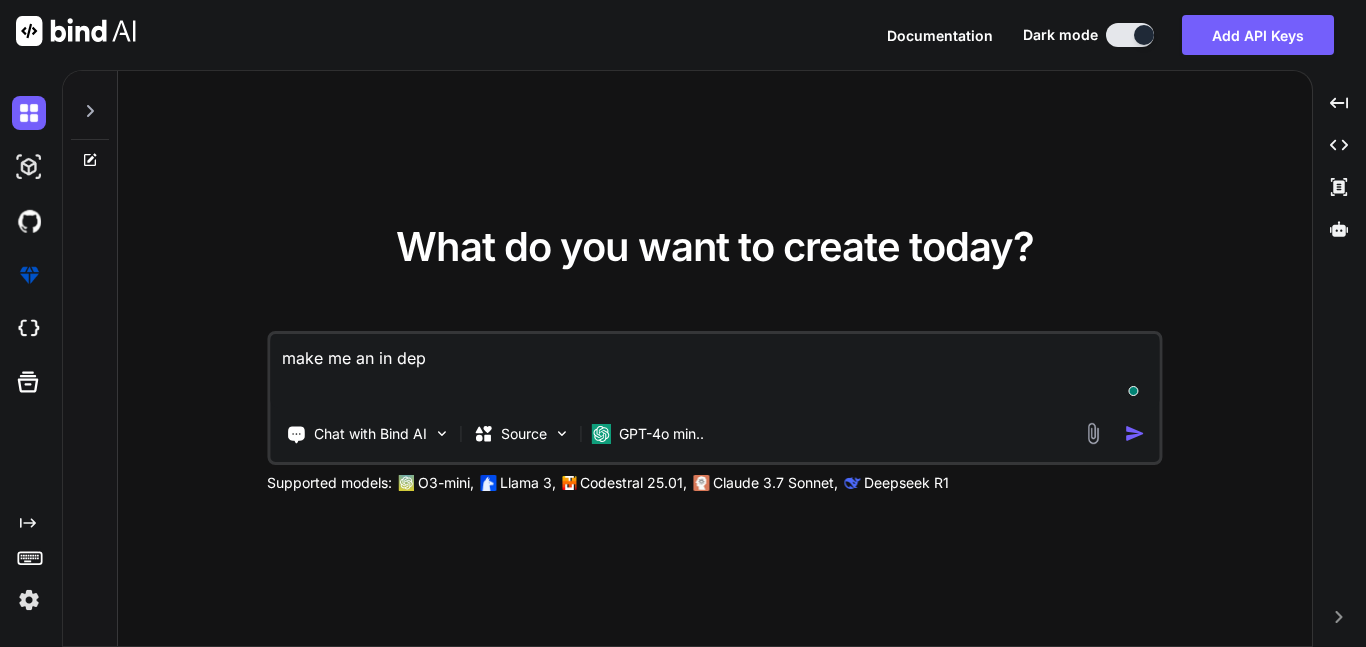 type on "x" 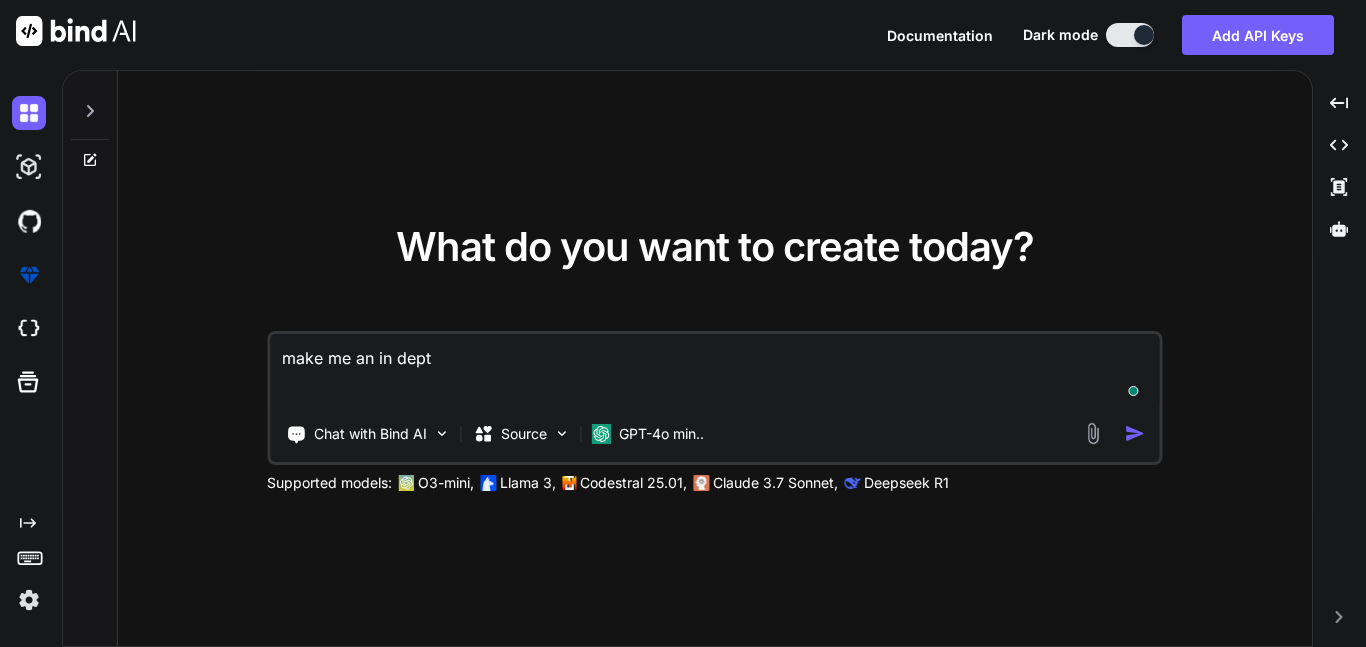 type on "x" 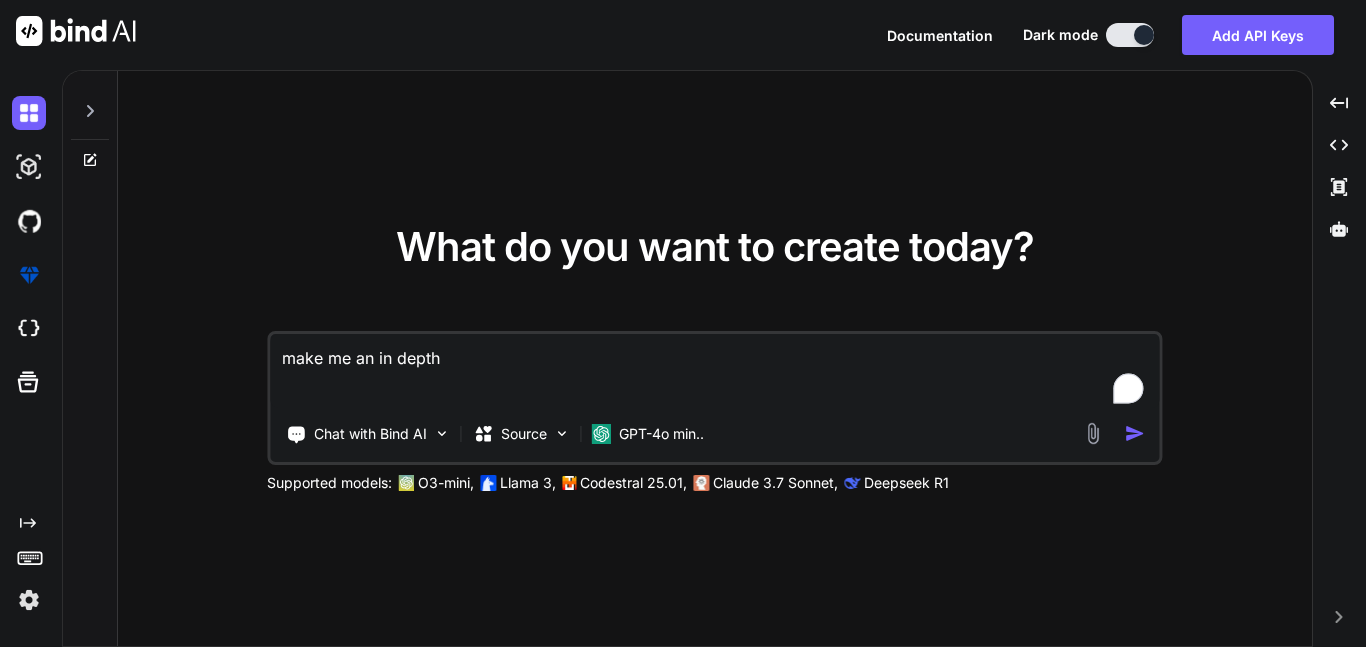 drag, startPoint x: 595, startPoint y: 367, endPoint x: 243, endPoint y: 398, distance: 353.36243 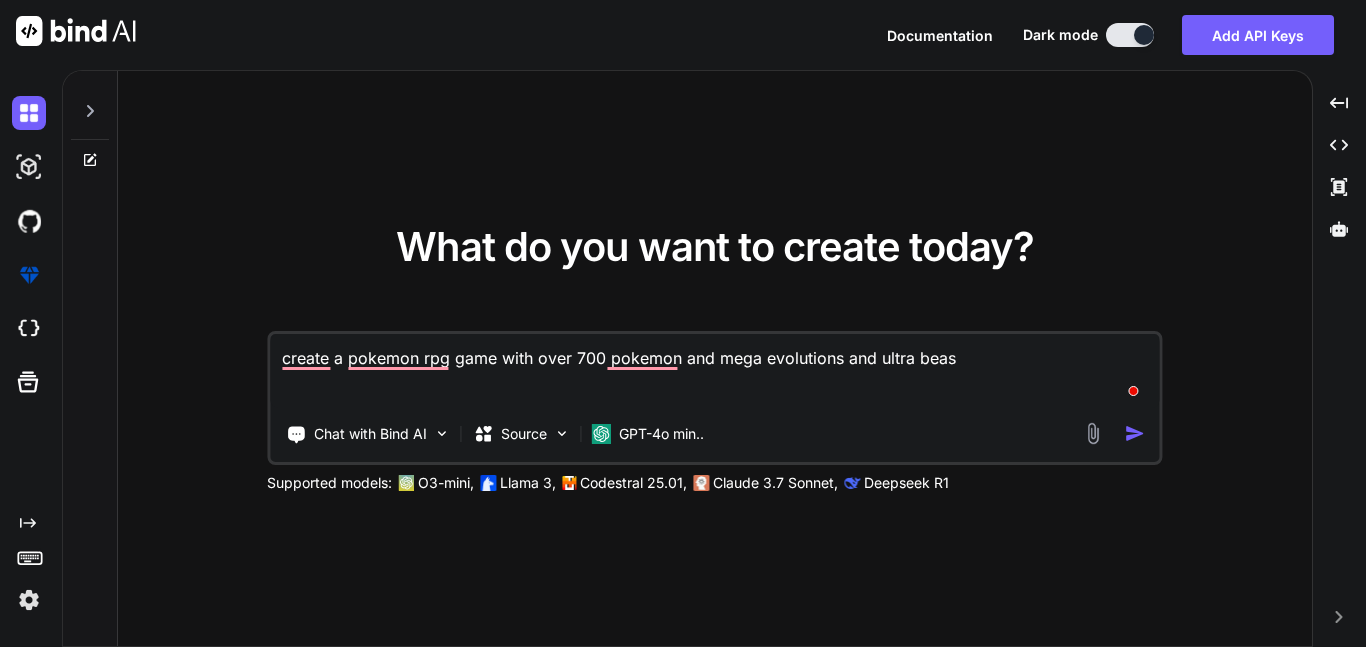 type on "create a pokemon rpg game with over 700 pokemon and mega evolutions and ultra beast" 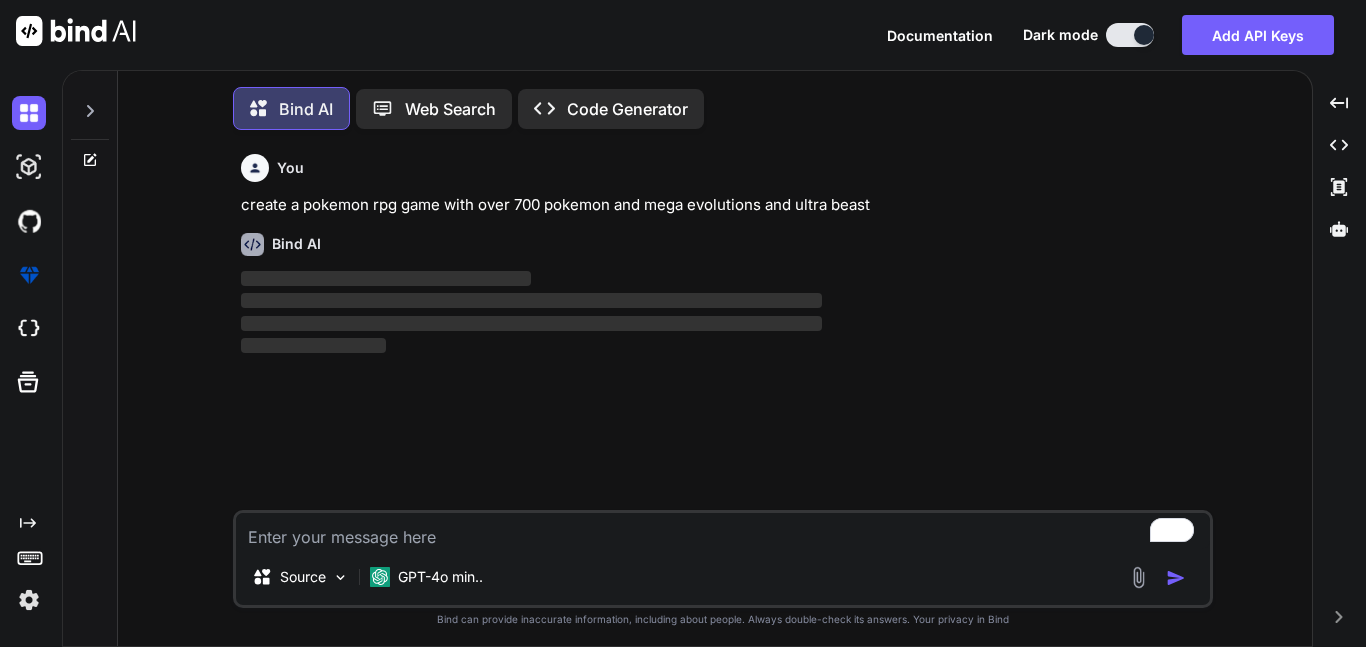 scroll, scrollTop: 10, scrollLeft: 0, axis: vertical 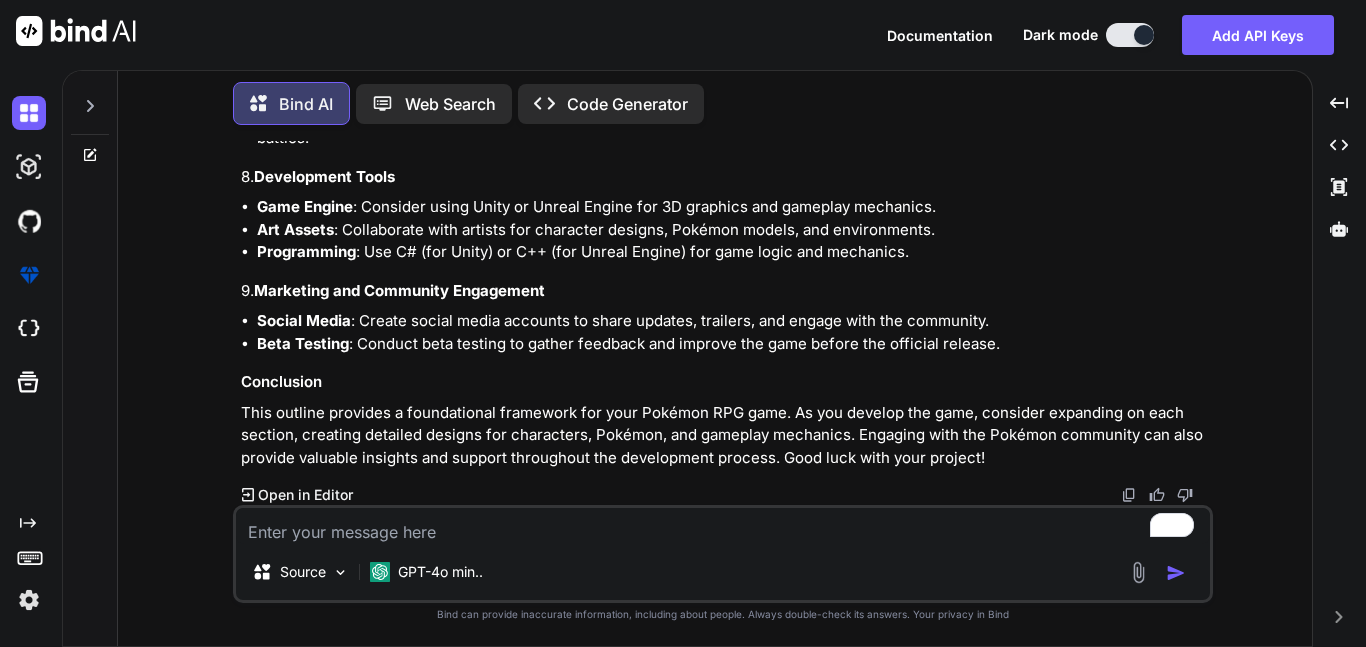 click on "Code Generator" at bounding box center (627, 104) 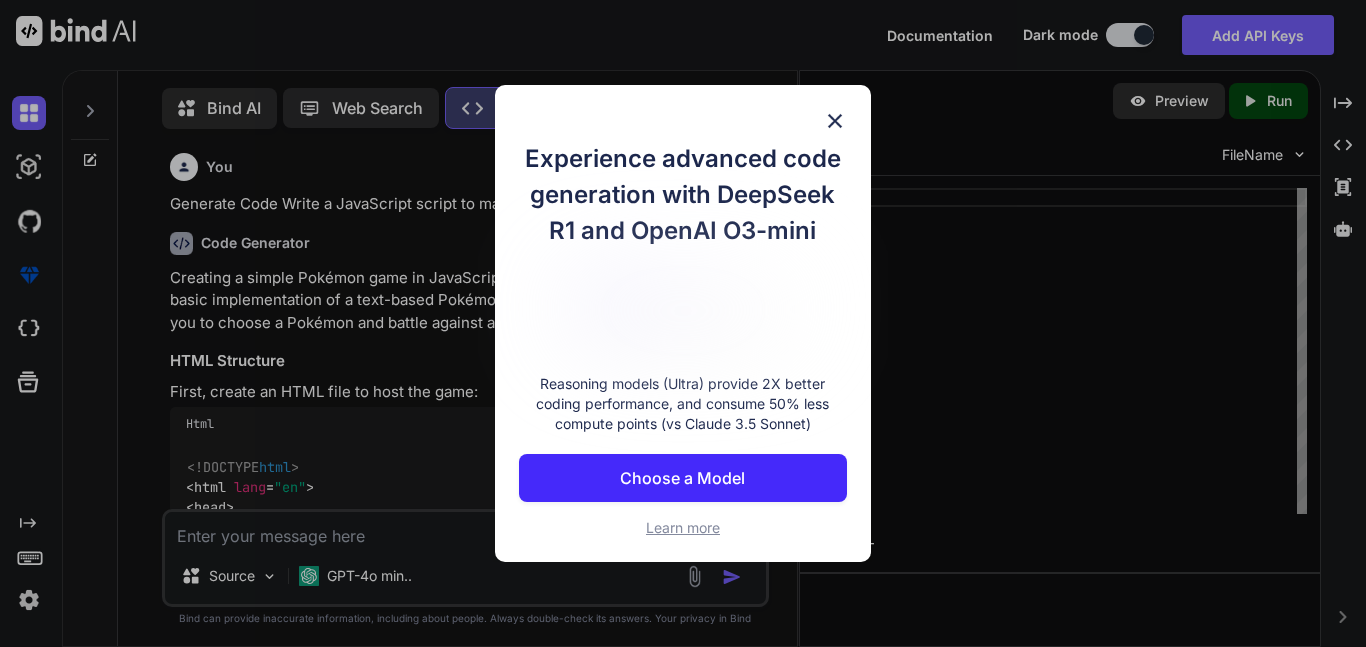 click at bounding box center [835, 121] 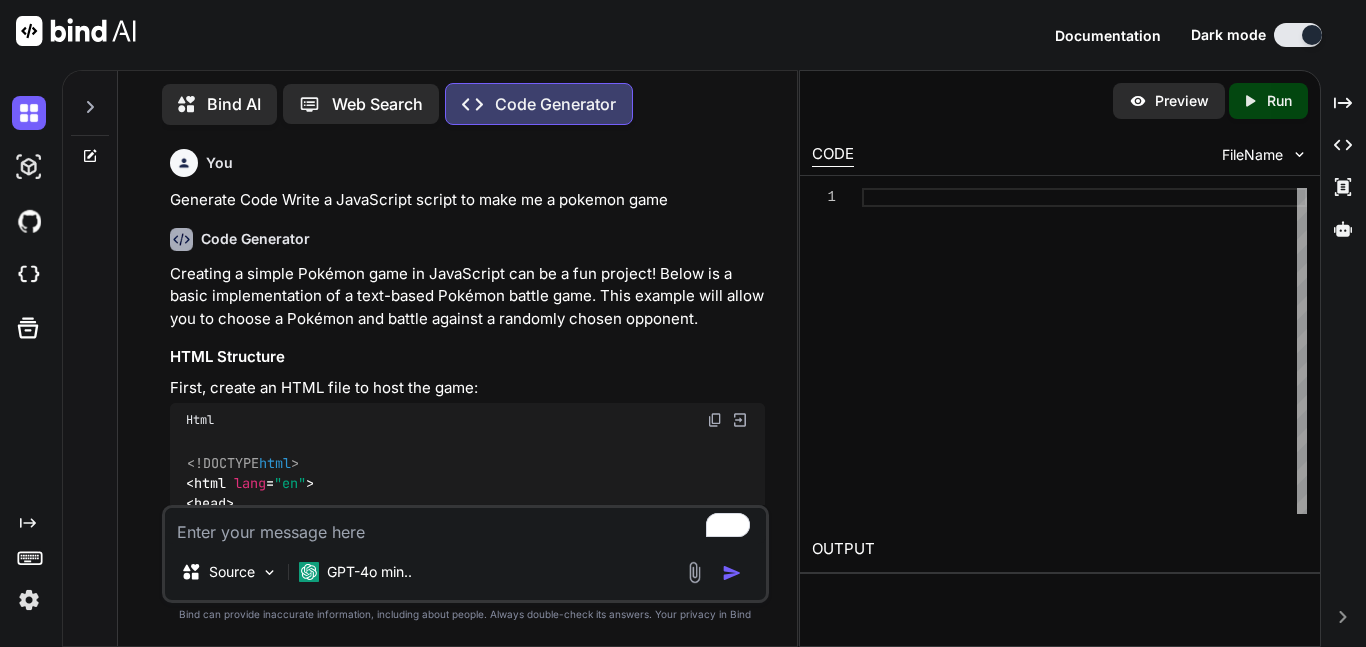 click at bounding box center (465, 526) 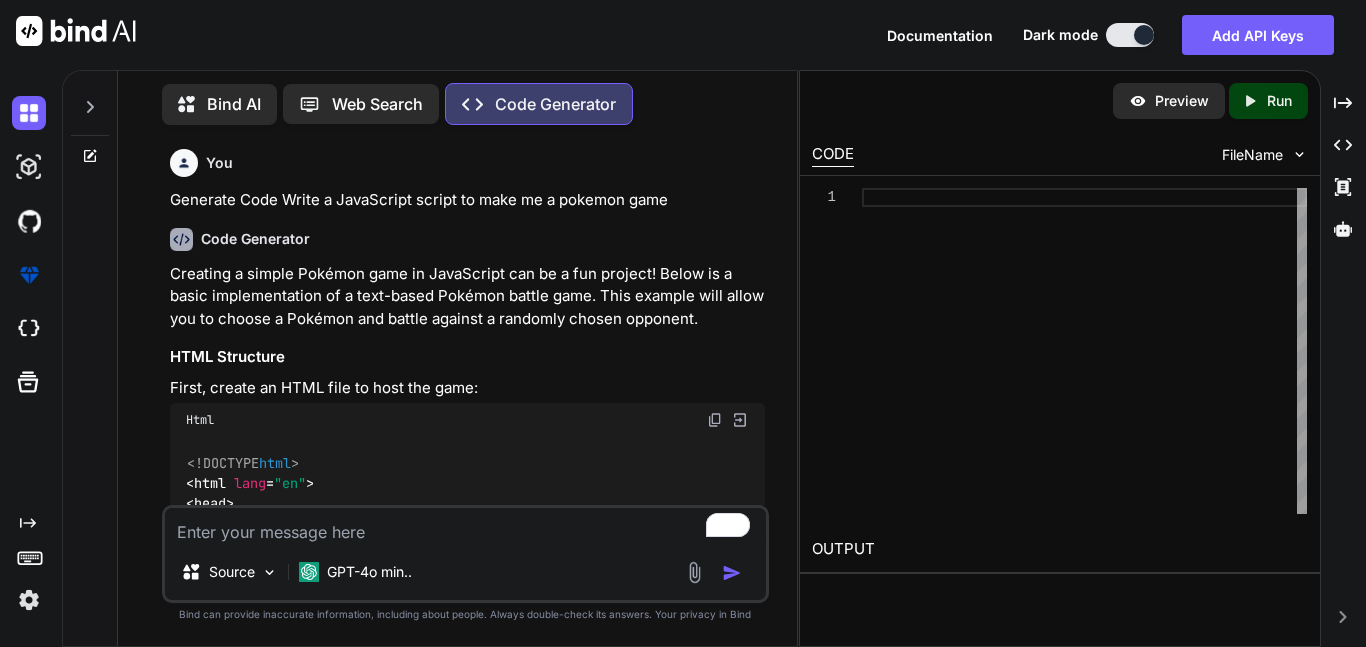 click on "Bind AI" at bounding box center [234, 104] 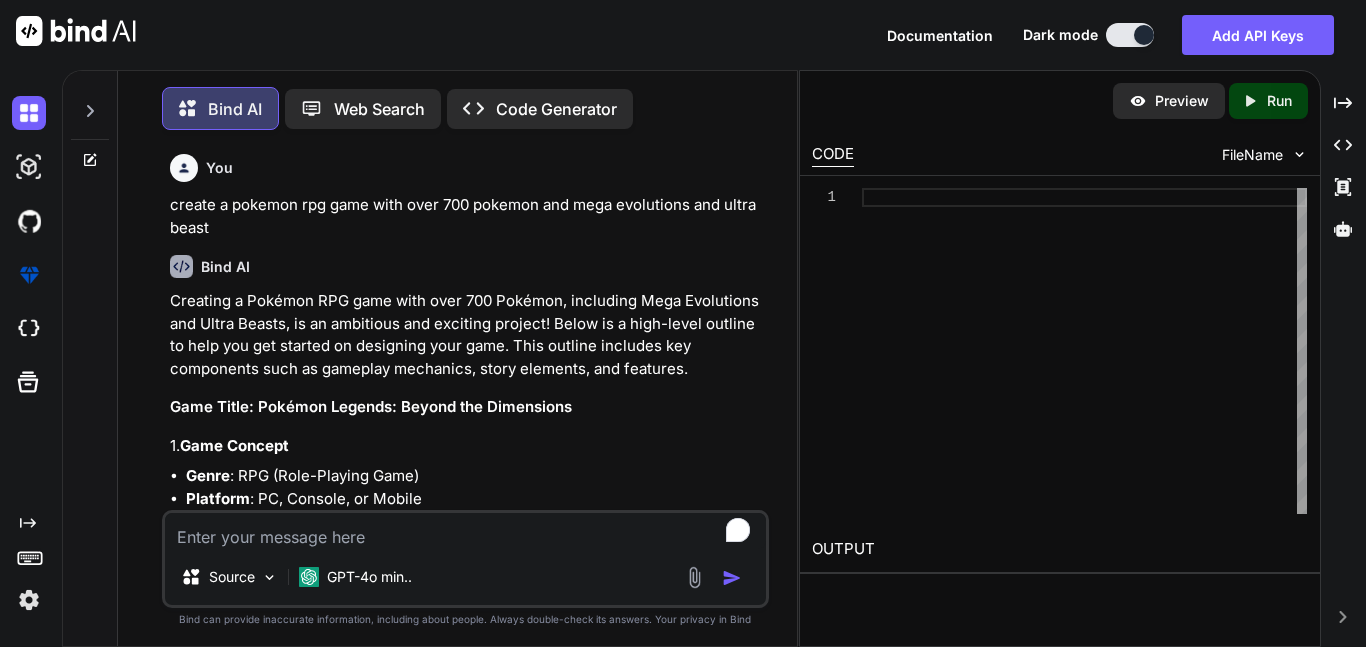 scroll, scrollTop: 10, scrollLeft: 0, axis: vertical 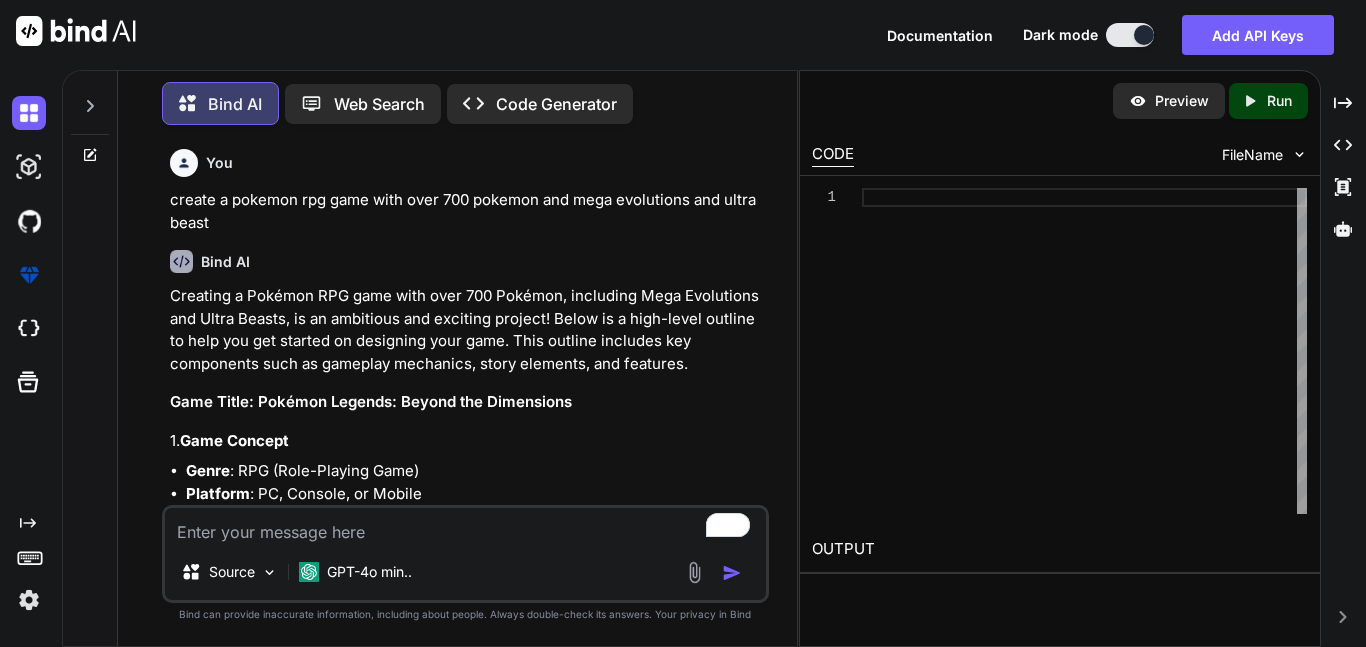 drag, startPoint x: 173, startPoint y: 201, endPoint x: 212, endPoint y: 222, distance: 44.294468 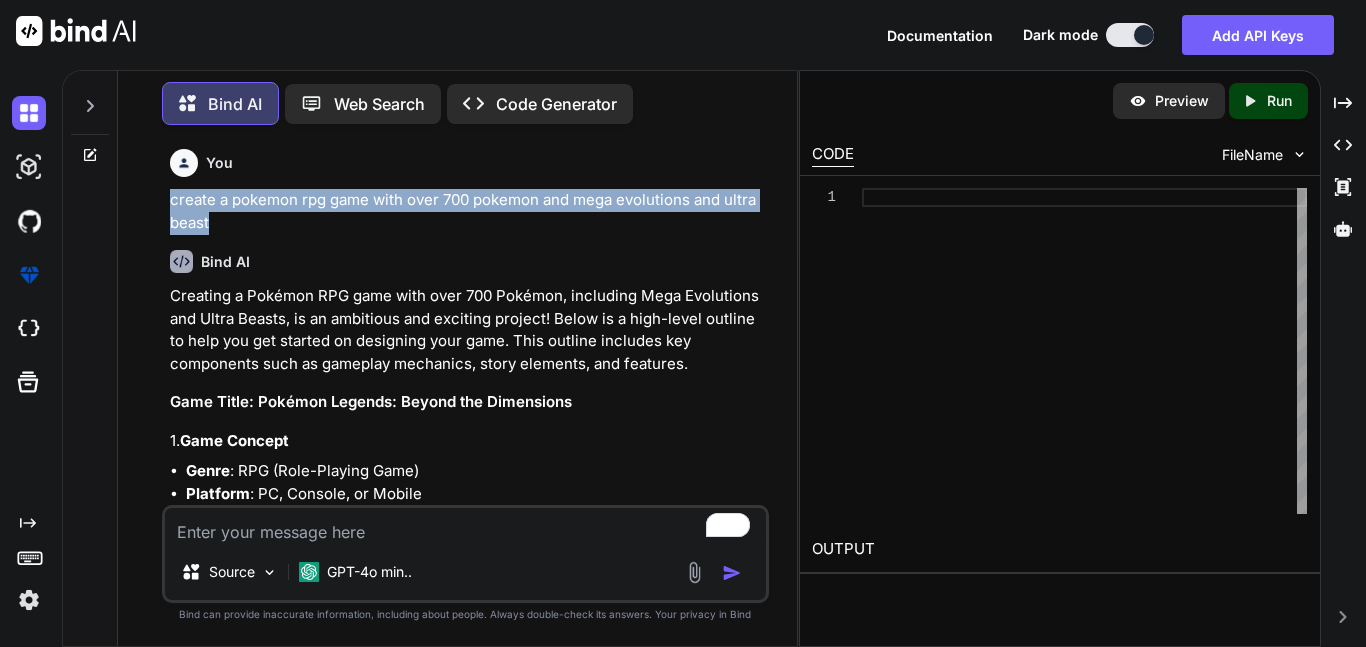 drag, startPoint x: 212, startPoint y: 223, endPoint x: 169, endPoint y: 206, distance: 46.238514 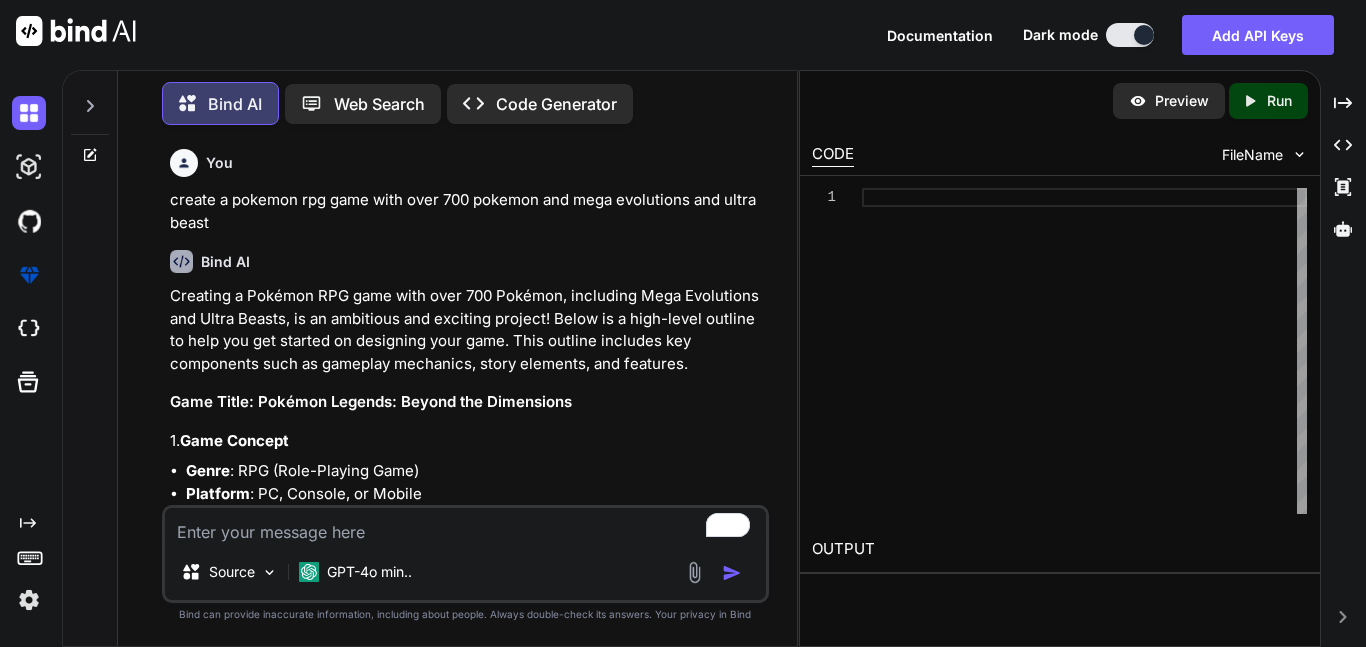 click on "Code Generator" at bounding box center [556, 104] 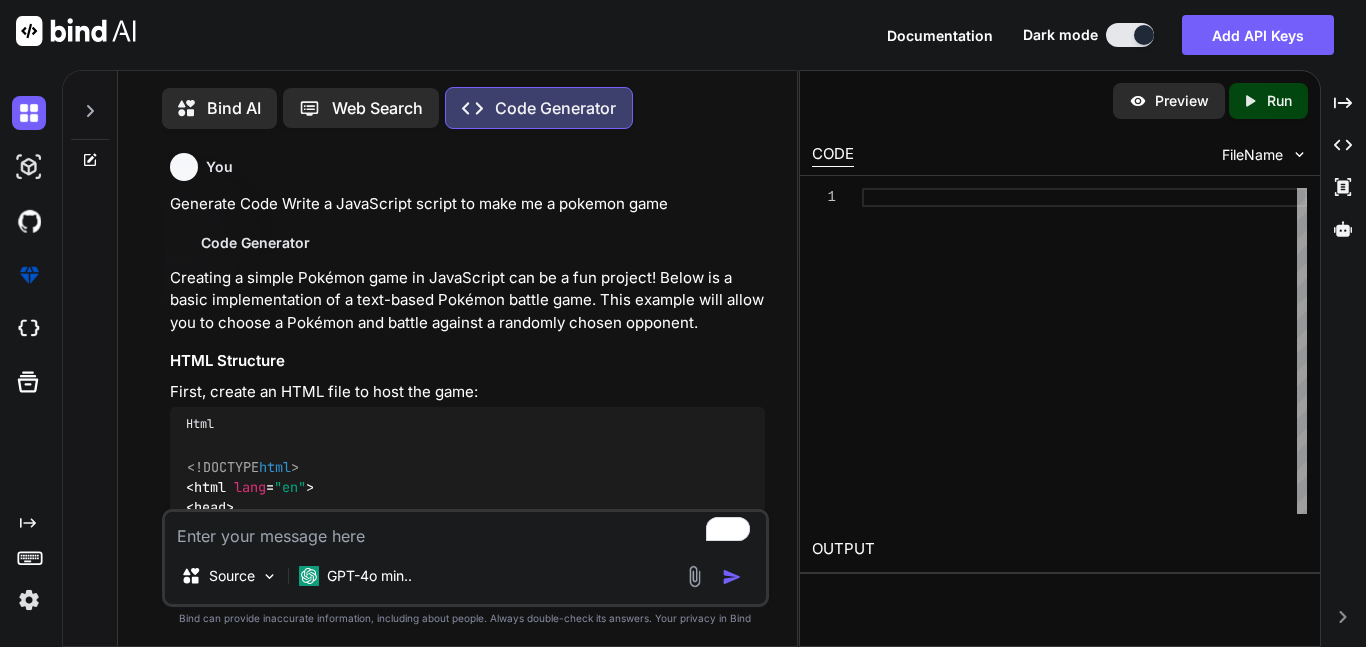 scroll, scrollTop: 9, scrollLeft: 0, axis: vertical 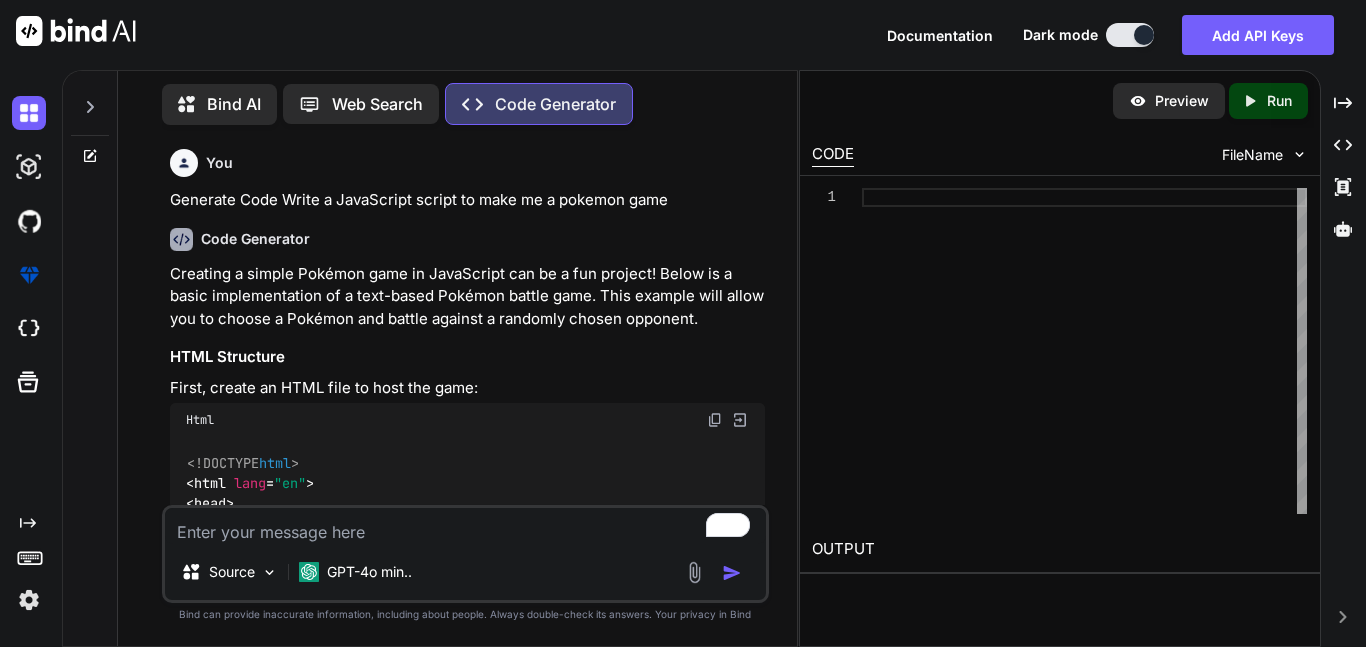 click at bounding box center [465, 526] 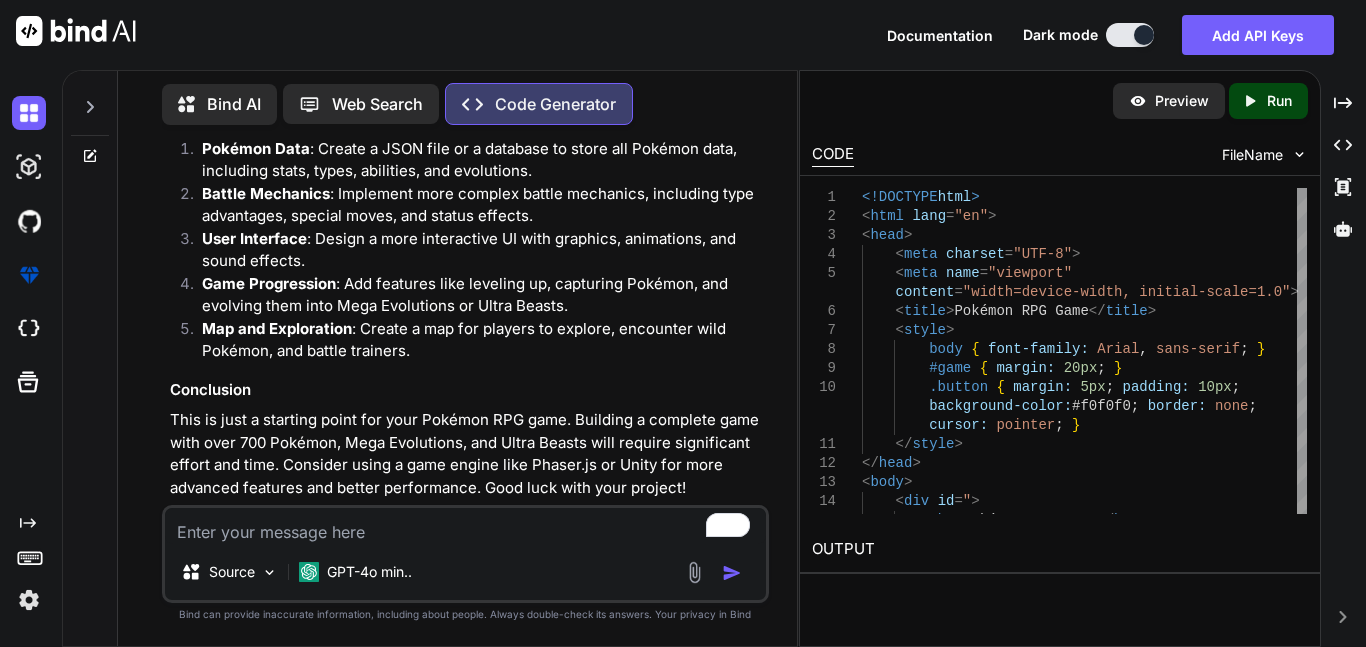 scroll, scrollTop: 3254, scrollLeft: 0, axis: vertical 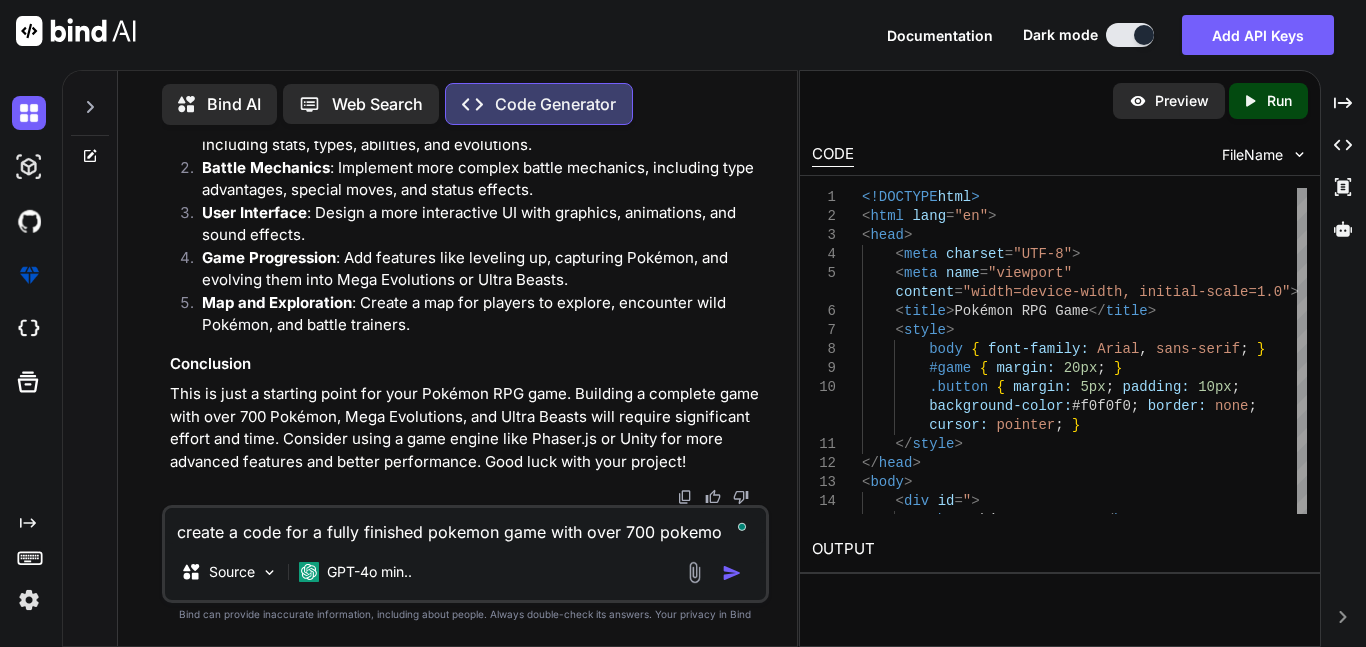 type on "create a code for a fully finished pokemon game with over 700 pokemon" 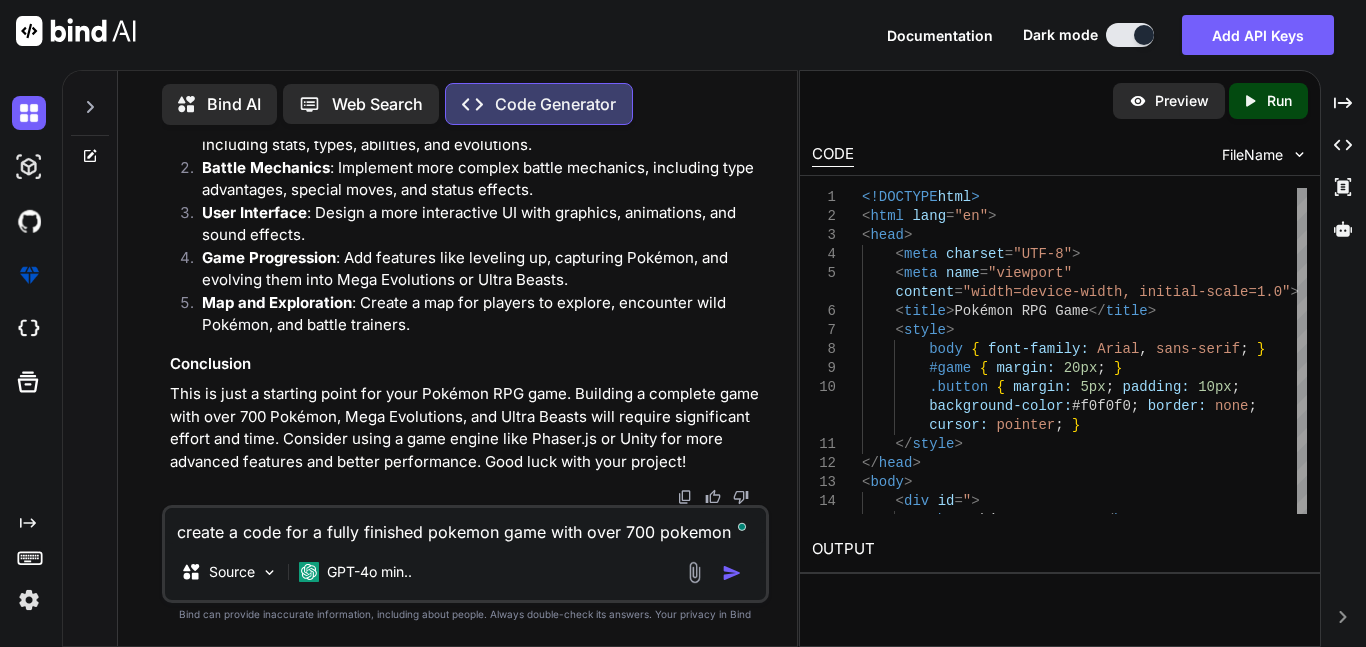 type 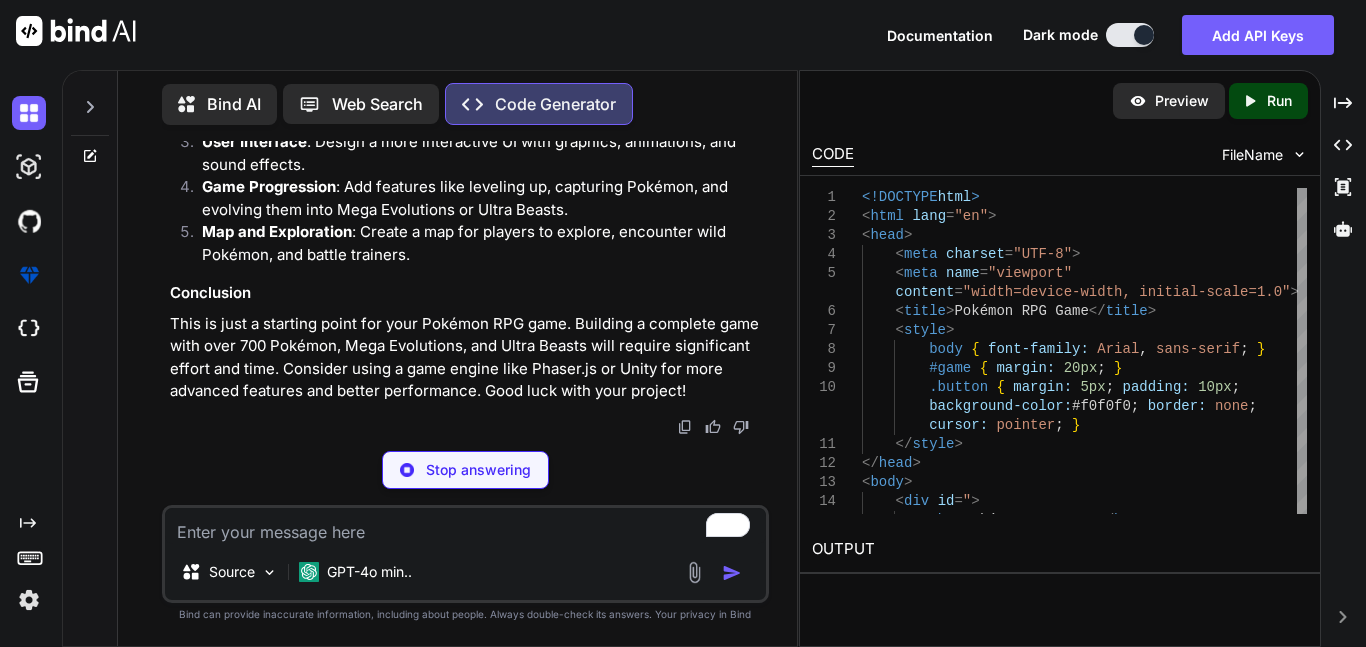 scroll, scrollTop: 7575, scrollLeft: 0, axis: vertical 